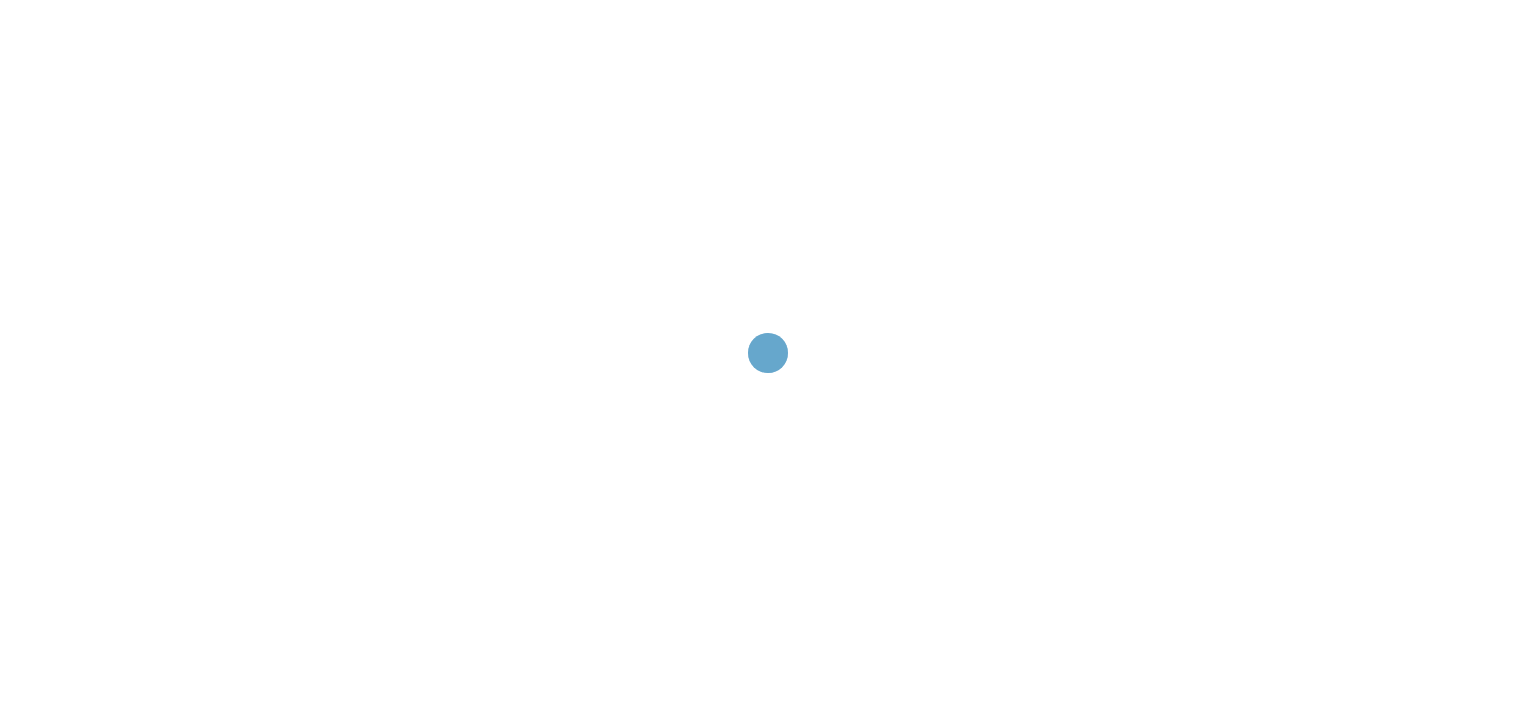 scroll, scrollTop: 0, scrollLeft: 0, axis: both 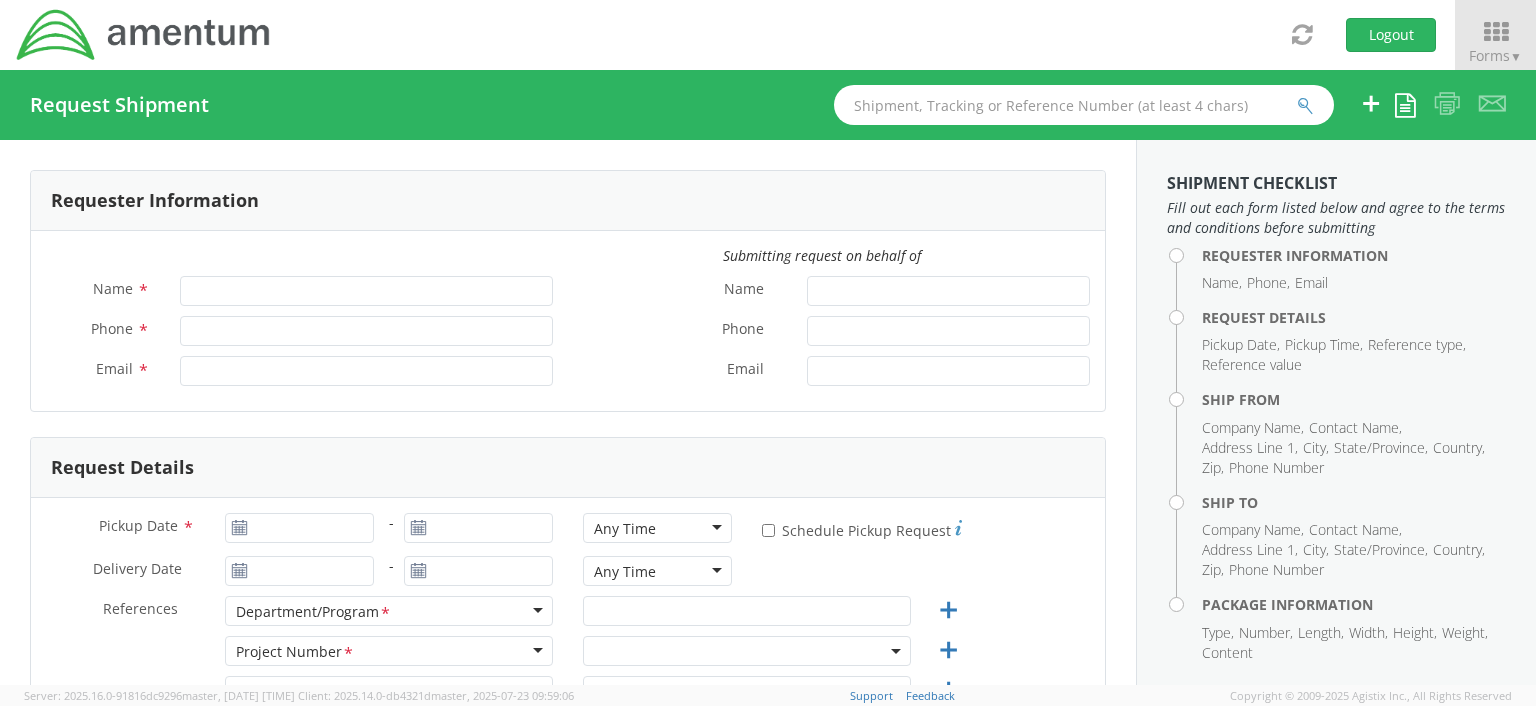 type on "[FIRST] [LAST]" 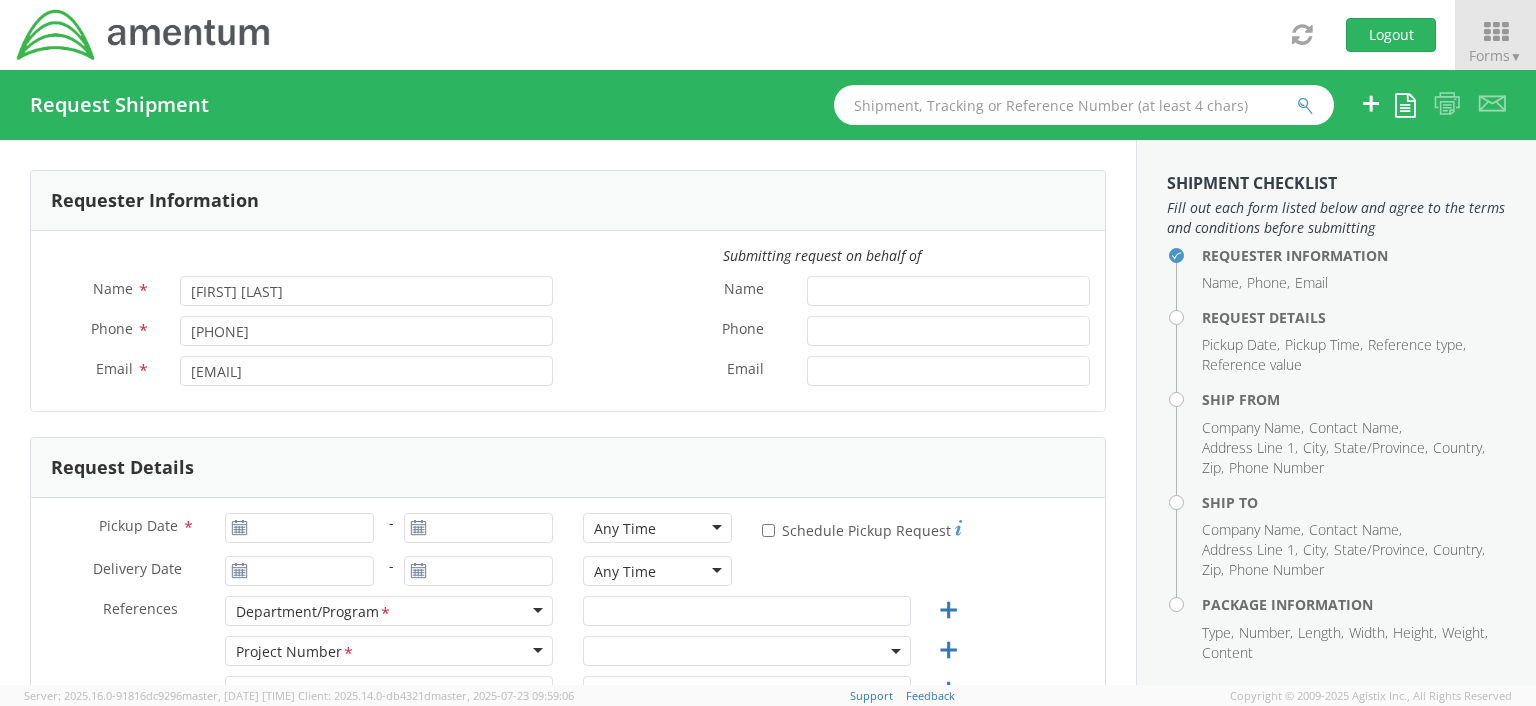 select on "OCCP.100054.00000" 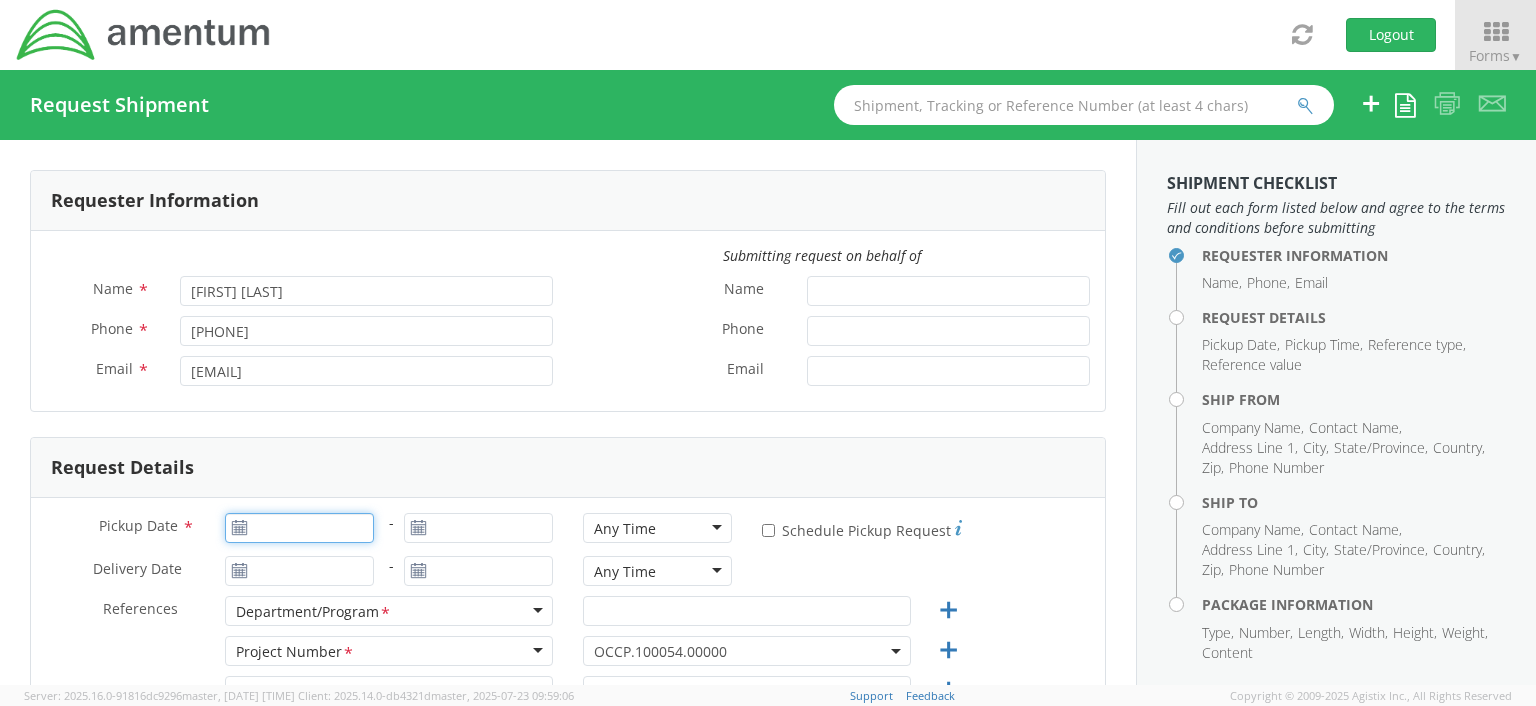 type on "08/07/2025" 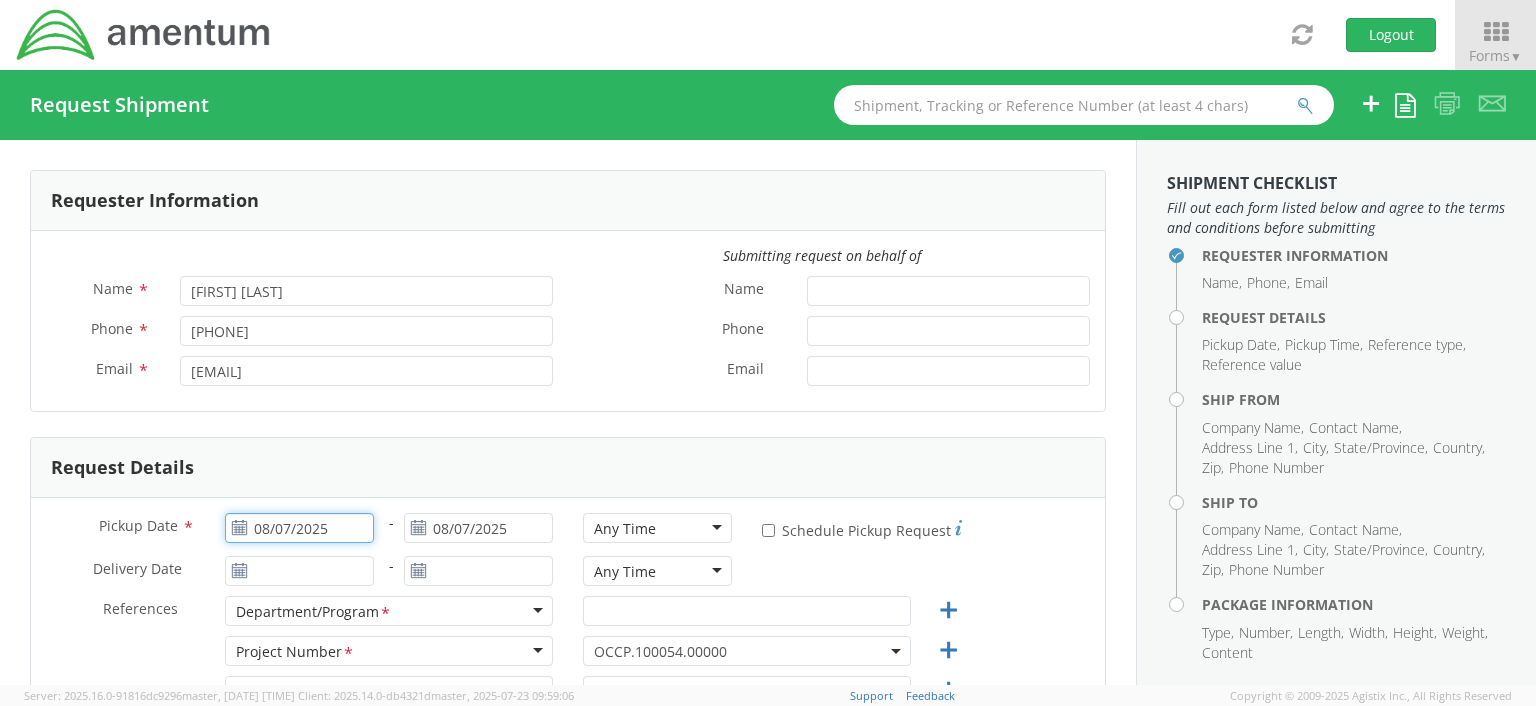 click on "08/07/2025" at bounding box center [299, 528] 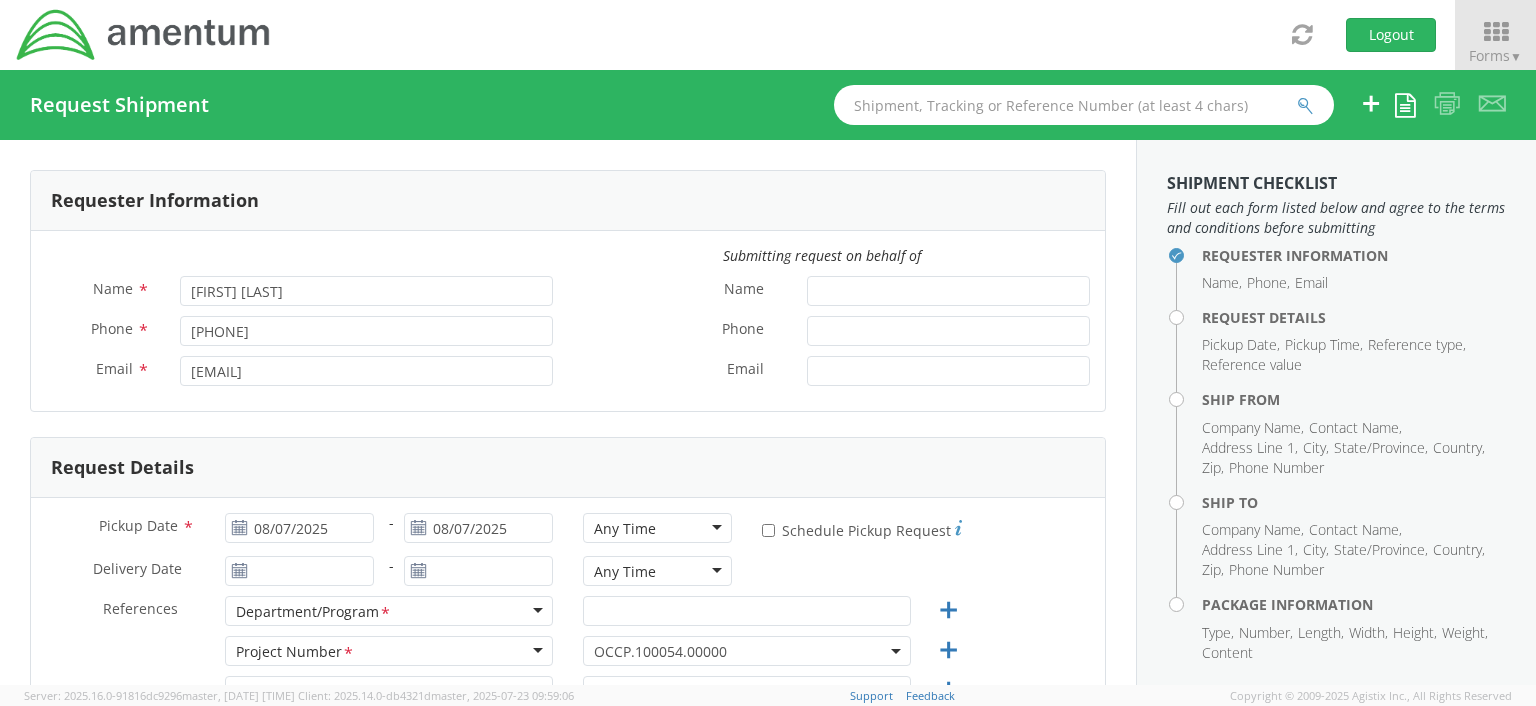 click on "Requester Information" at bounding box center [568, 201] 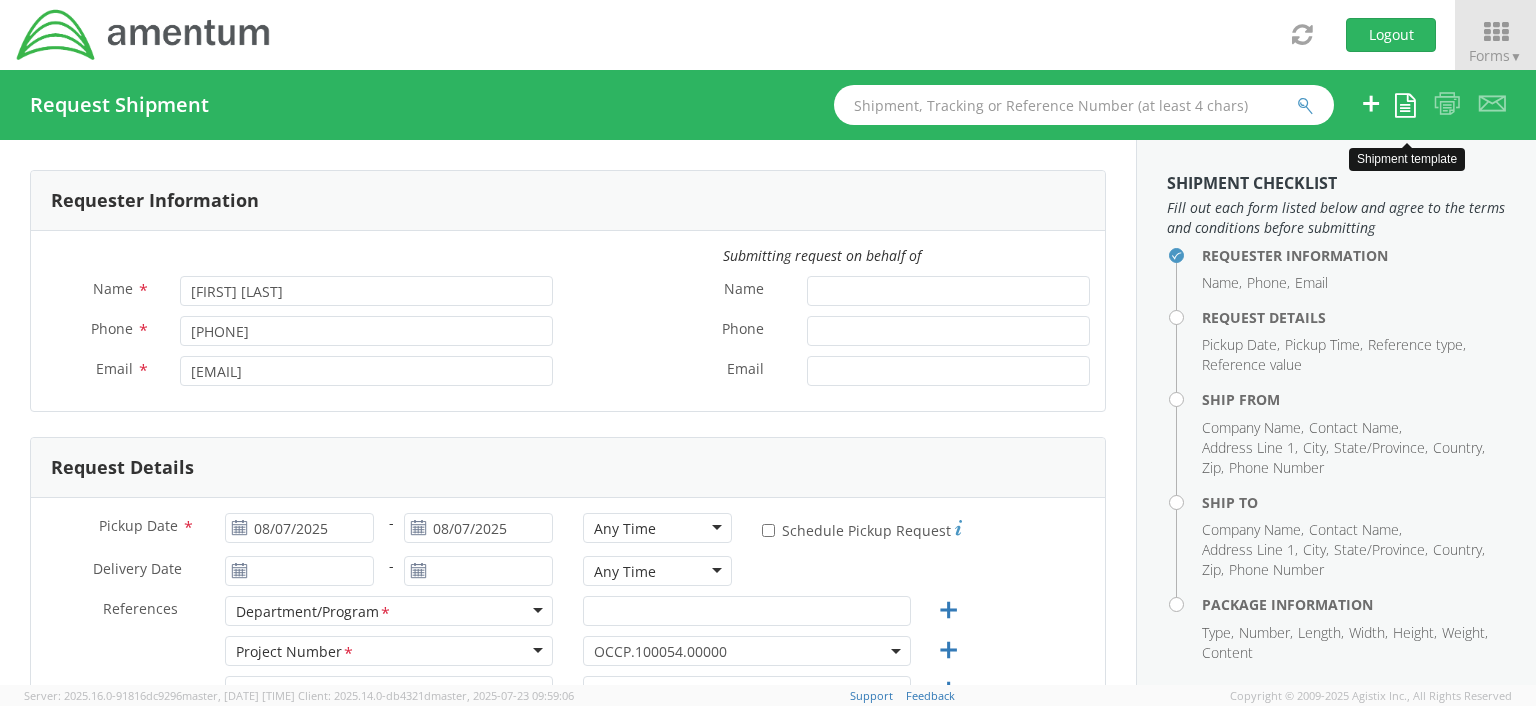 click at bounding box center (1405, 105) 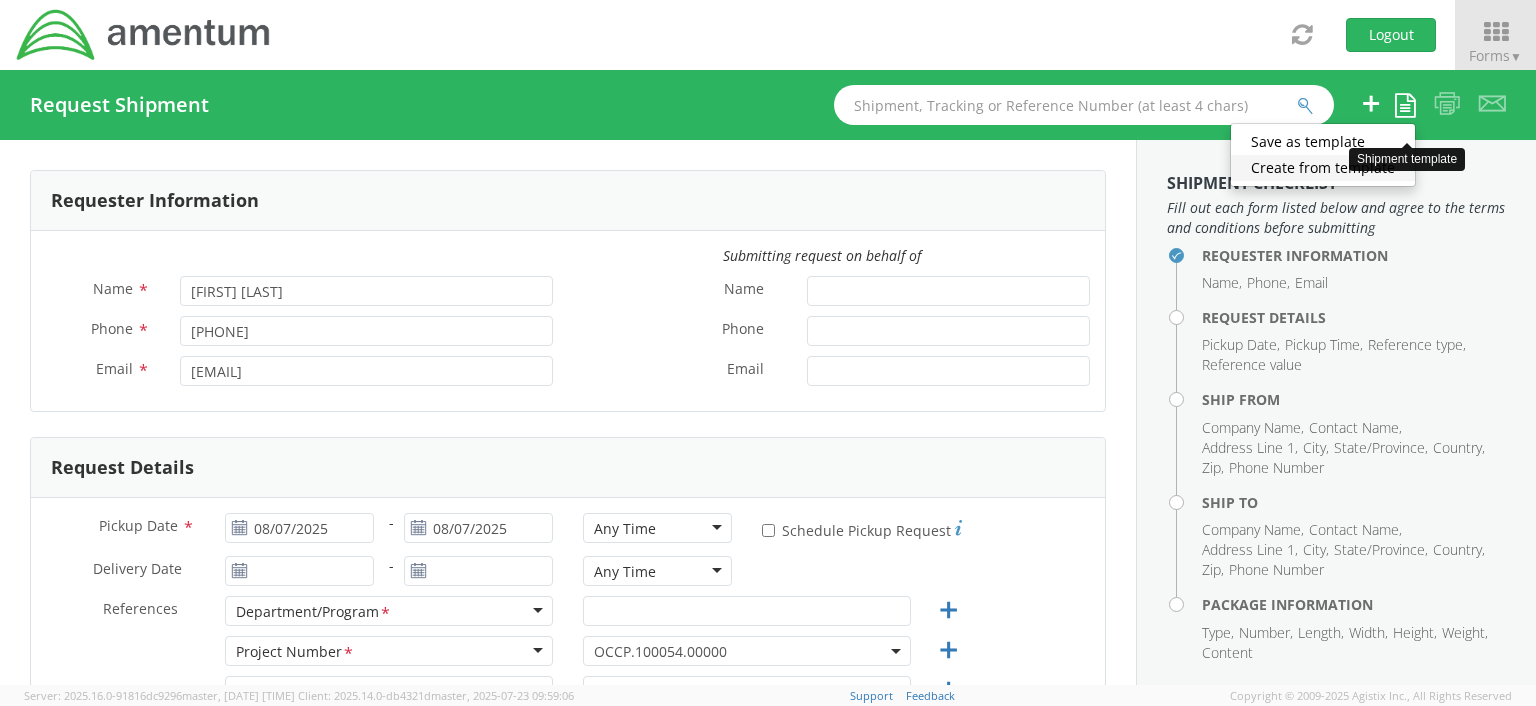 click on "Create from template" at bounding box center (1323, 168) 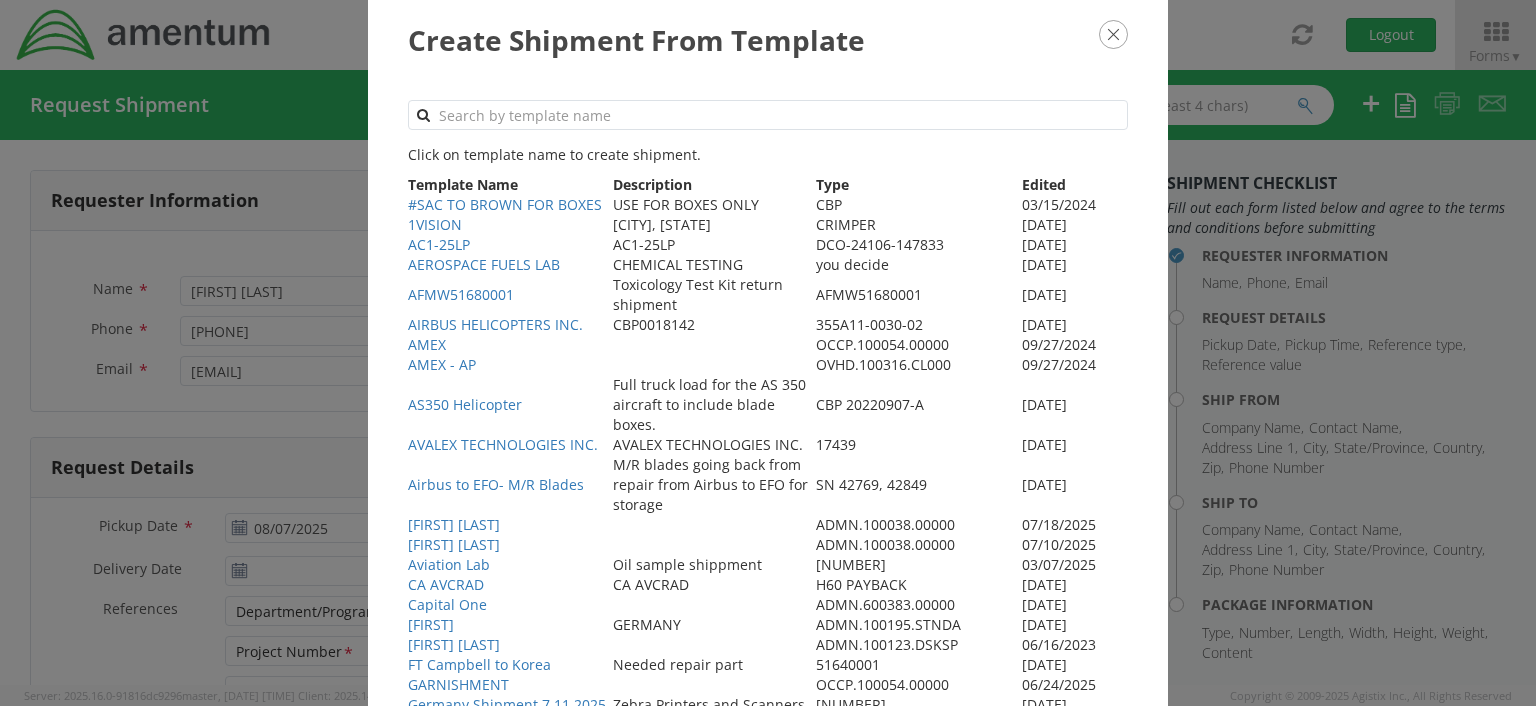 click on "[FIRST] [LAST]" at bounding box center (510, 525) 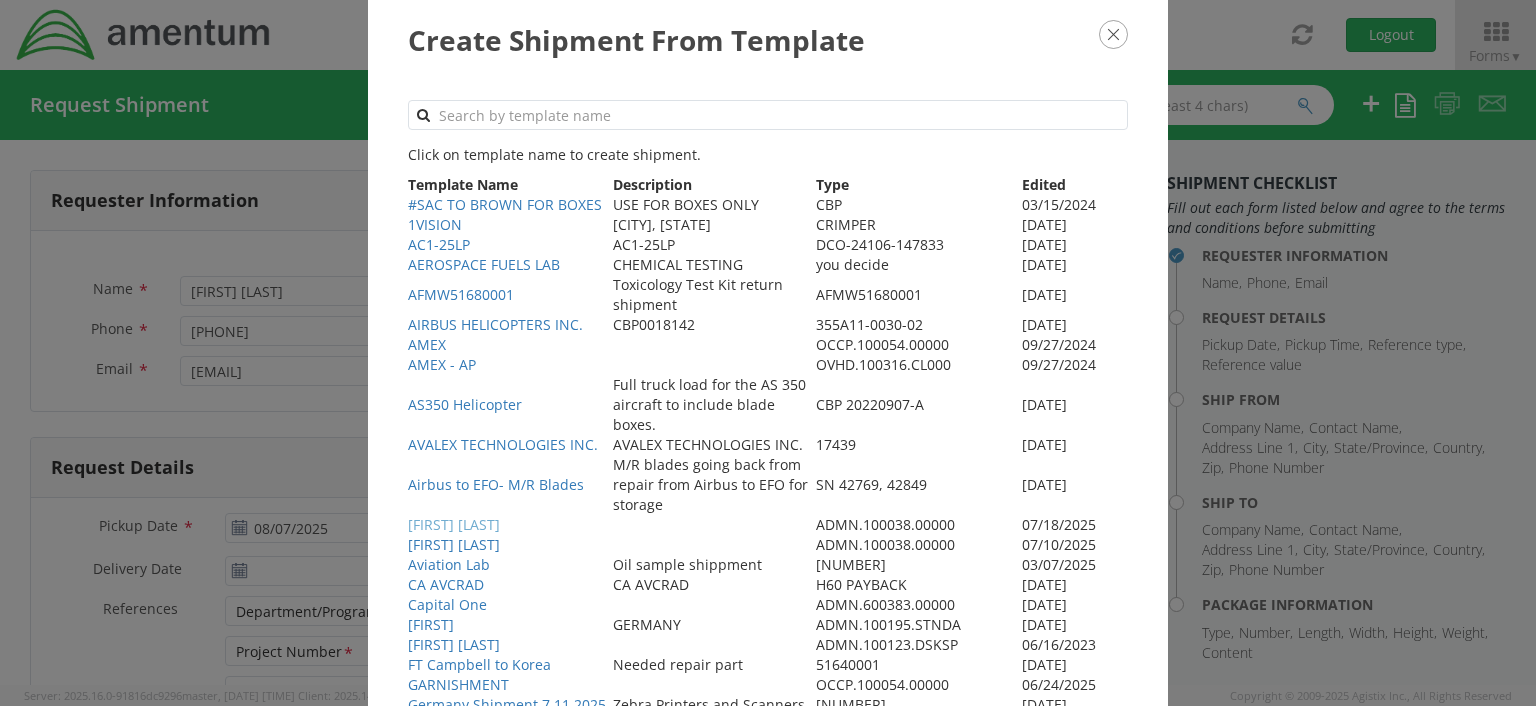 click on "[FIRST] [LAST]" at bounding box center (454, 524) 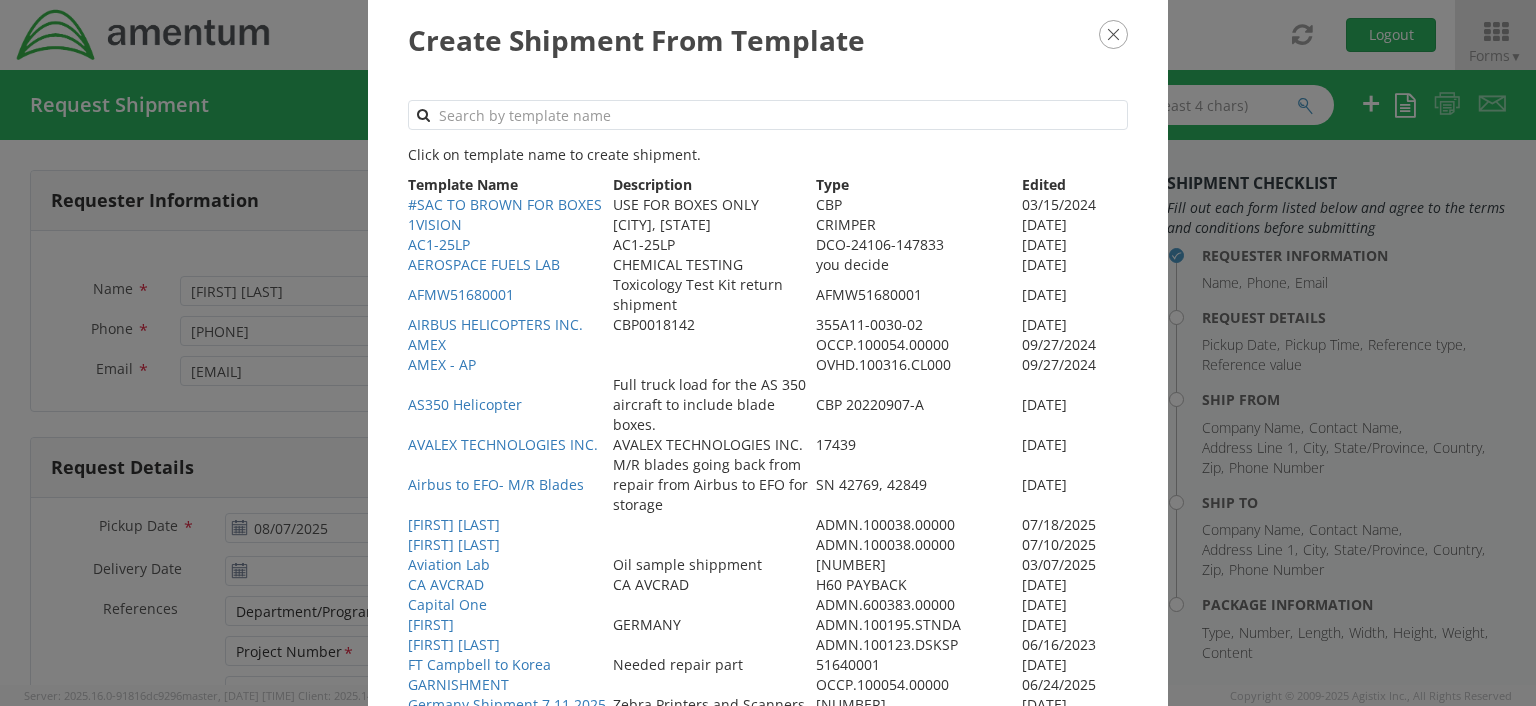type on "07/18/2025" 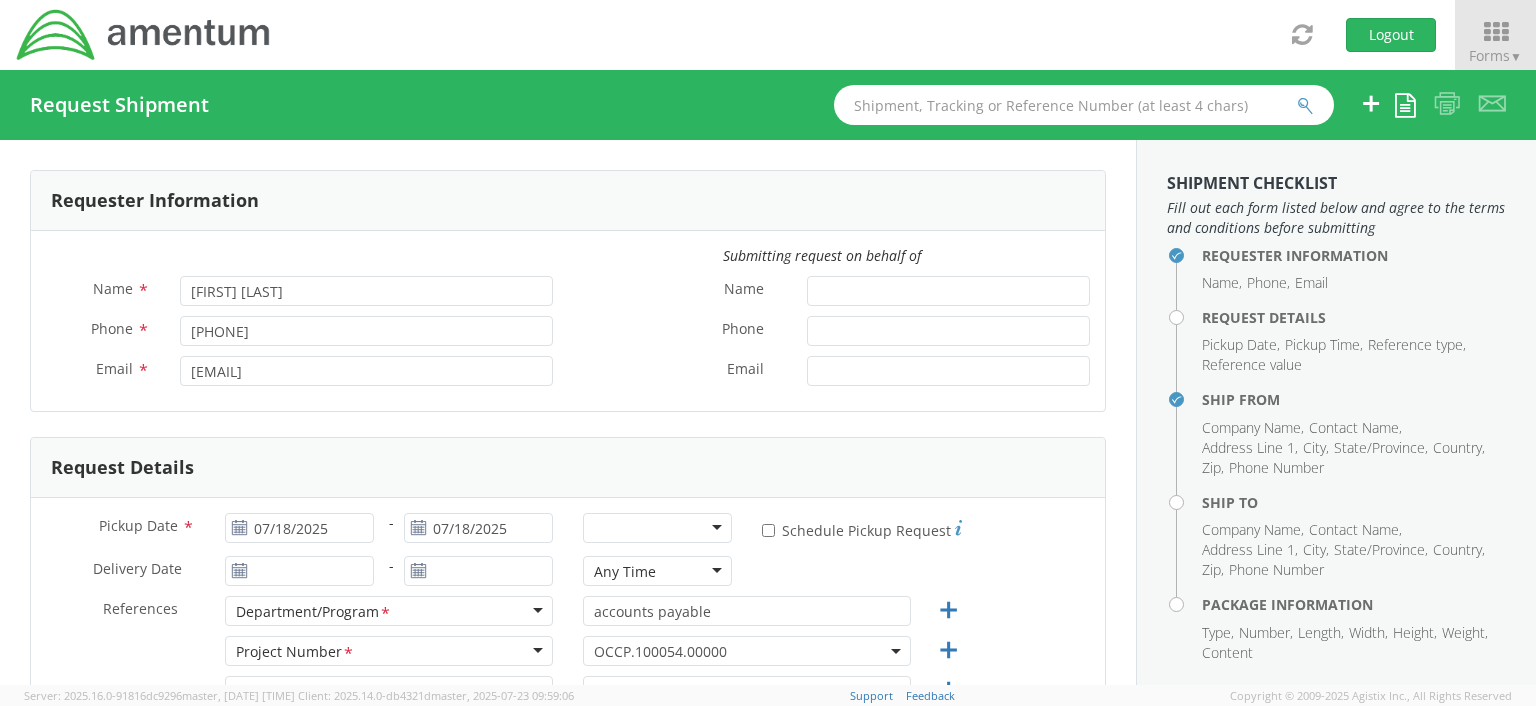 select on "ADMN.100038.00000" 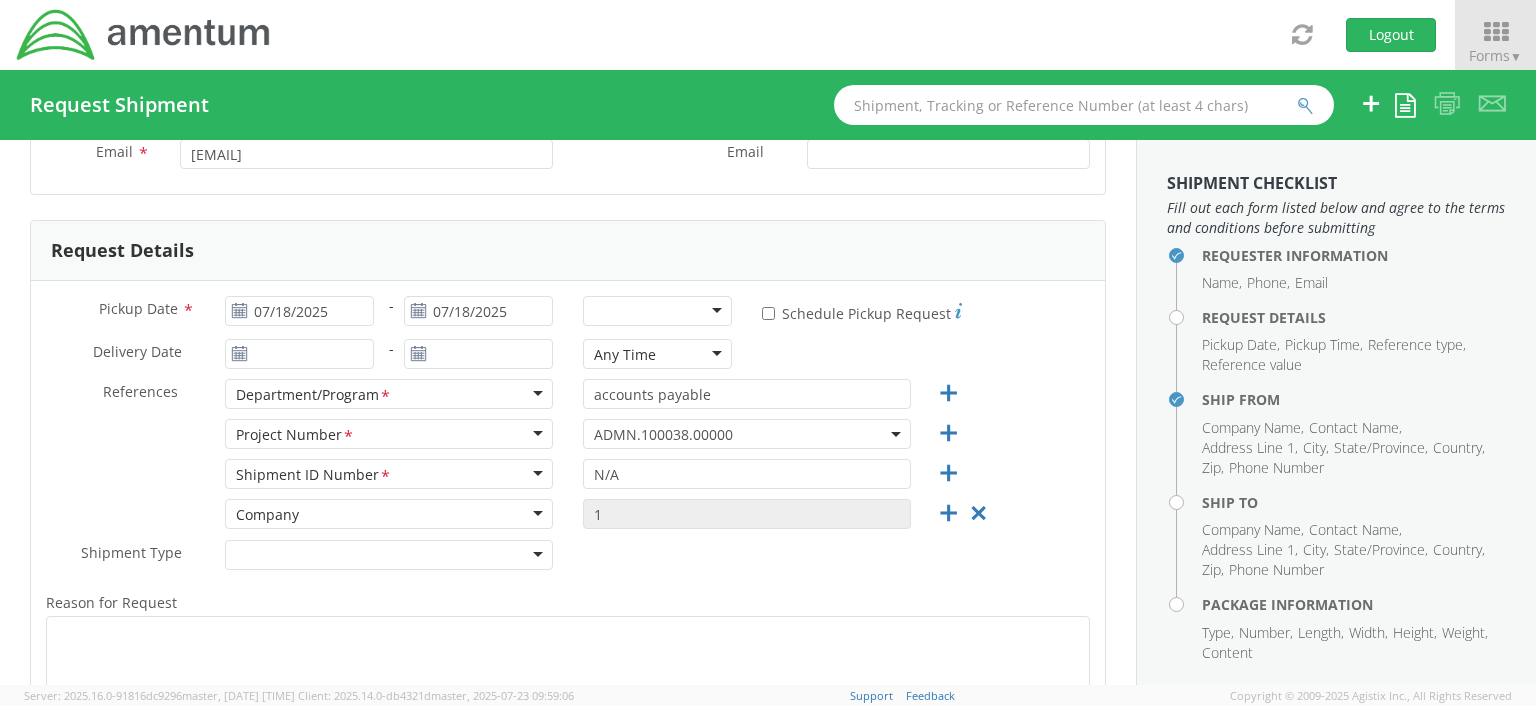 scroll, scrollTop: 259, scrollLeft: 0, axis: vertical 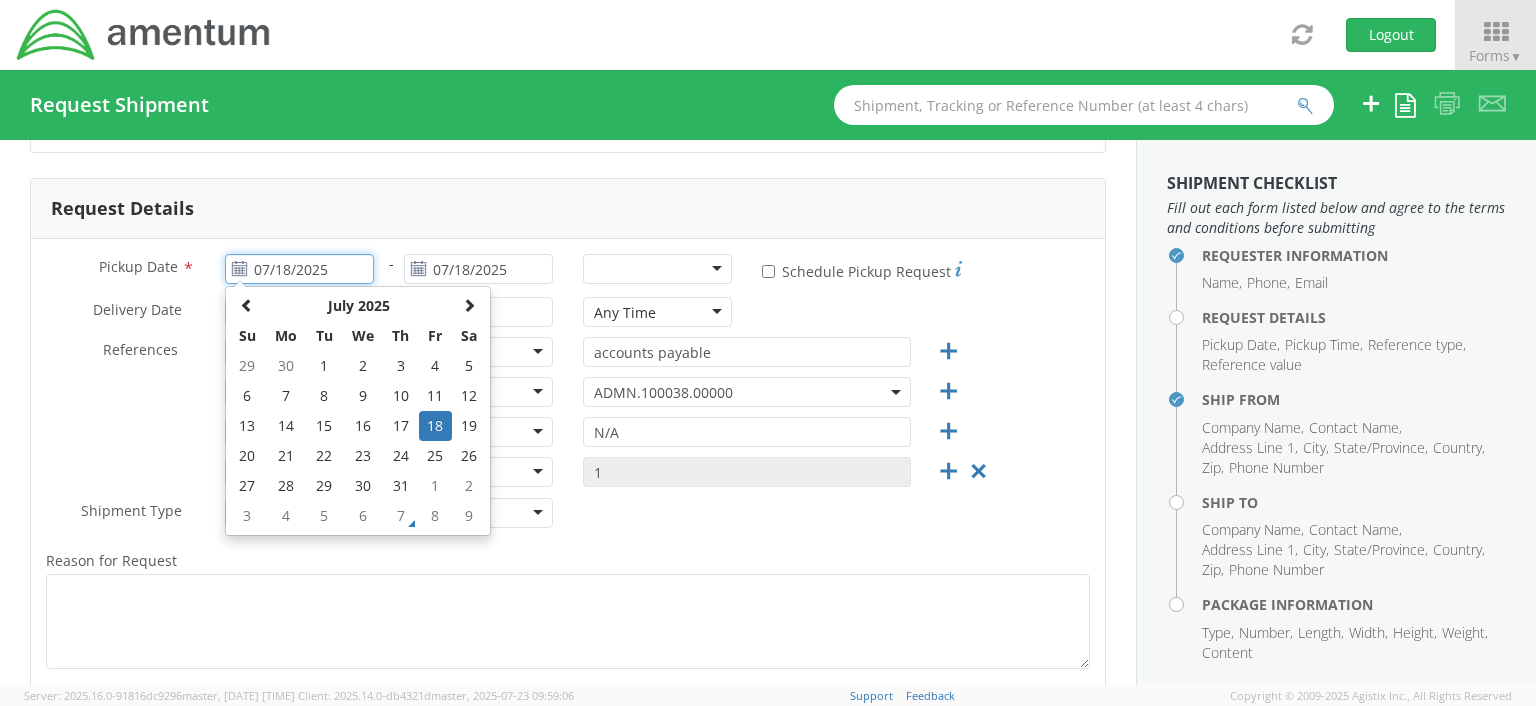 click on "07/18/2025" at bounding box center [299, 269] 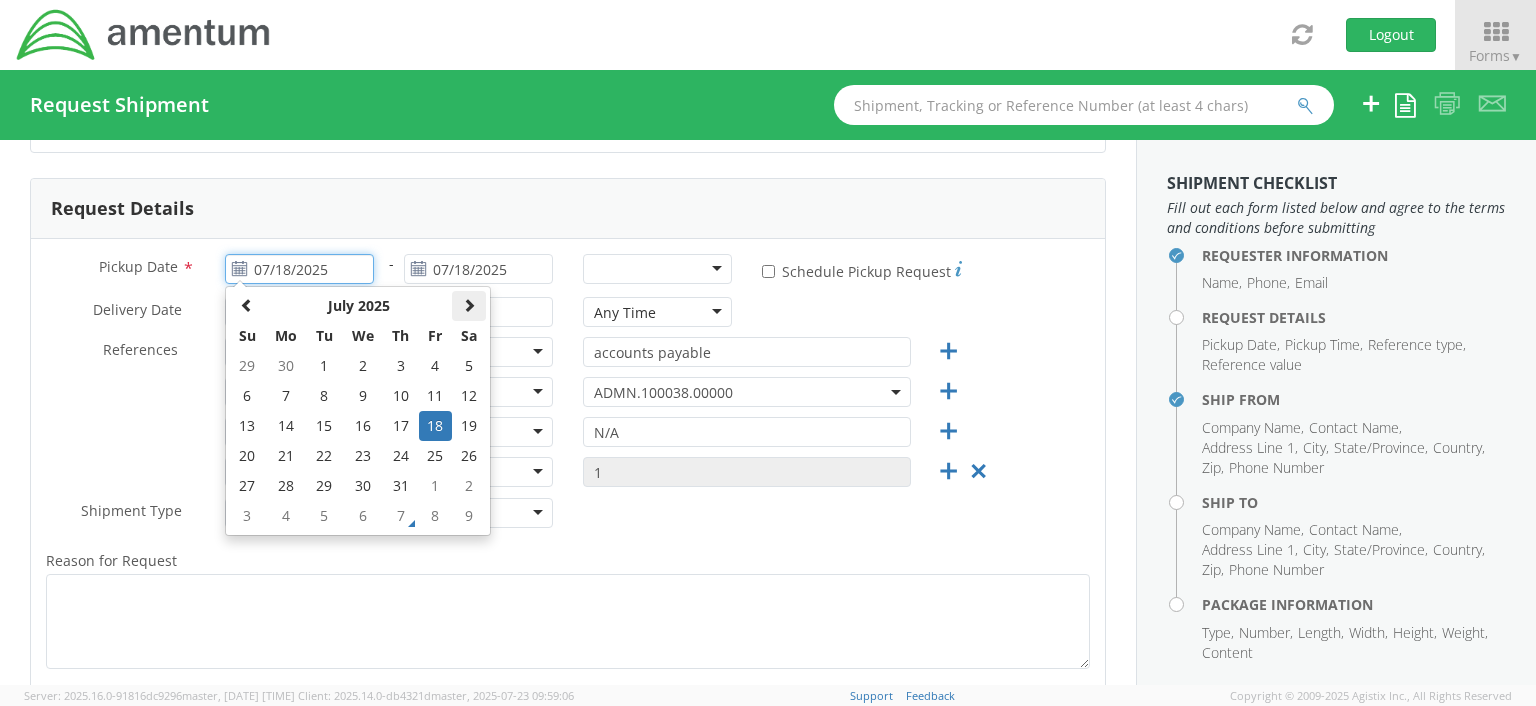 click at bounding box center (469, 305) 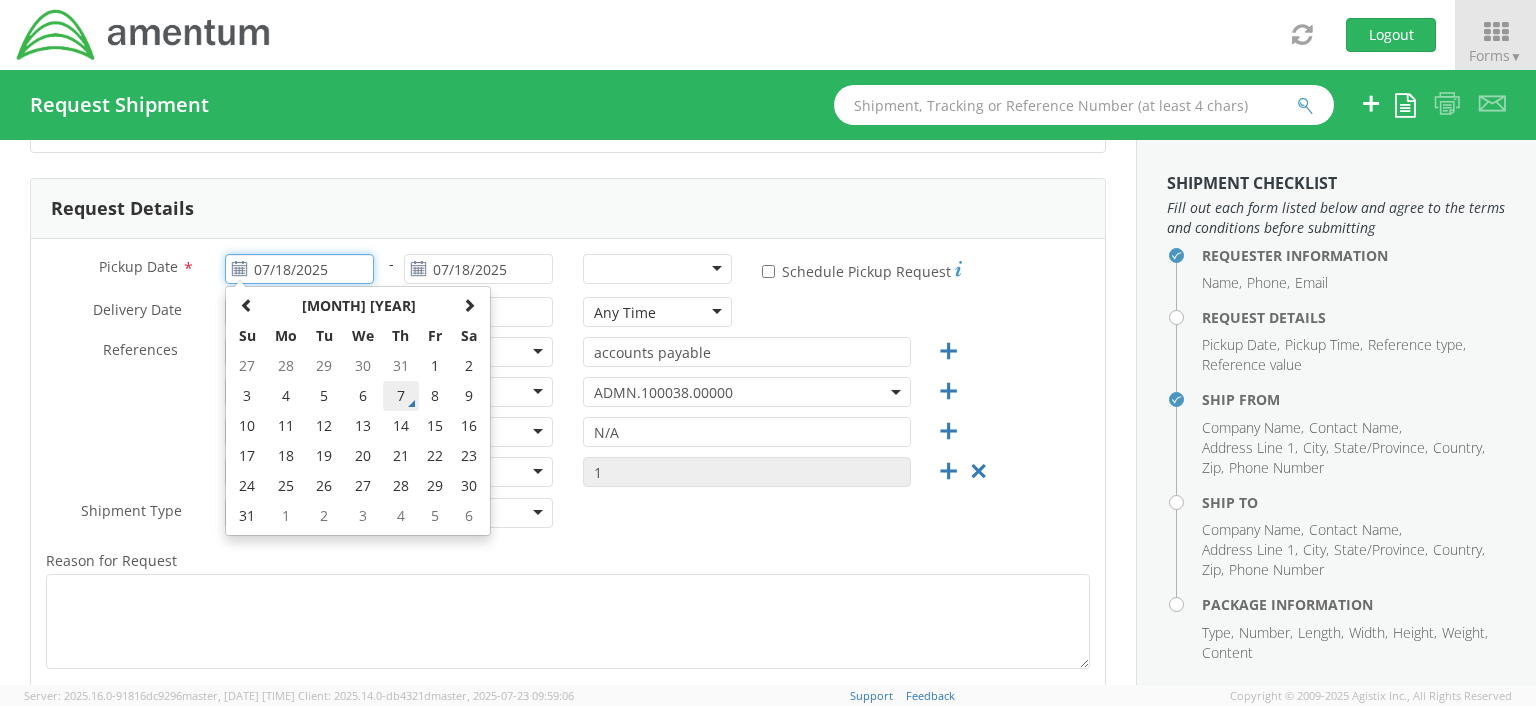 click on "7" at bounding box center (400, 396) 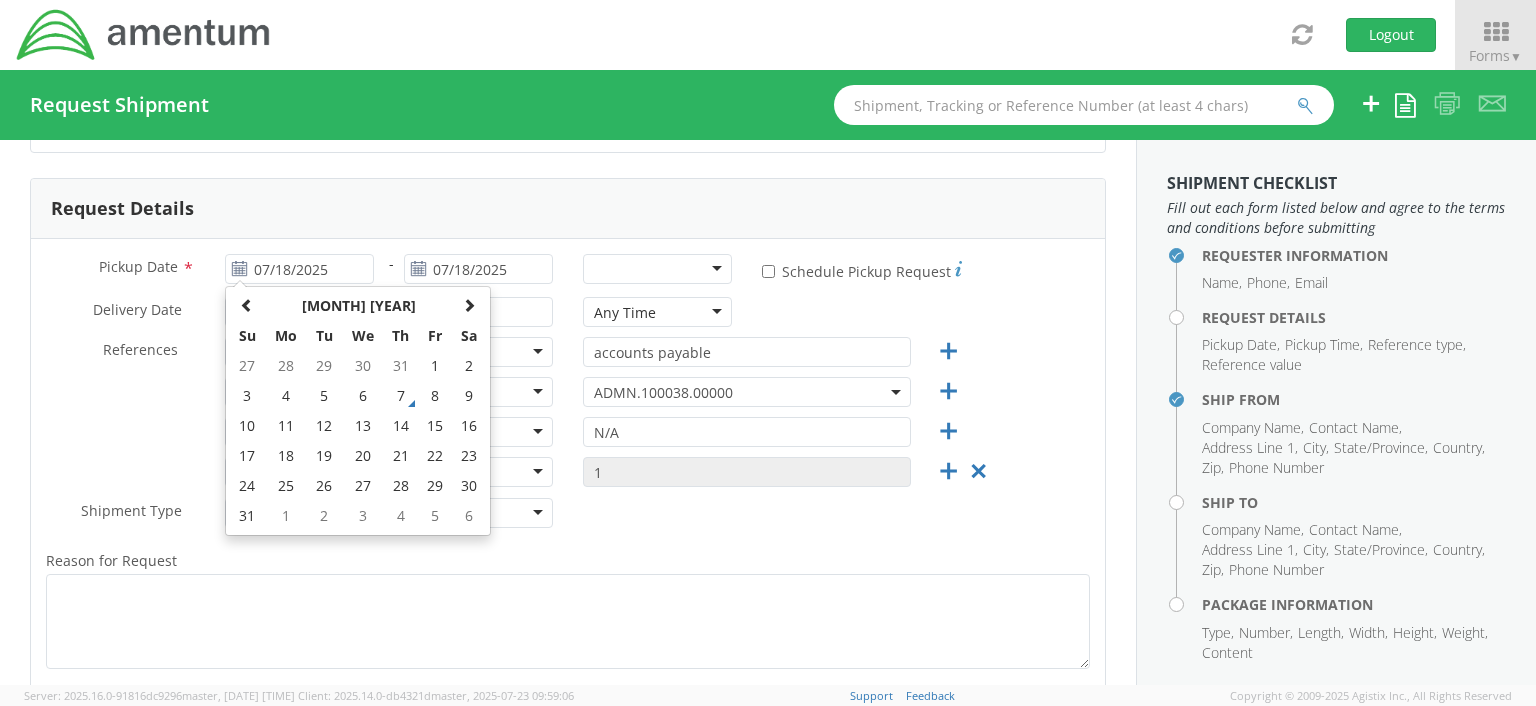 type on "08/07/2025" 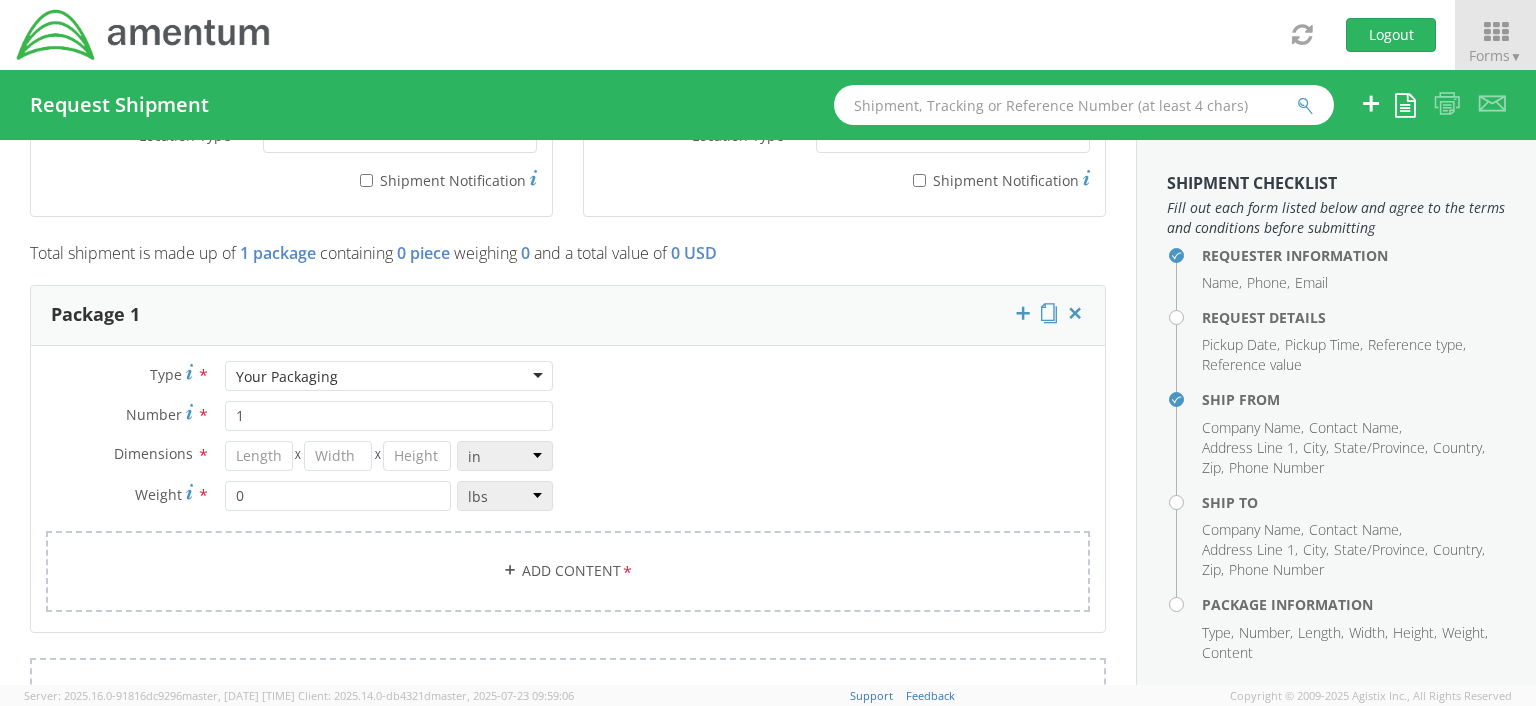 scroll, scrollTop: 1559, scrollLeft: 0, axis: vertical 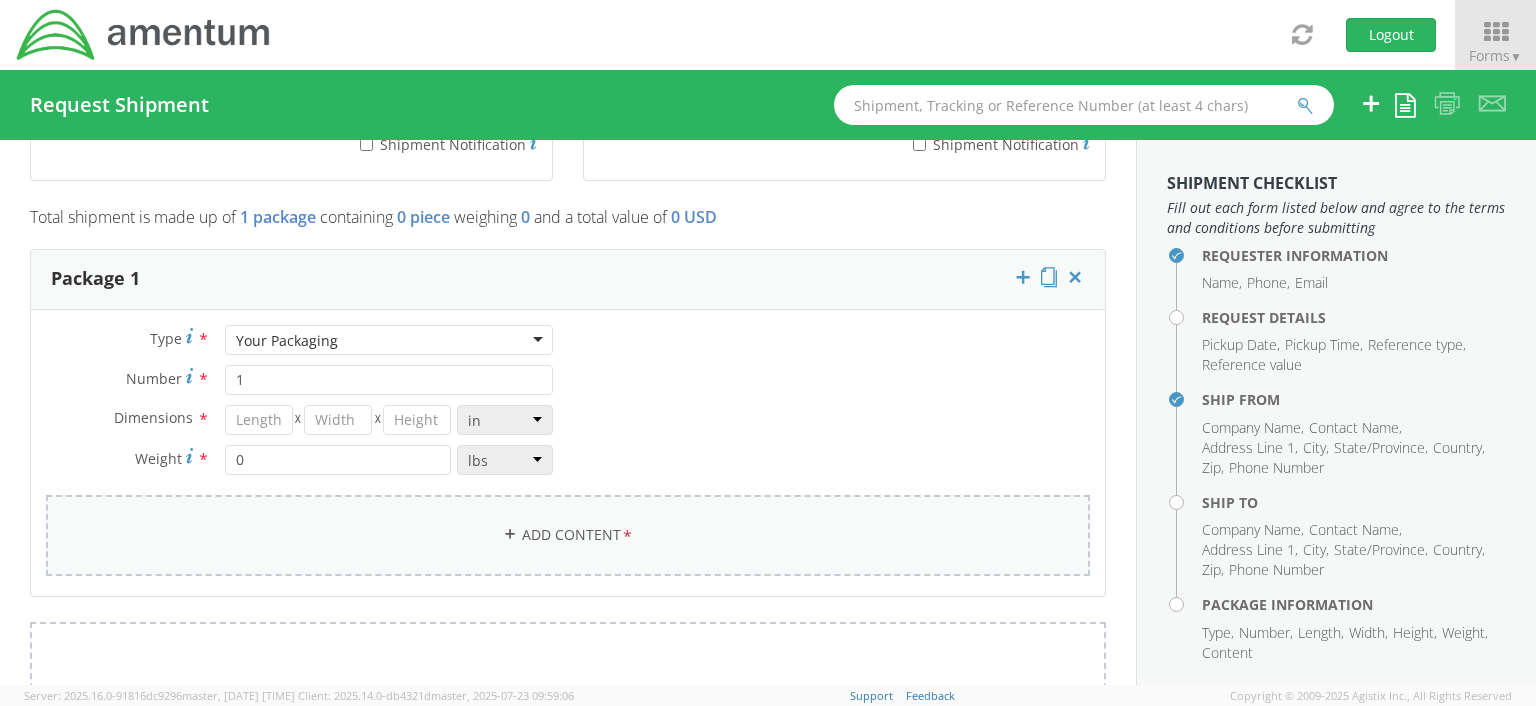 click on "Add Content  *" at bounding box center [568, 535] 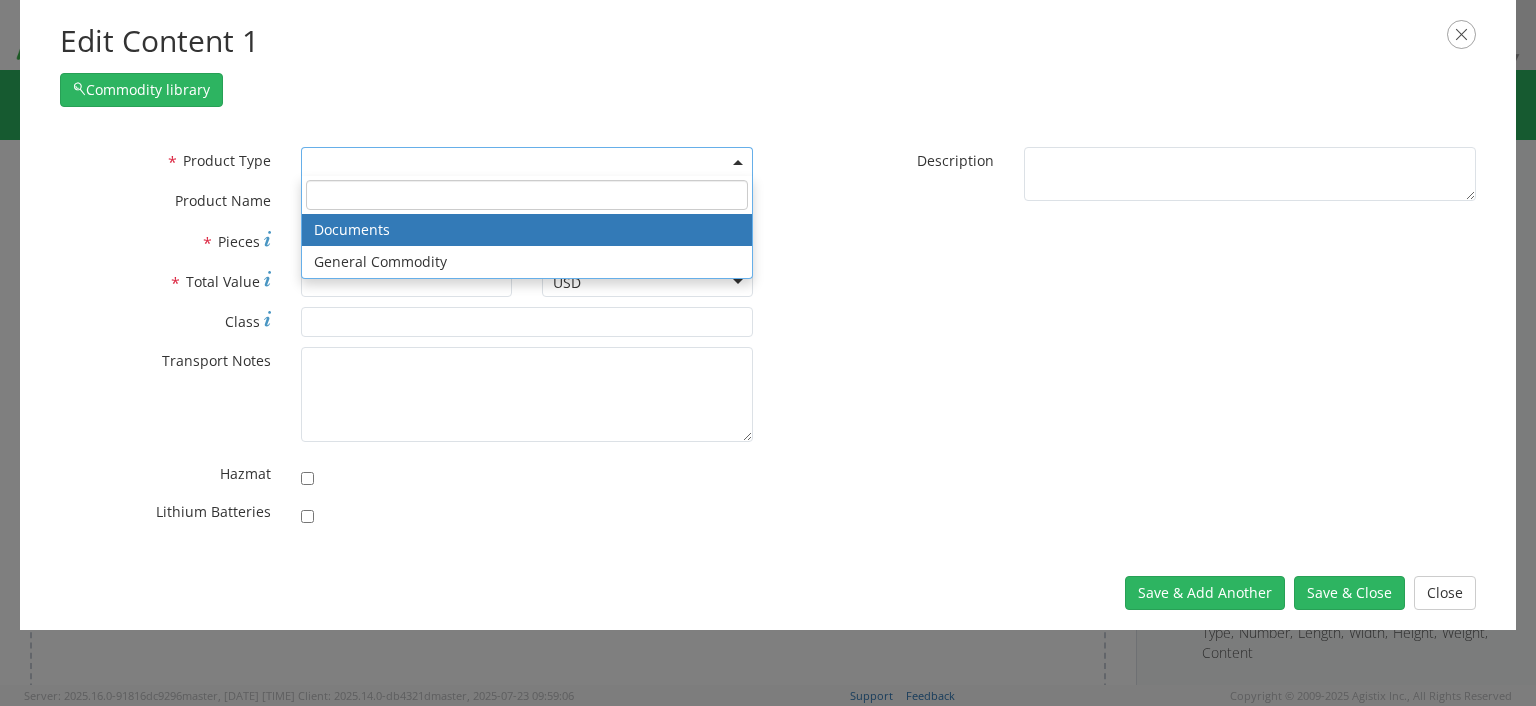 click at bounding box center (738, 162) 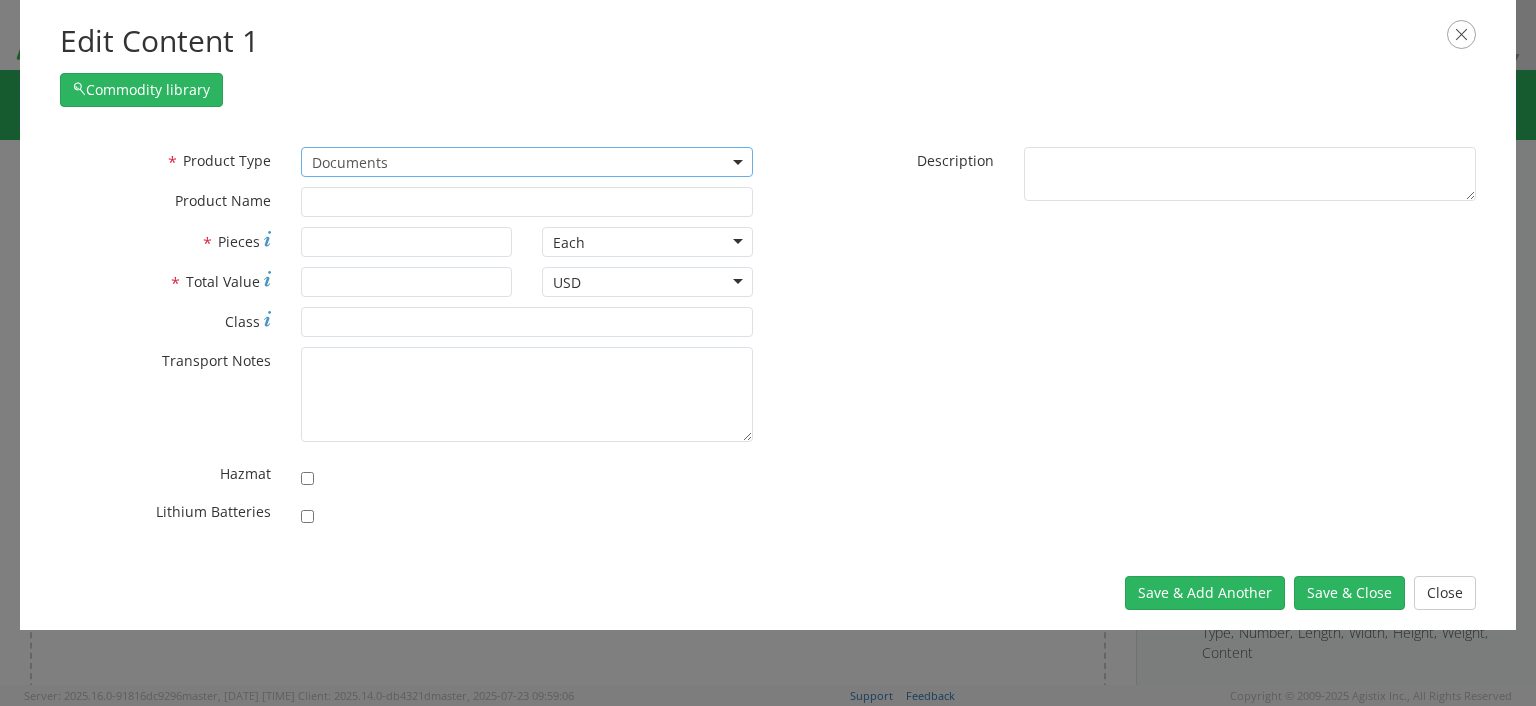 type on "Documents" 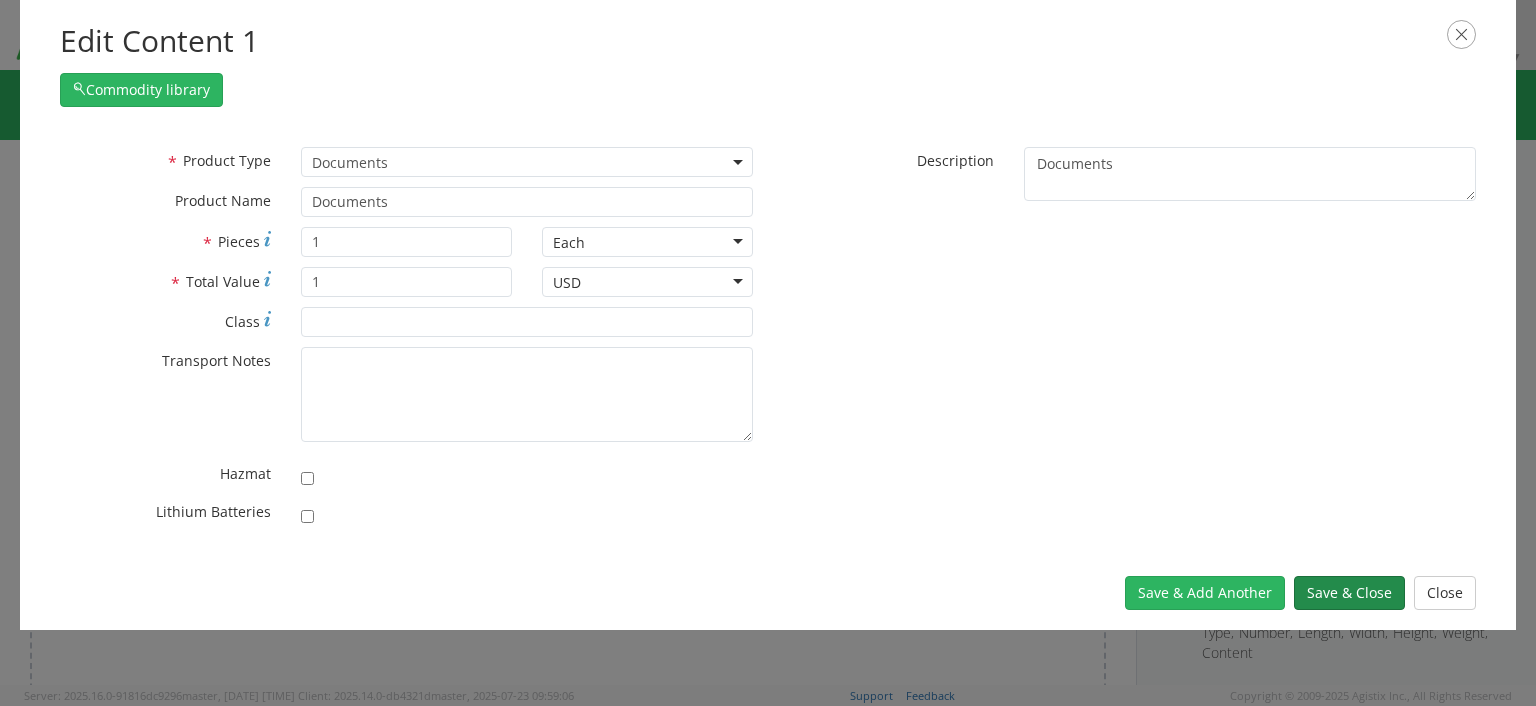 click on "Save & Close" at bounding box center (1349, 593) 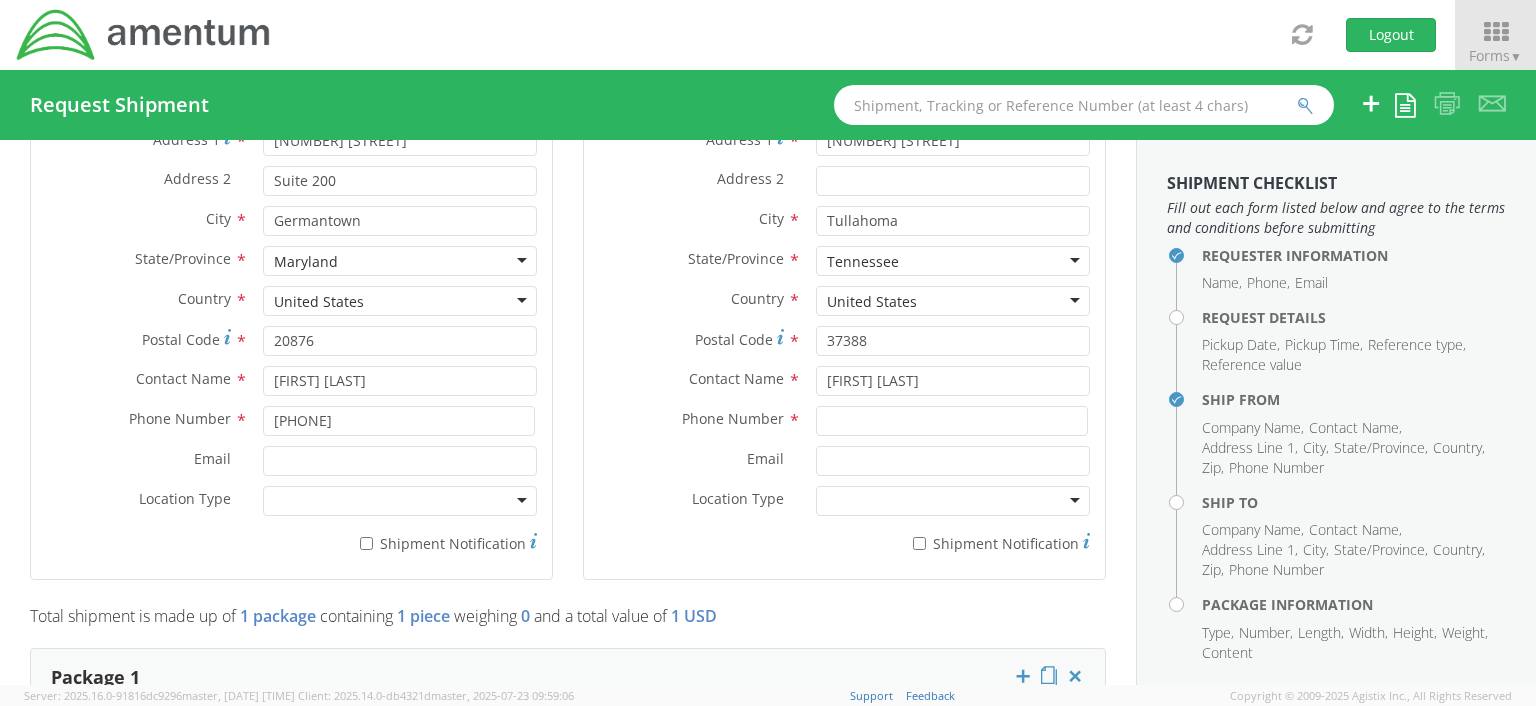 scroll, scrollTop: 1154, scrollLeft: 0, axis: vertical 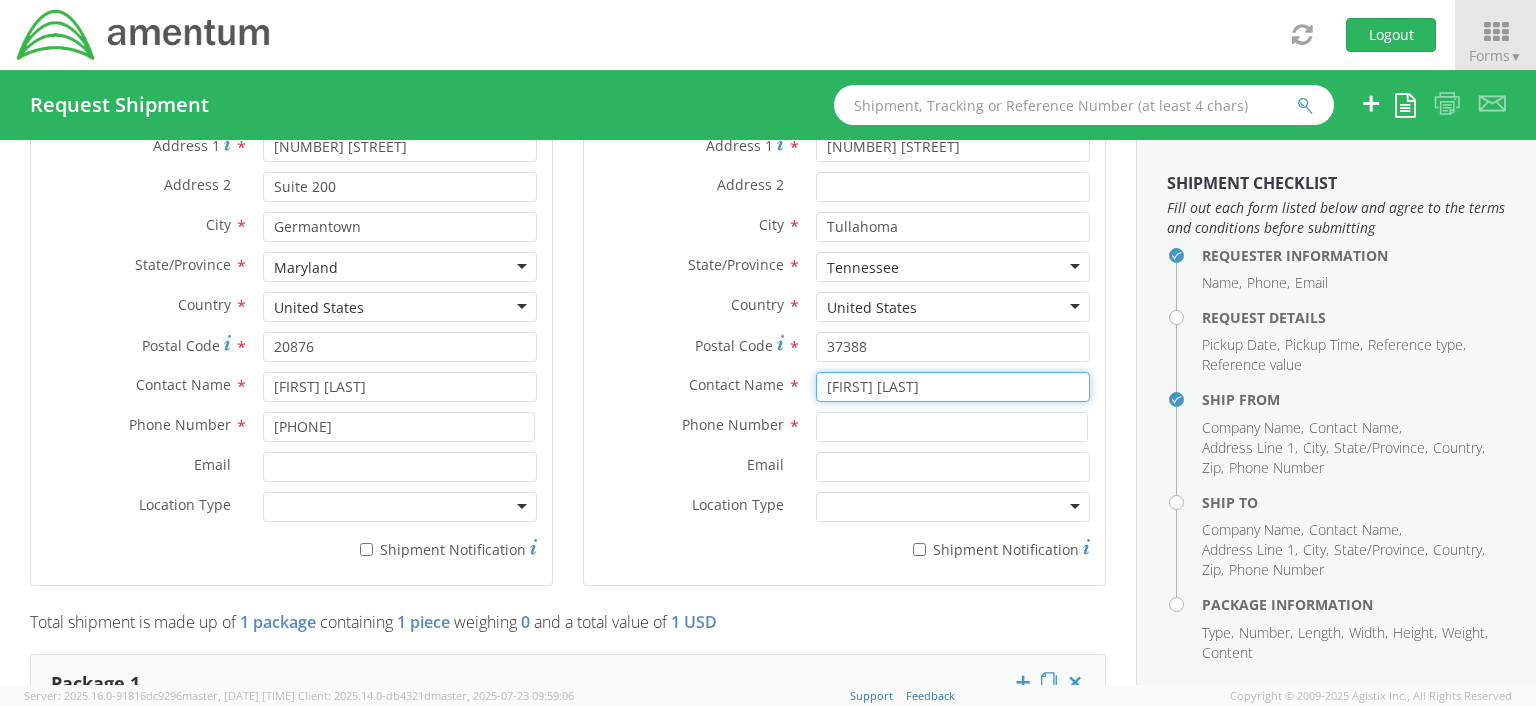 click on "Amenda G" at bounding box center [953, 387] 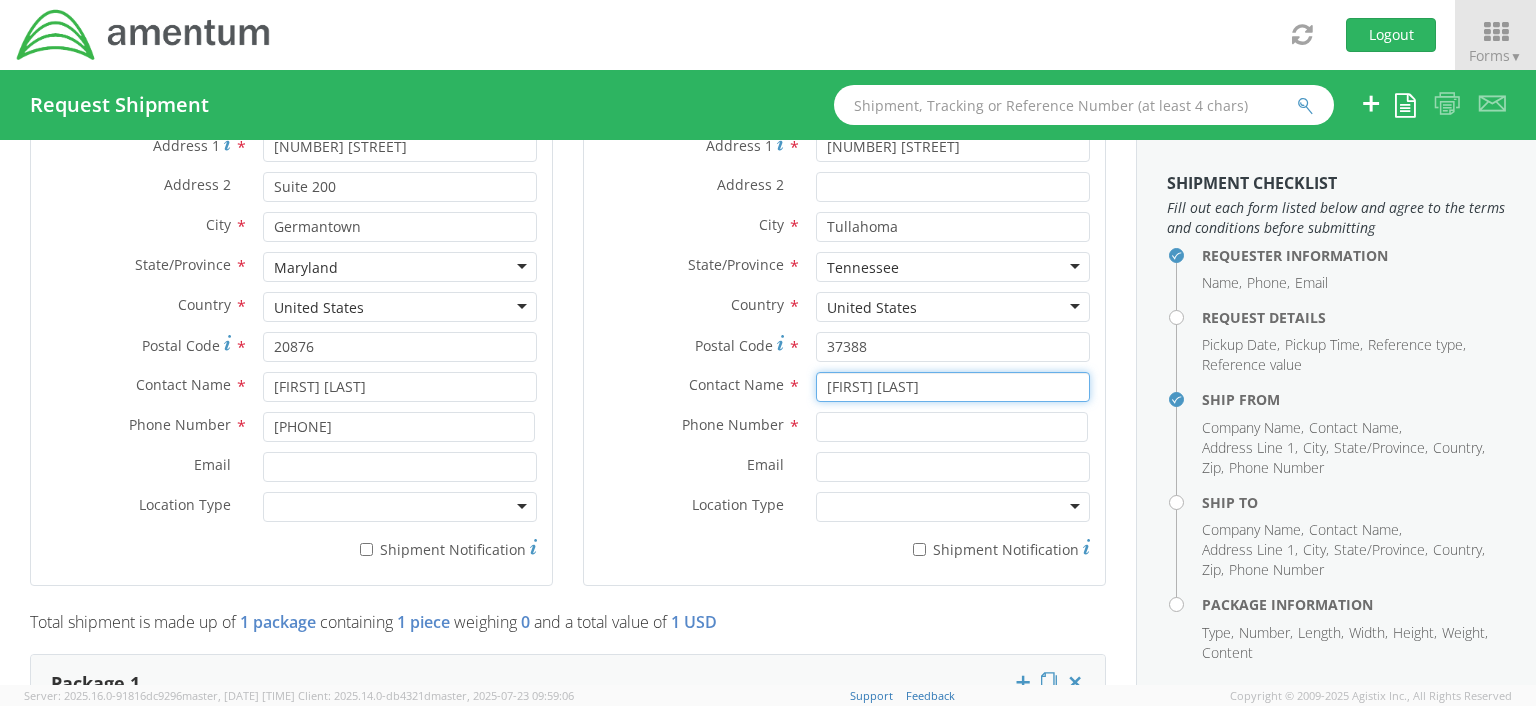 type on "Amenda Geblet" 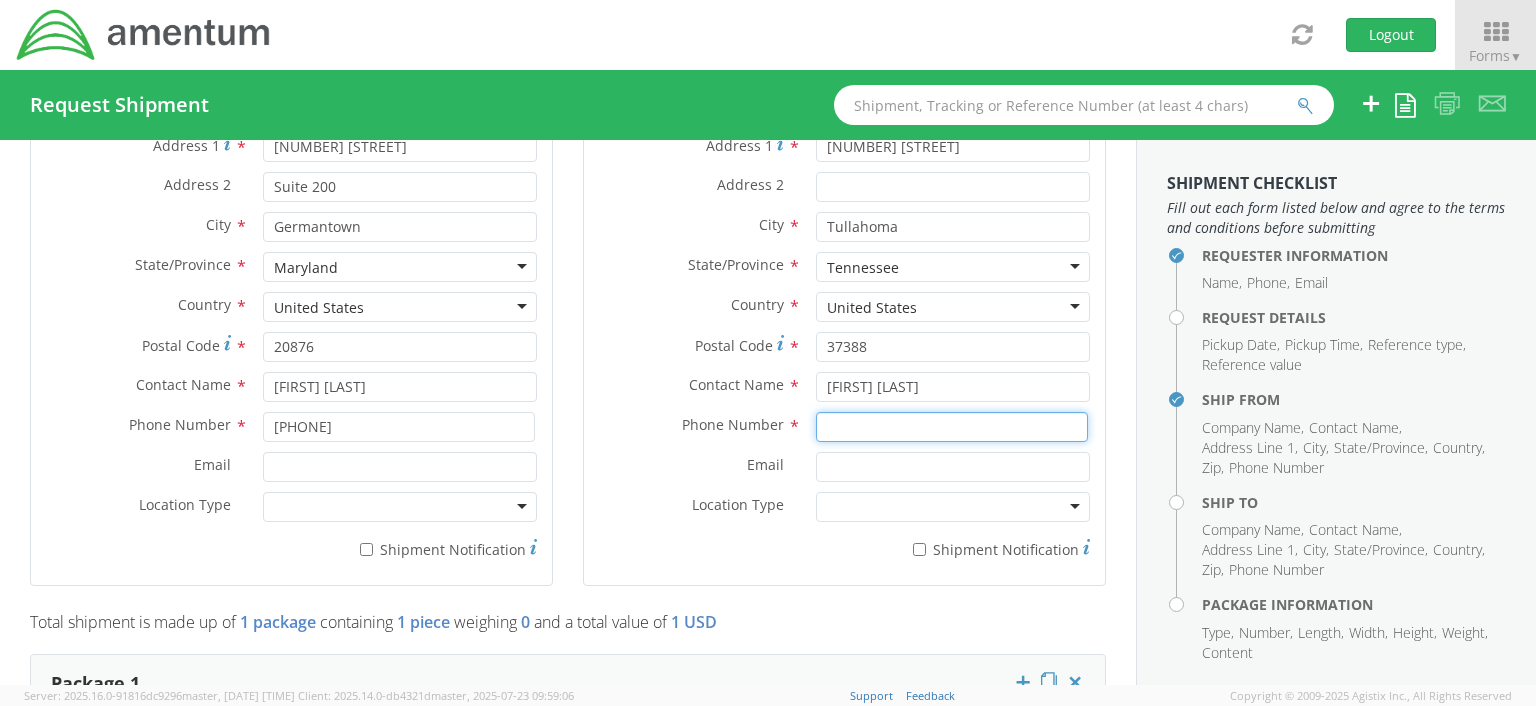 click at bounding box center [952, 427] 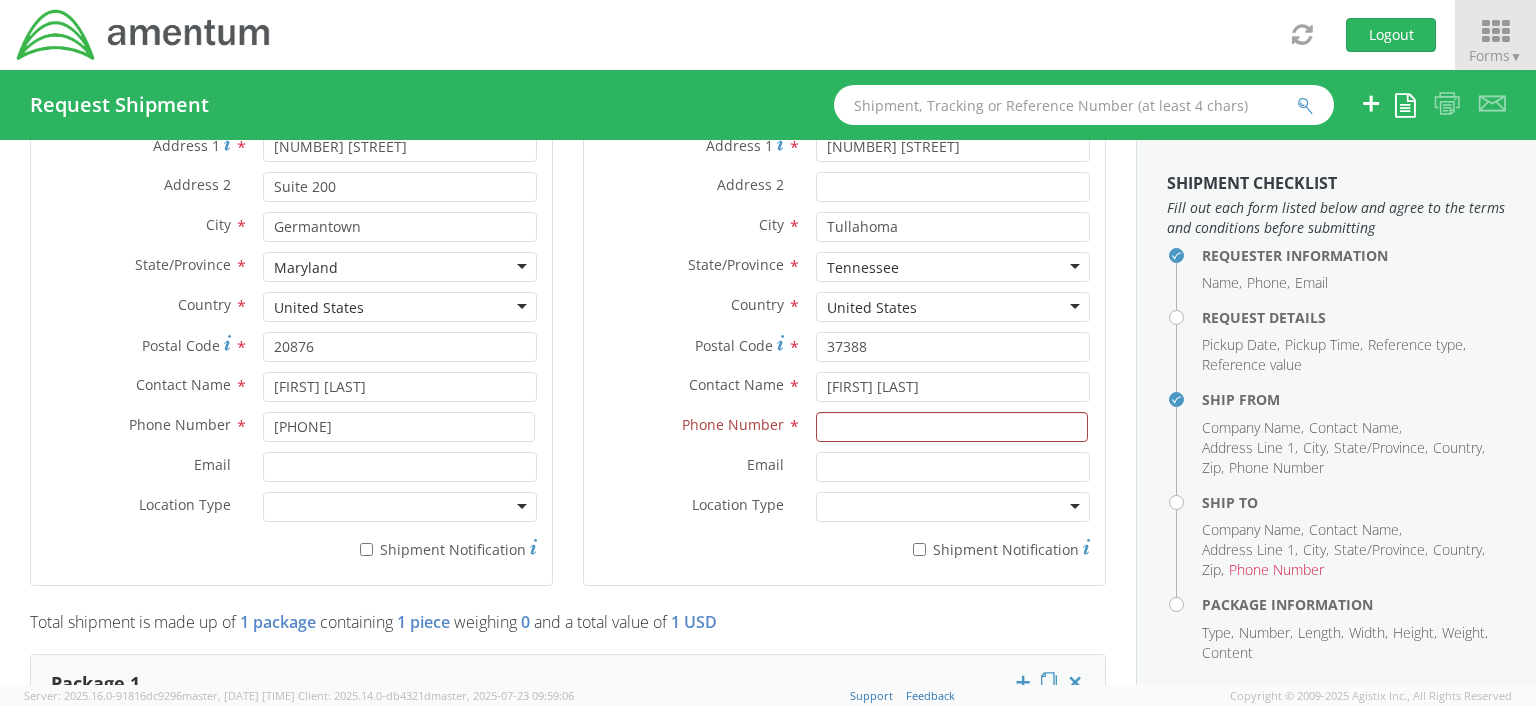 click on "▼" at bounding box center (1516, 56) 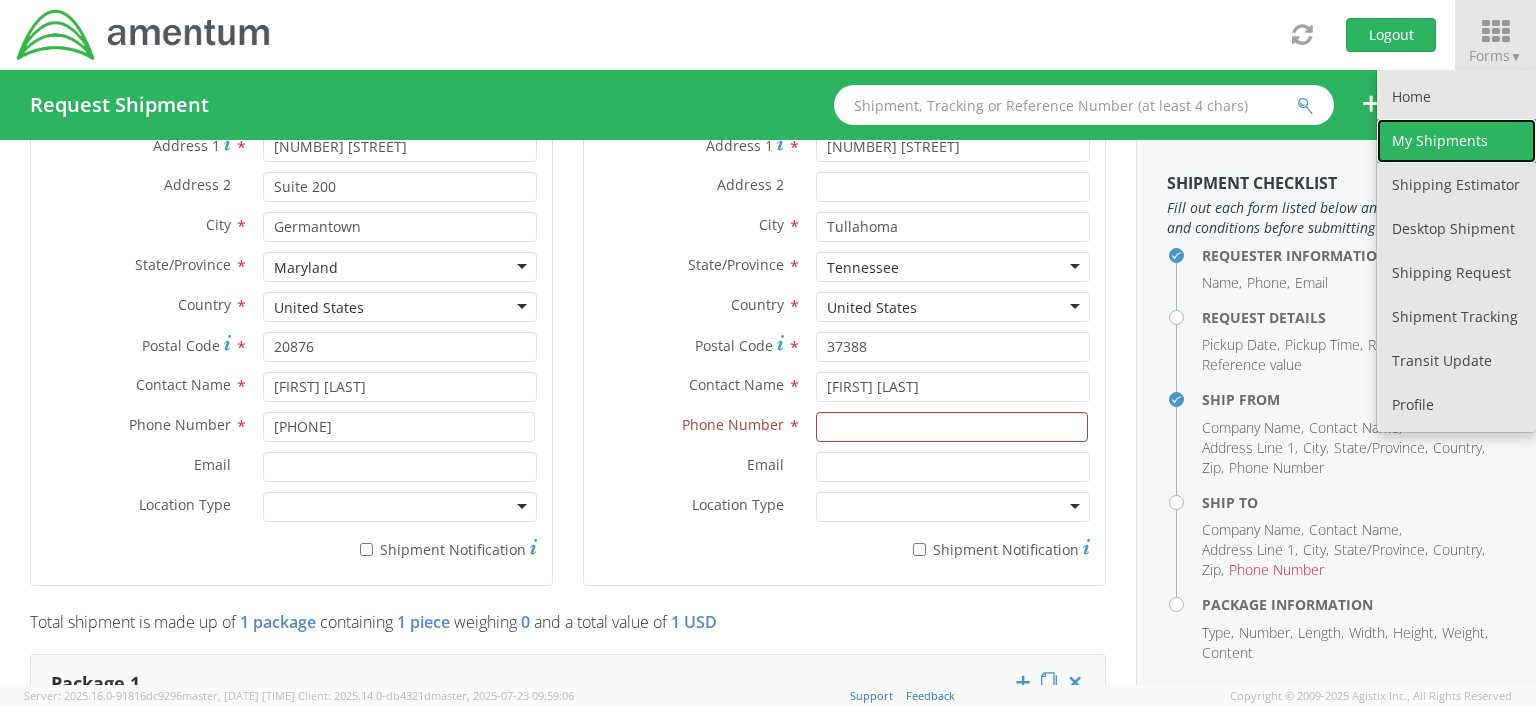 click on "My Shipments" at bounding box center [1456, 141] 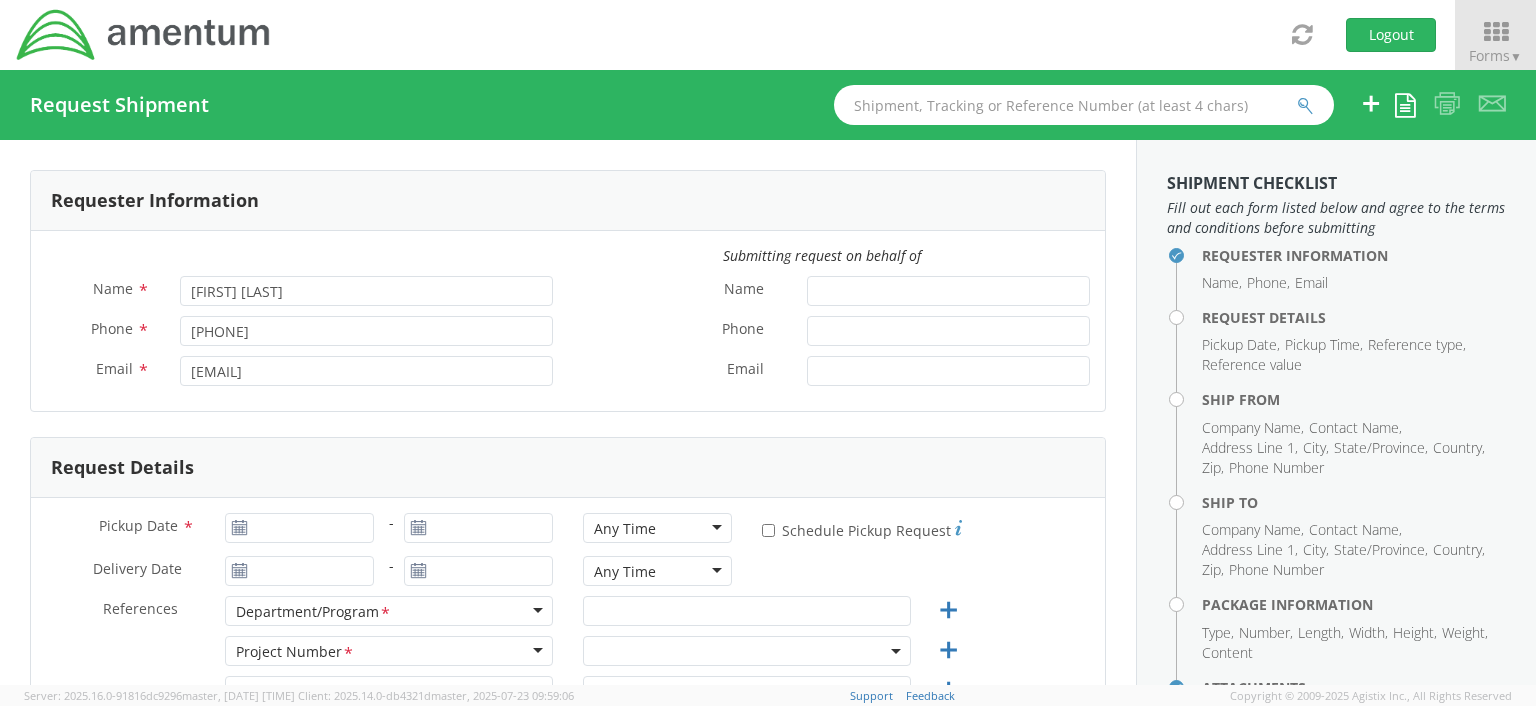 select on "OCCP.100054.00000" 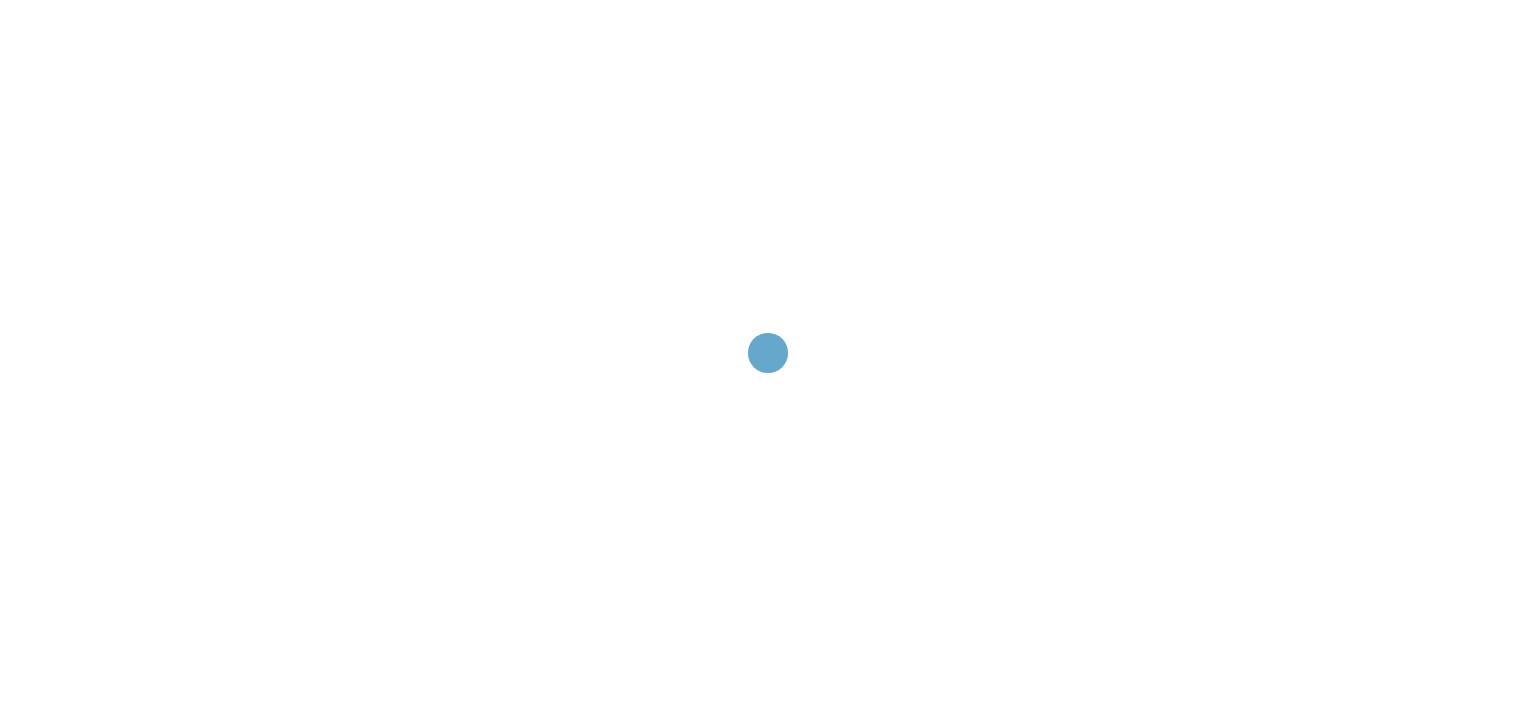 scroll, scrollTop: 0, scrollLeft: 0, axis: both 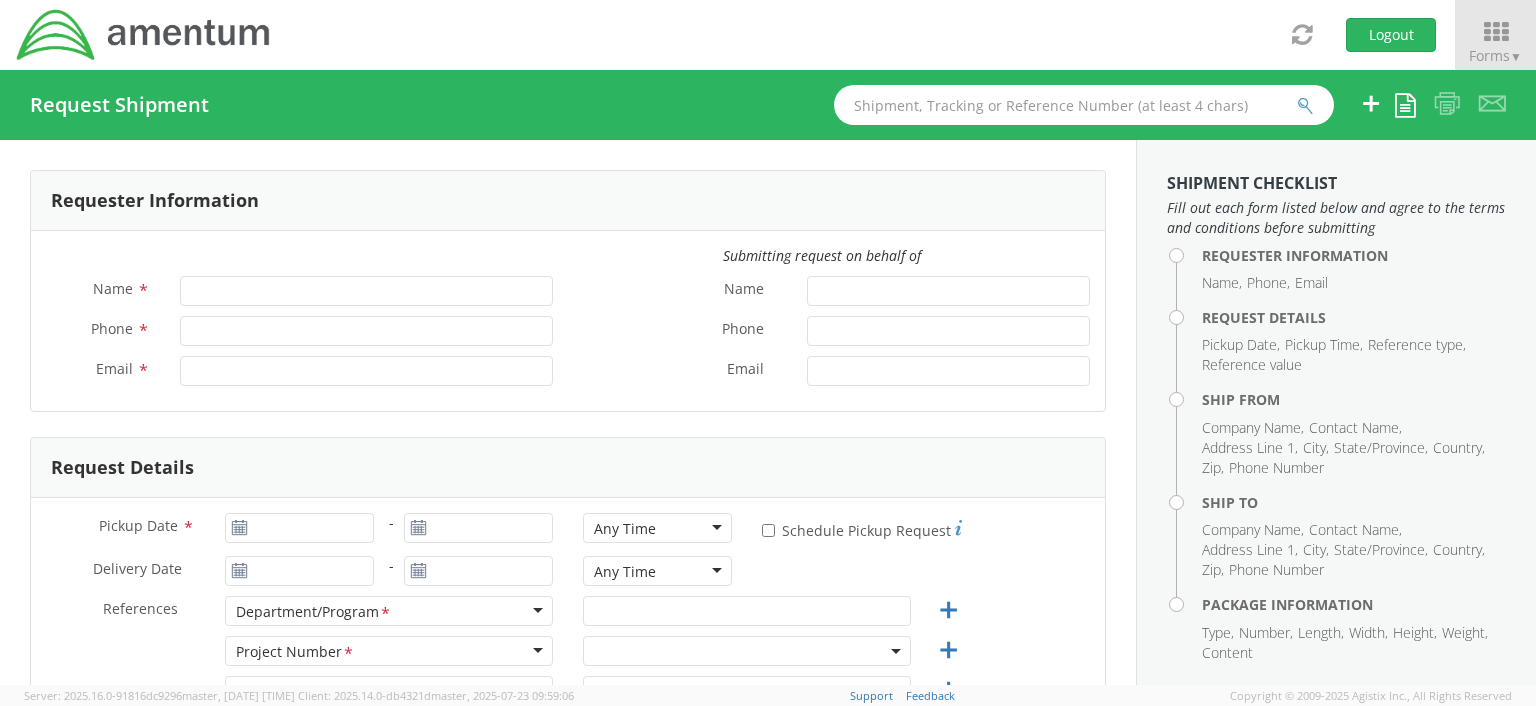 type on "[FIRST] [LAST]" 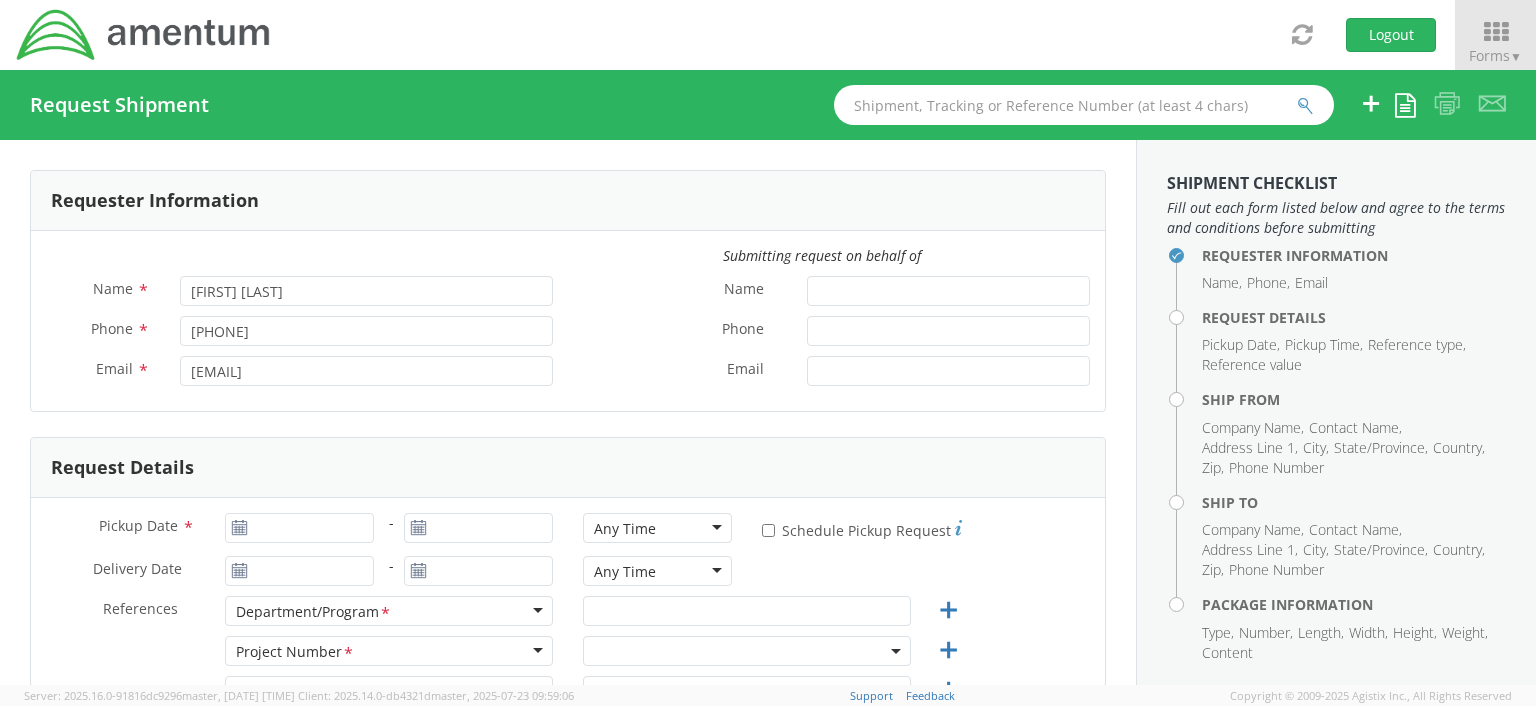 select on "OCCP.100054.00000" 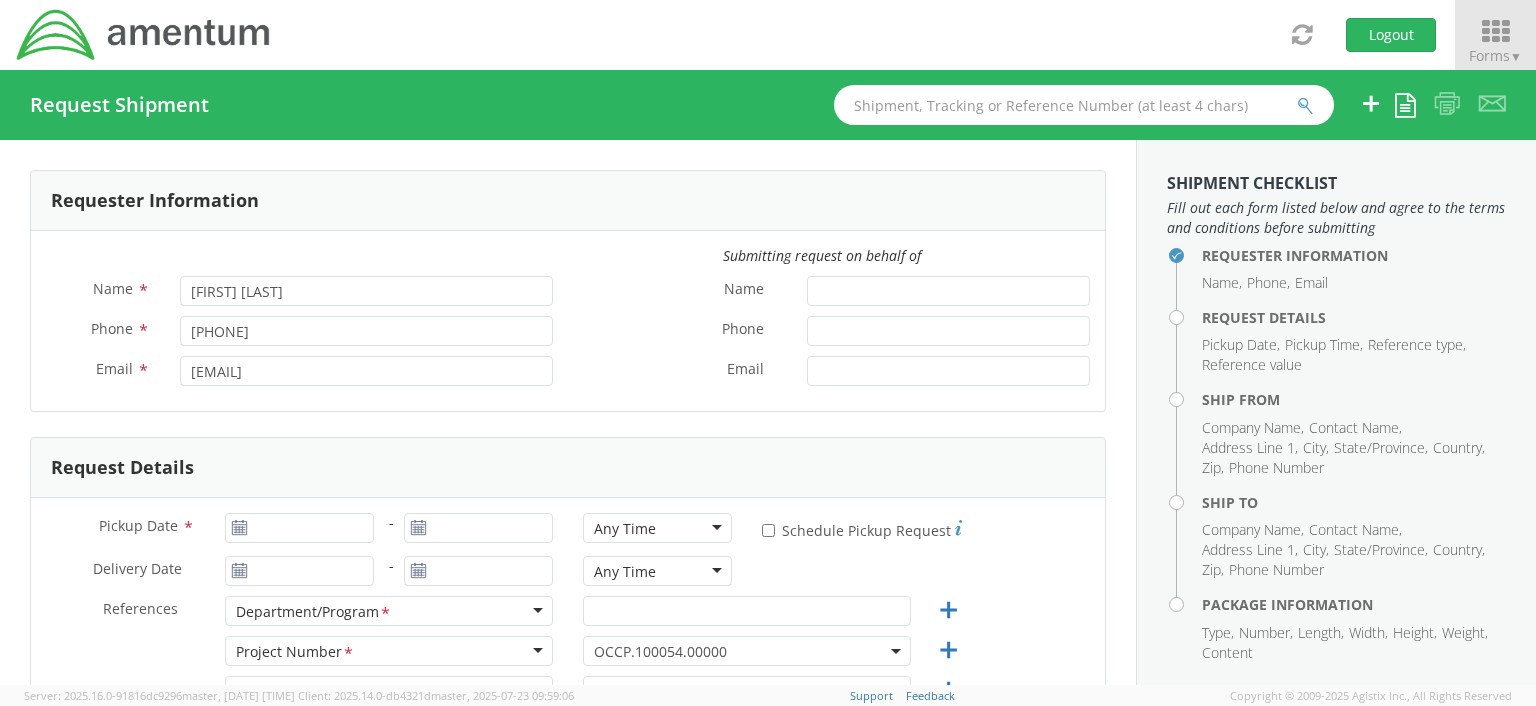 click on "▼" at bounding box center [1516, 56] 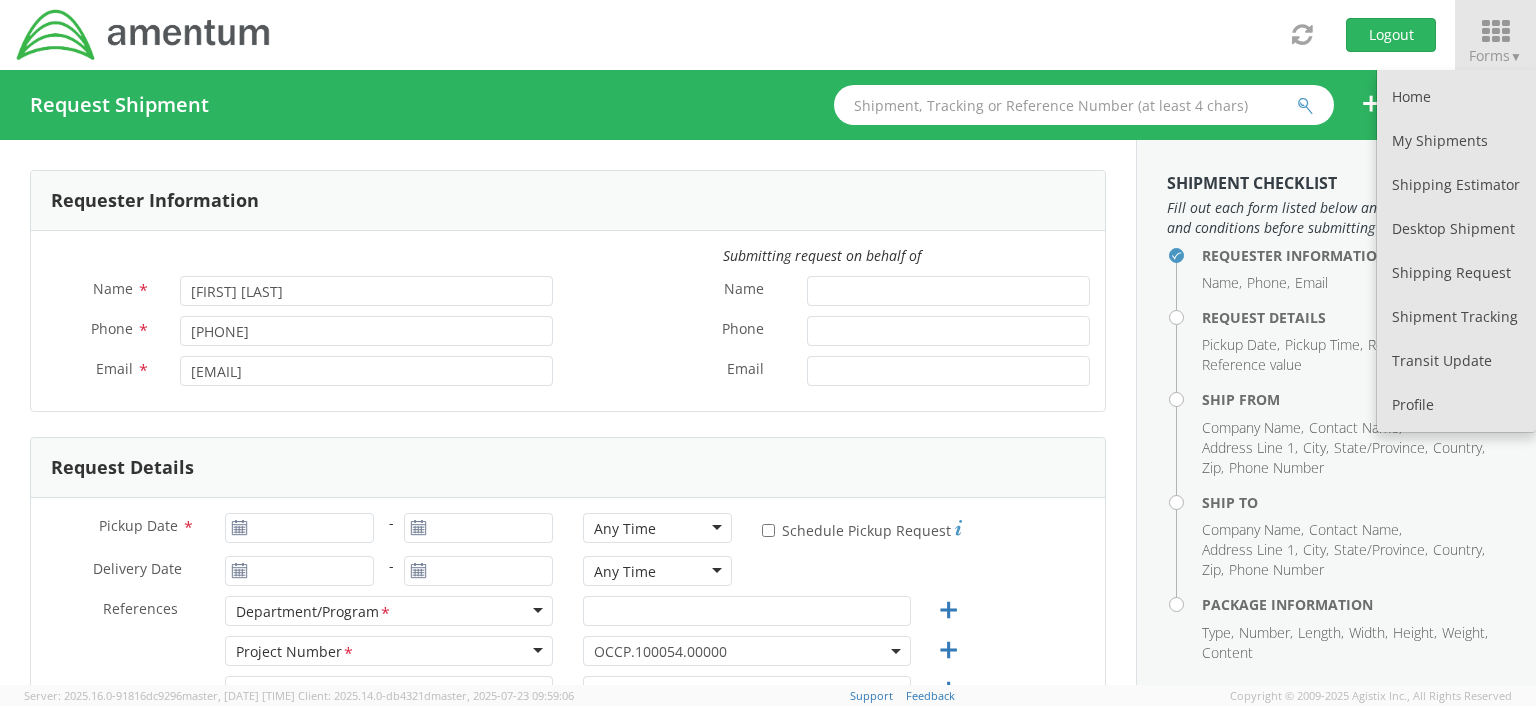 click on "Requester Information" at bounding box center (568, 201) 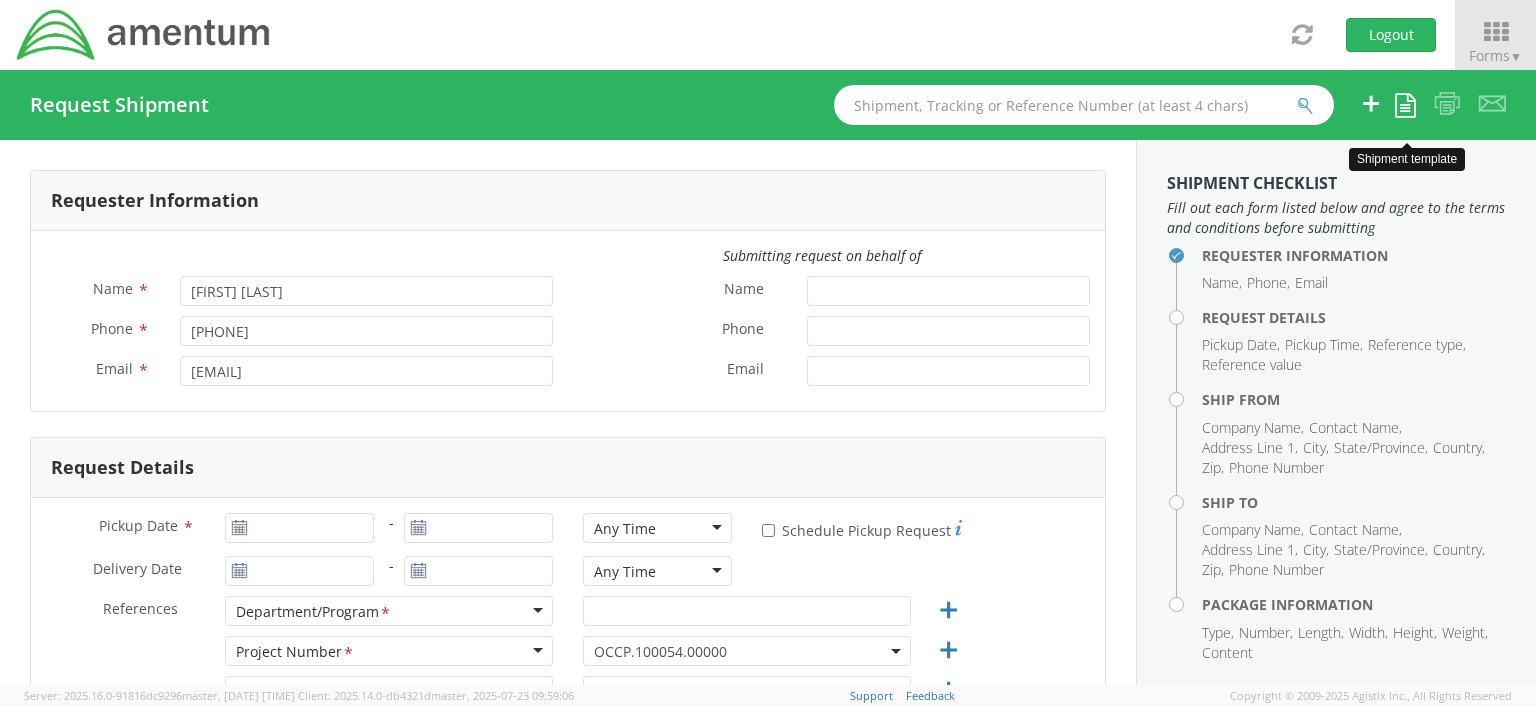 click at bounding box center (1405, 105) 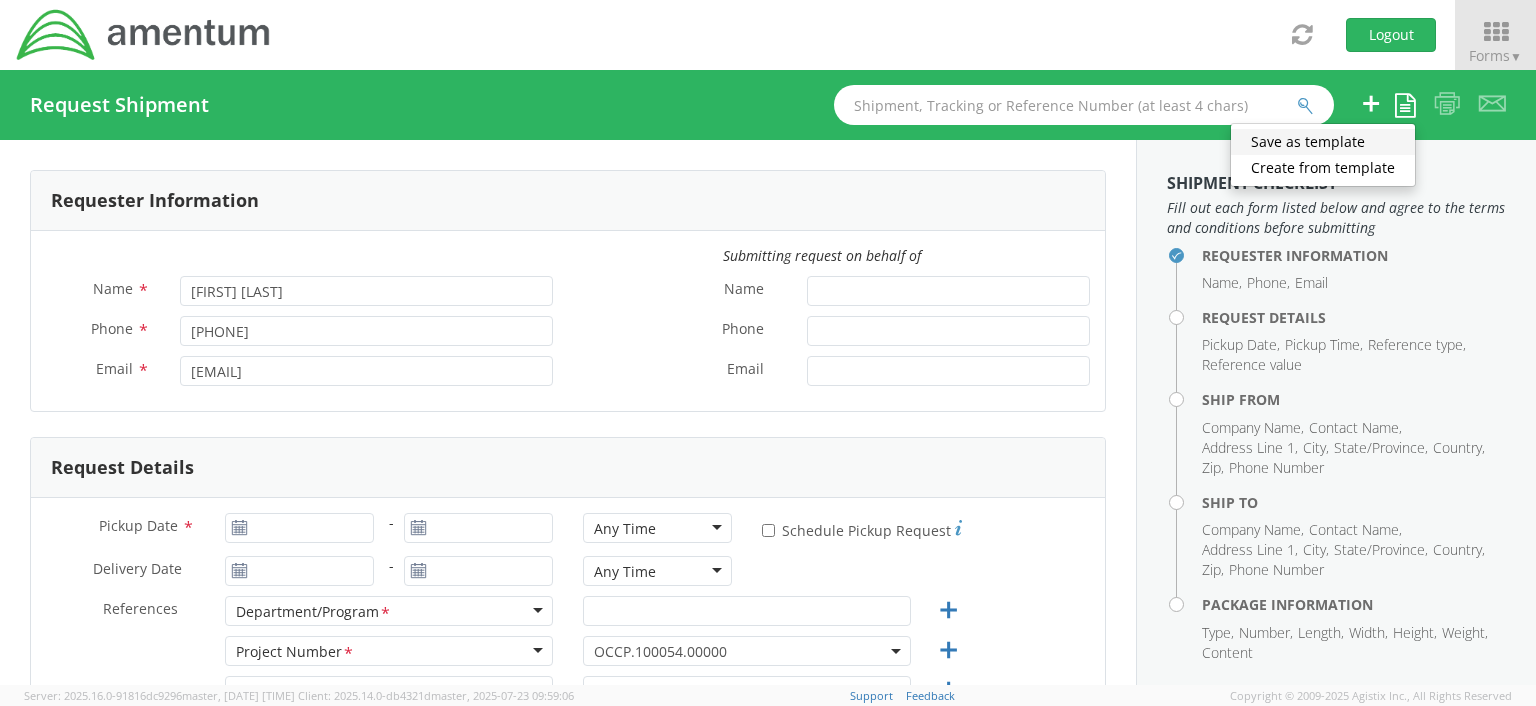 click on "Save as template" at bounding box center [1323, 142] 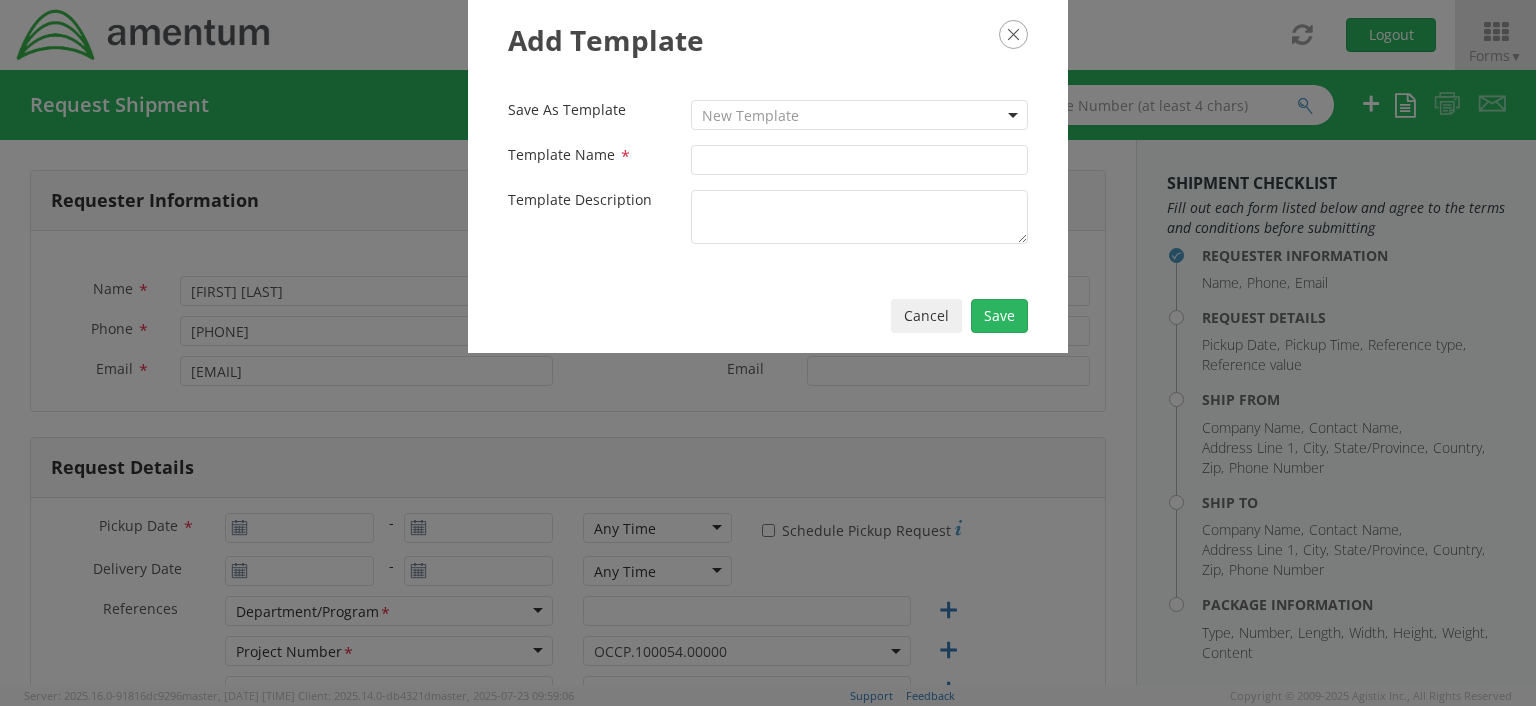click on "Cancel" at bounding box center [926, 316] 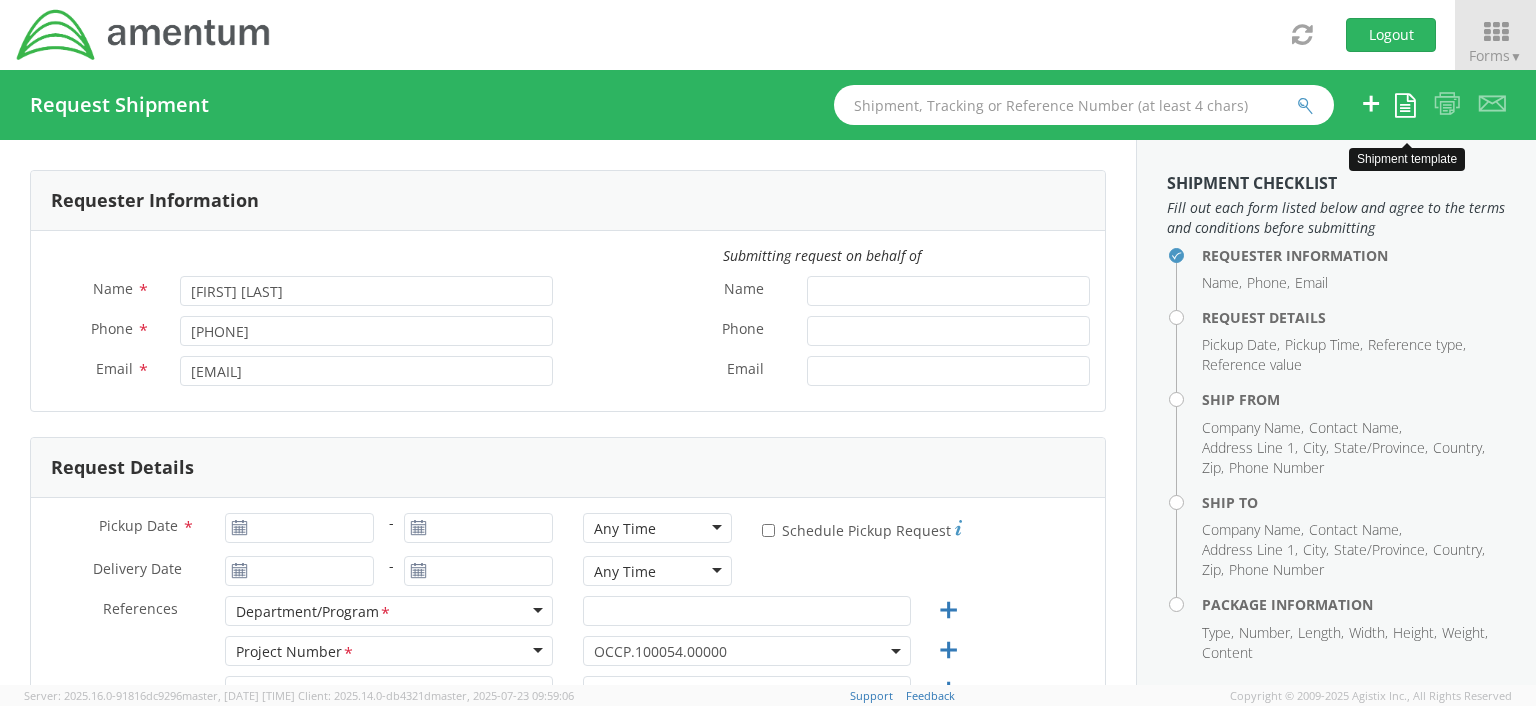 click at bounding box center [1405, 105] 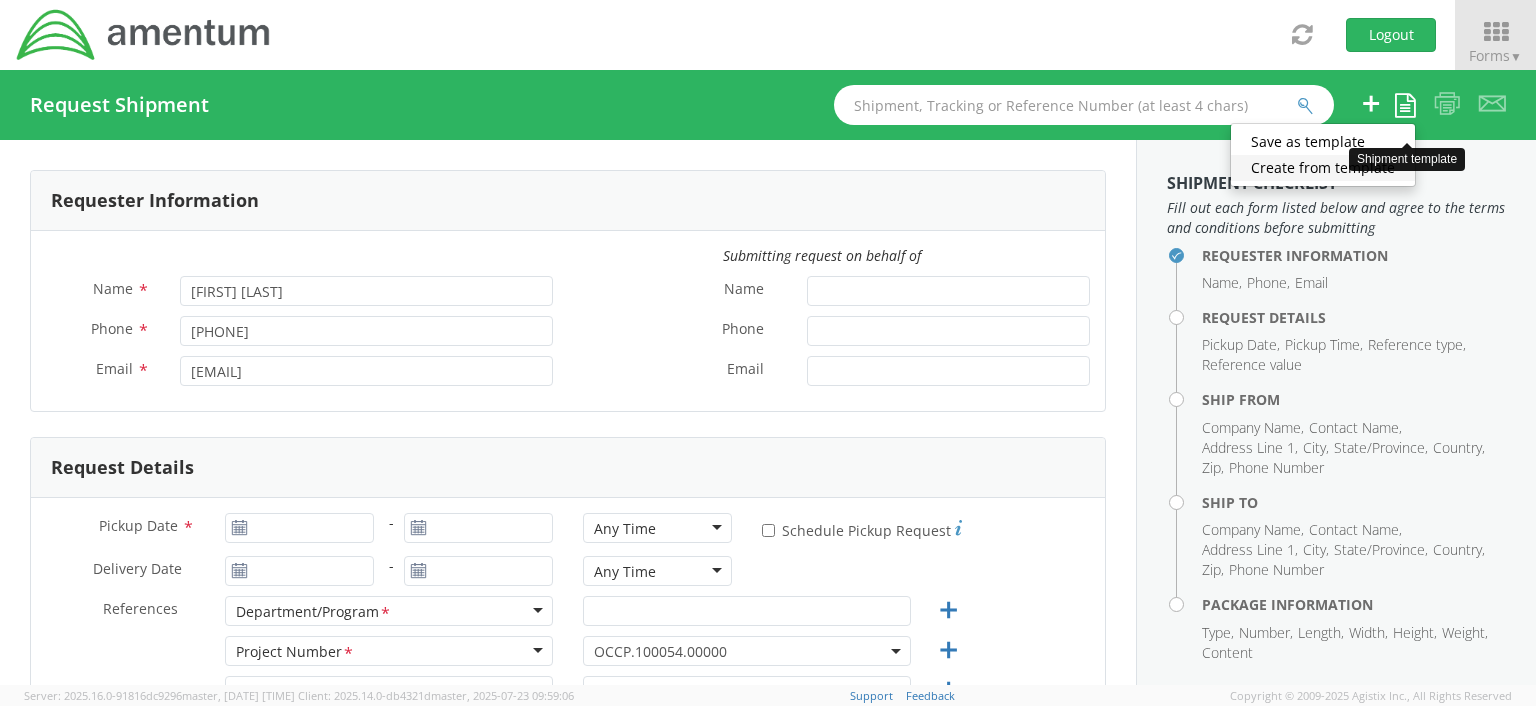 click on "Create from template" at bounding box center [1323, 168] 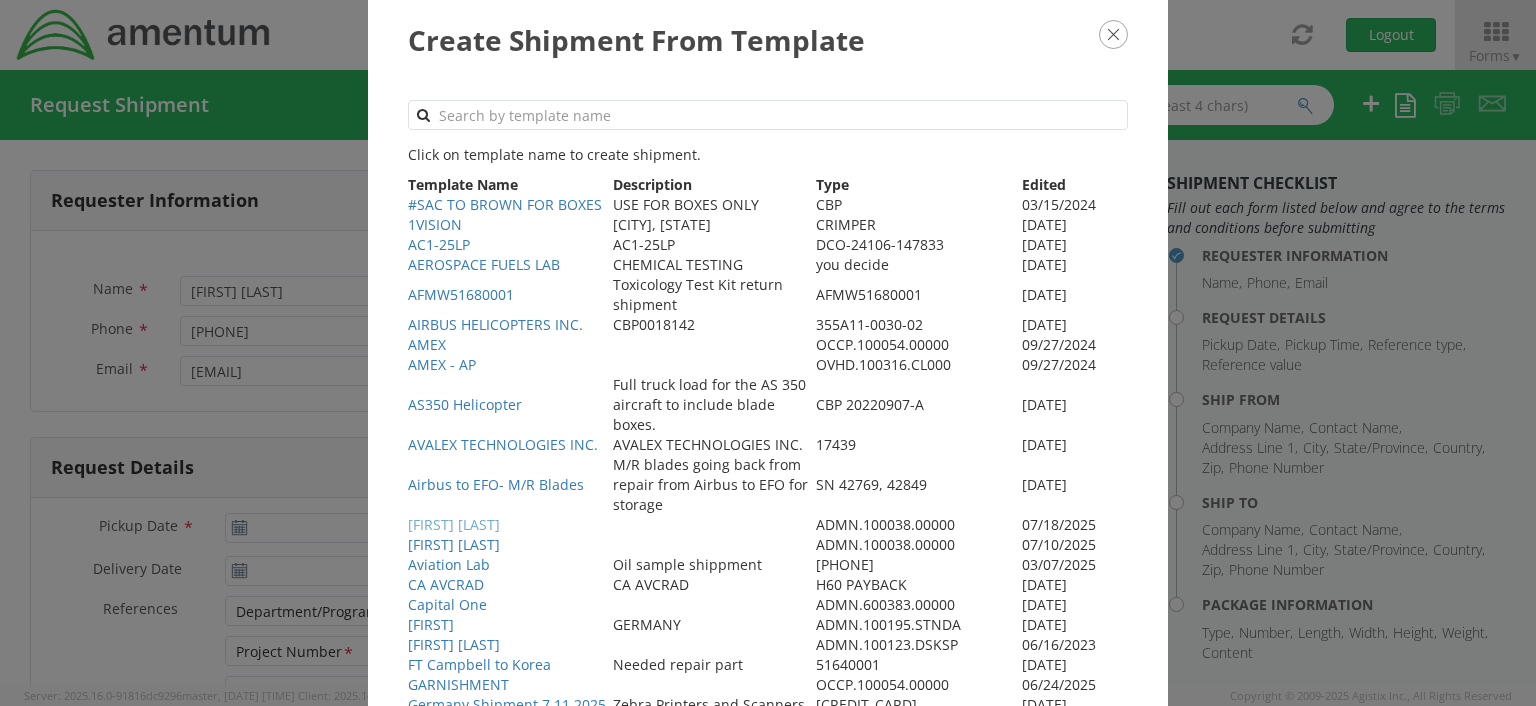 click on "[FIRST] [LAST]" at bounding box center [454, 524] 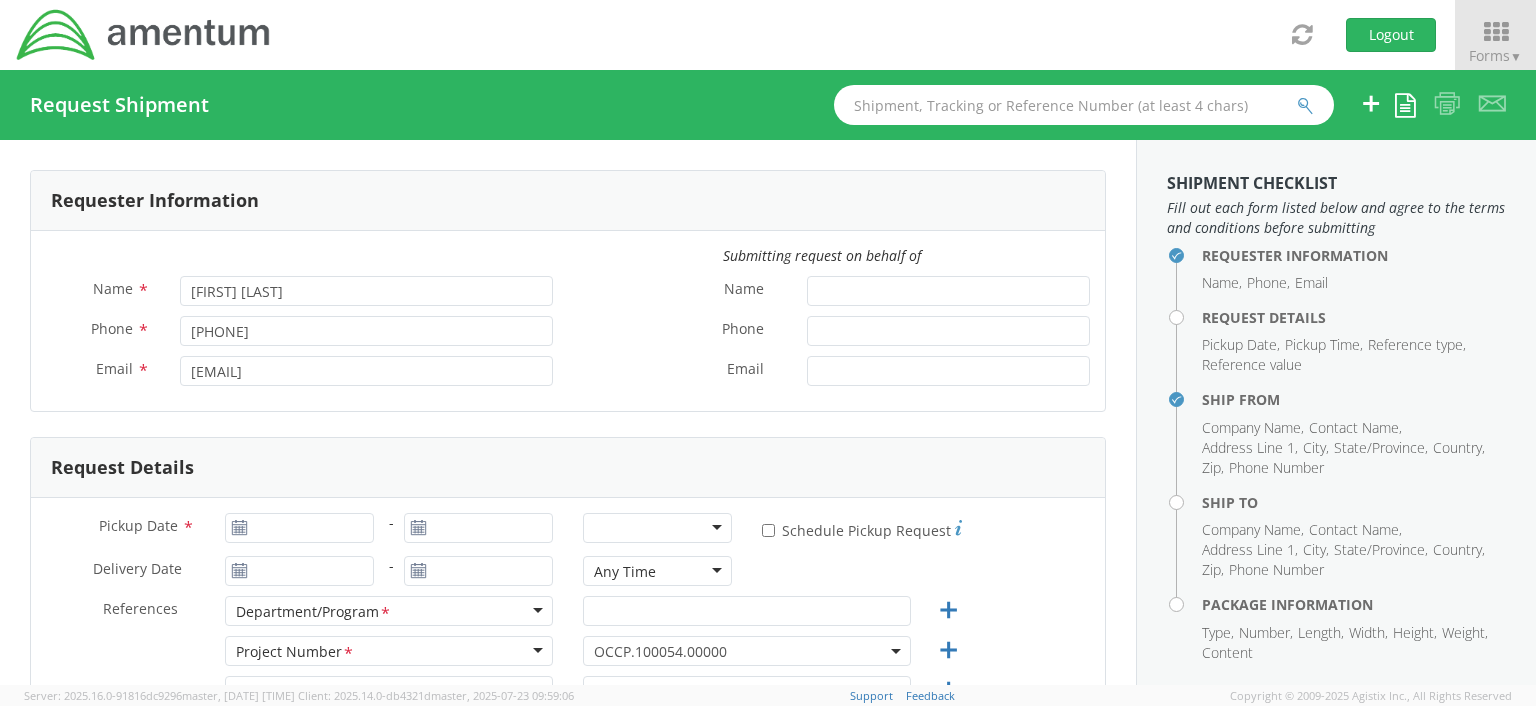 type on "07/18/2025" 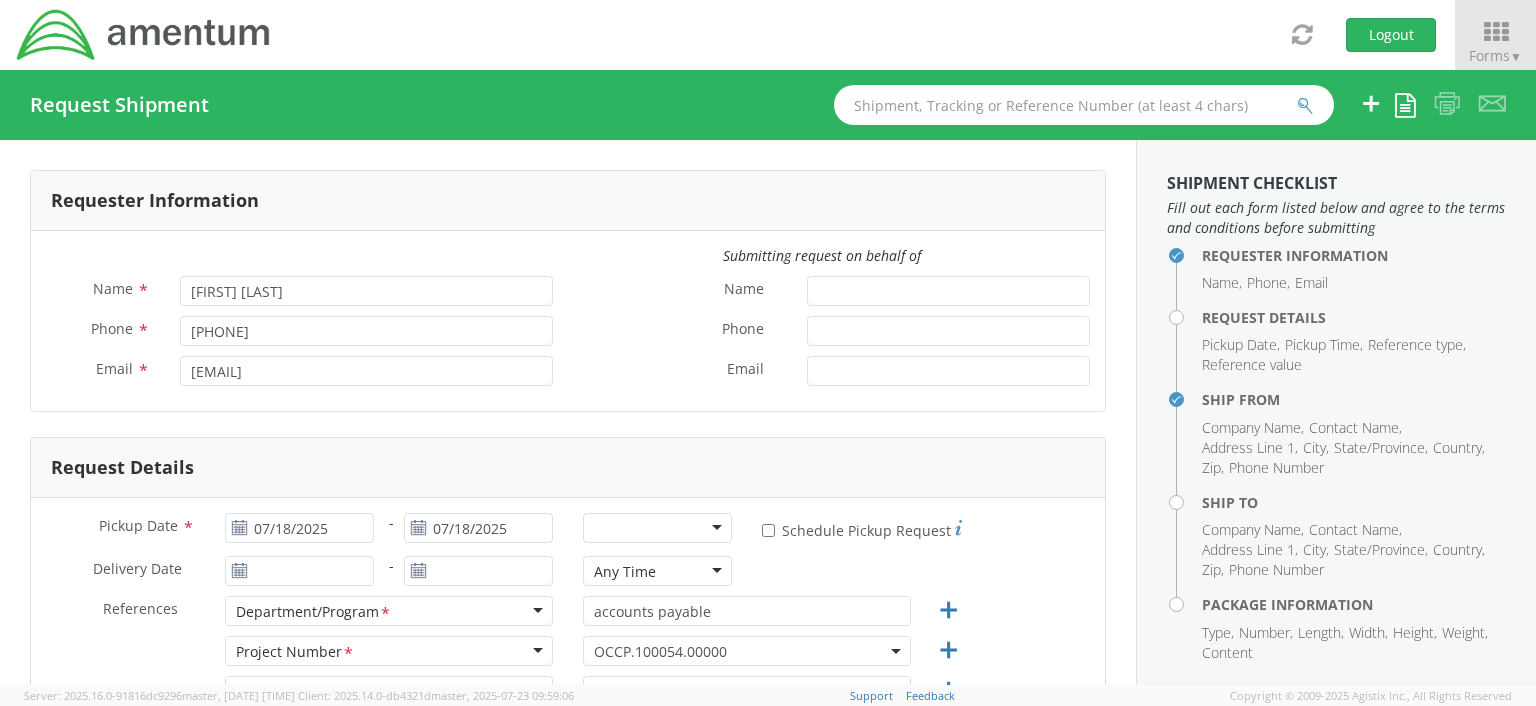 select on "ADMN.100038.00000" 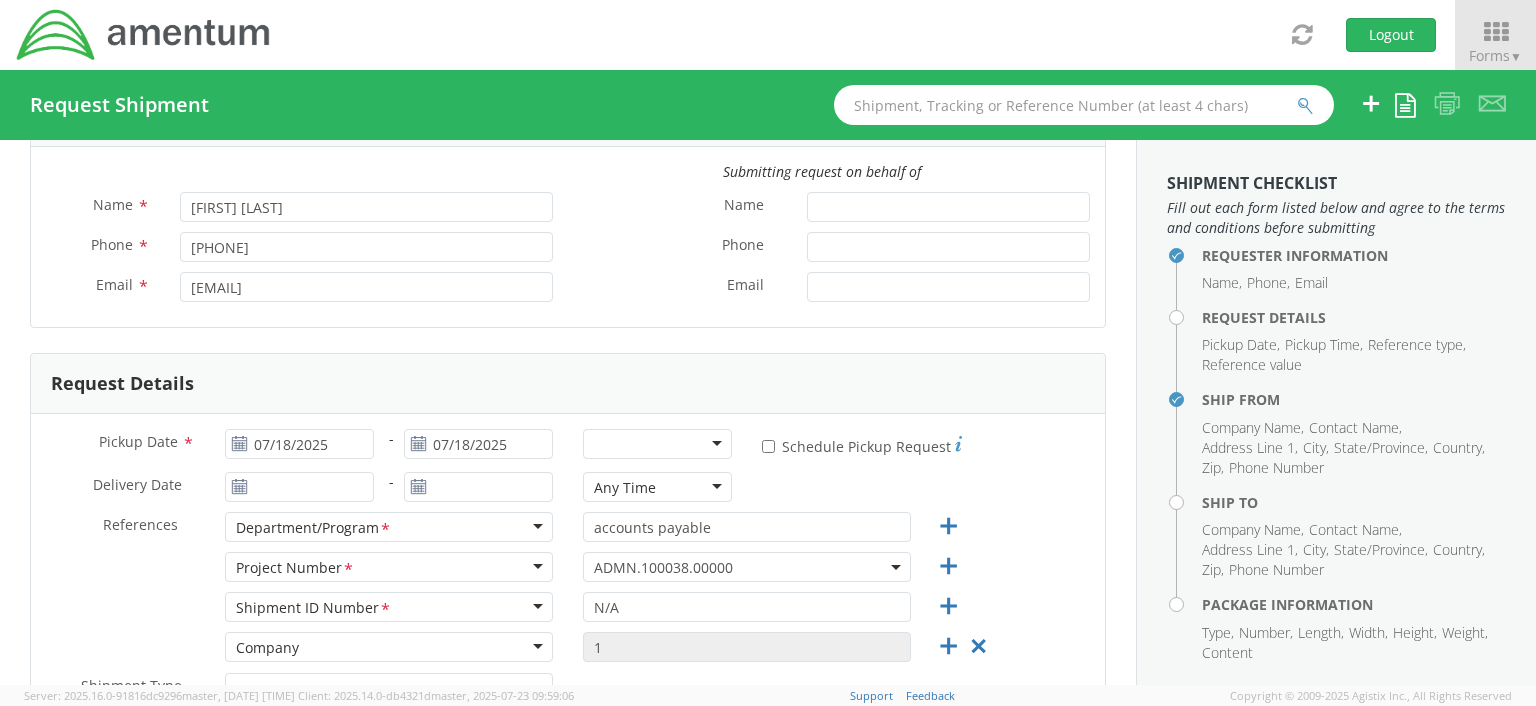 scroll, scrollTop: 88, scrollLeft: 0, axis: vertical 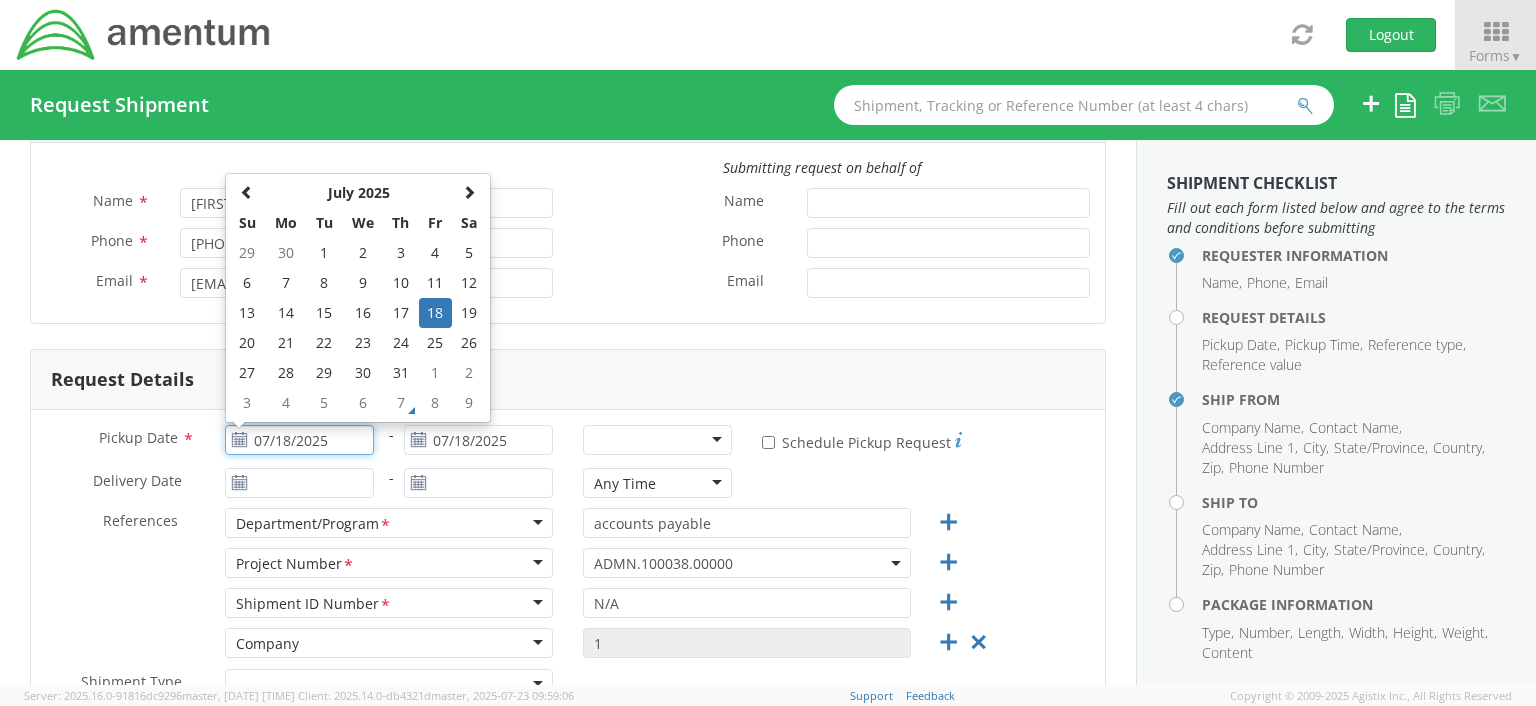 click on "07/18/2025" at bounding box center (299, 440) 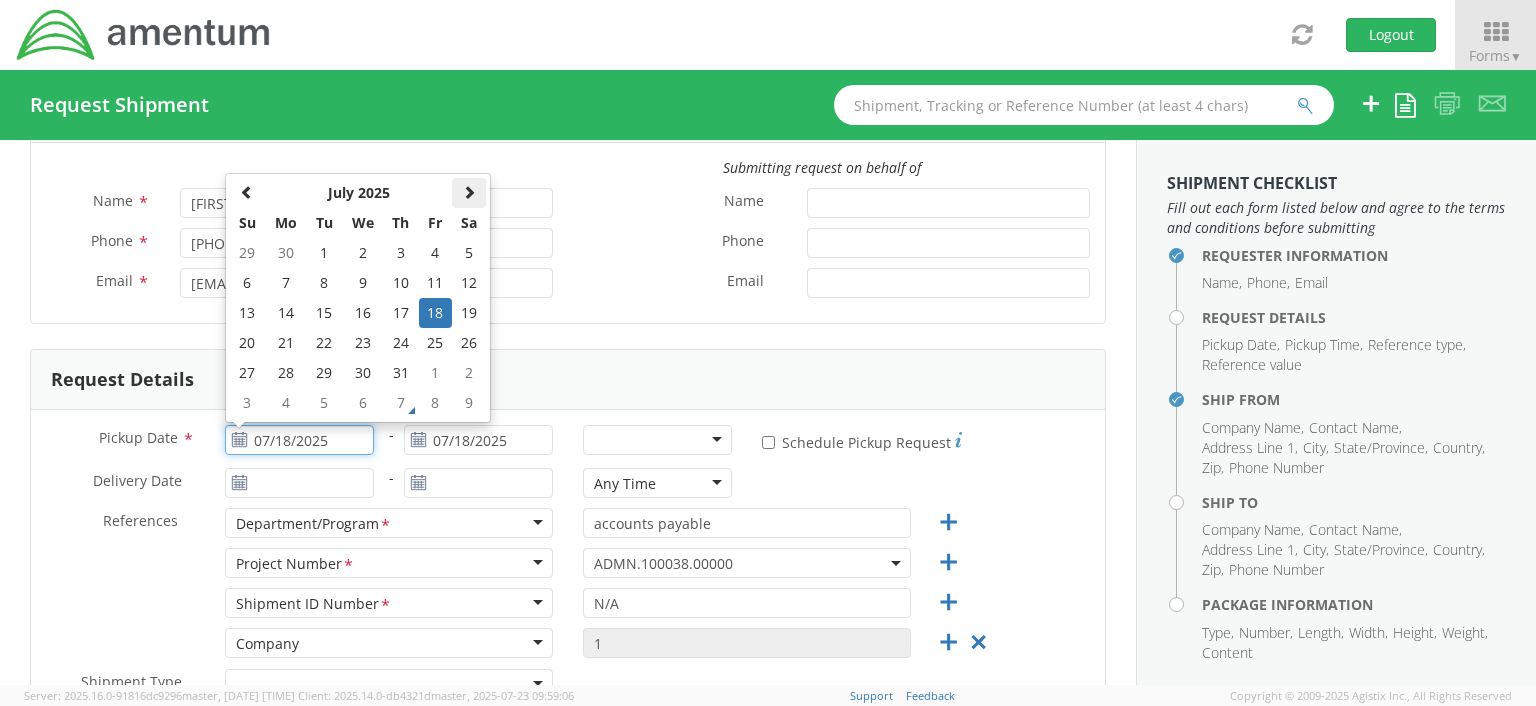 click at bounding box center (469, 192) 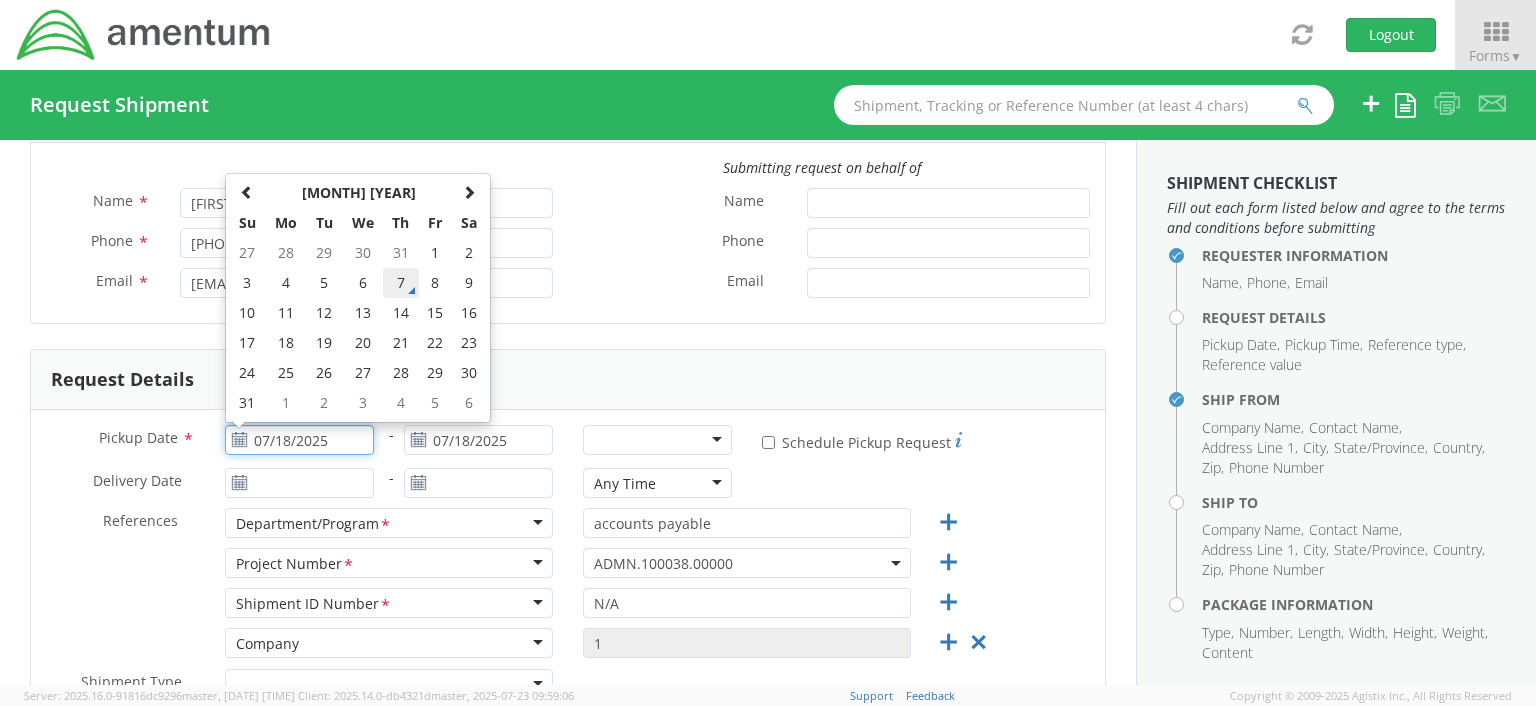 click on "7" at bounding box center [400, 283] 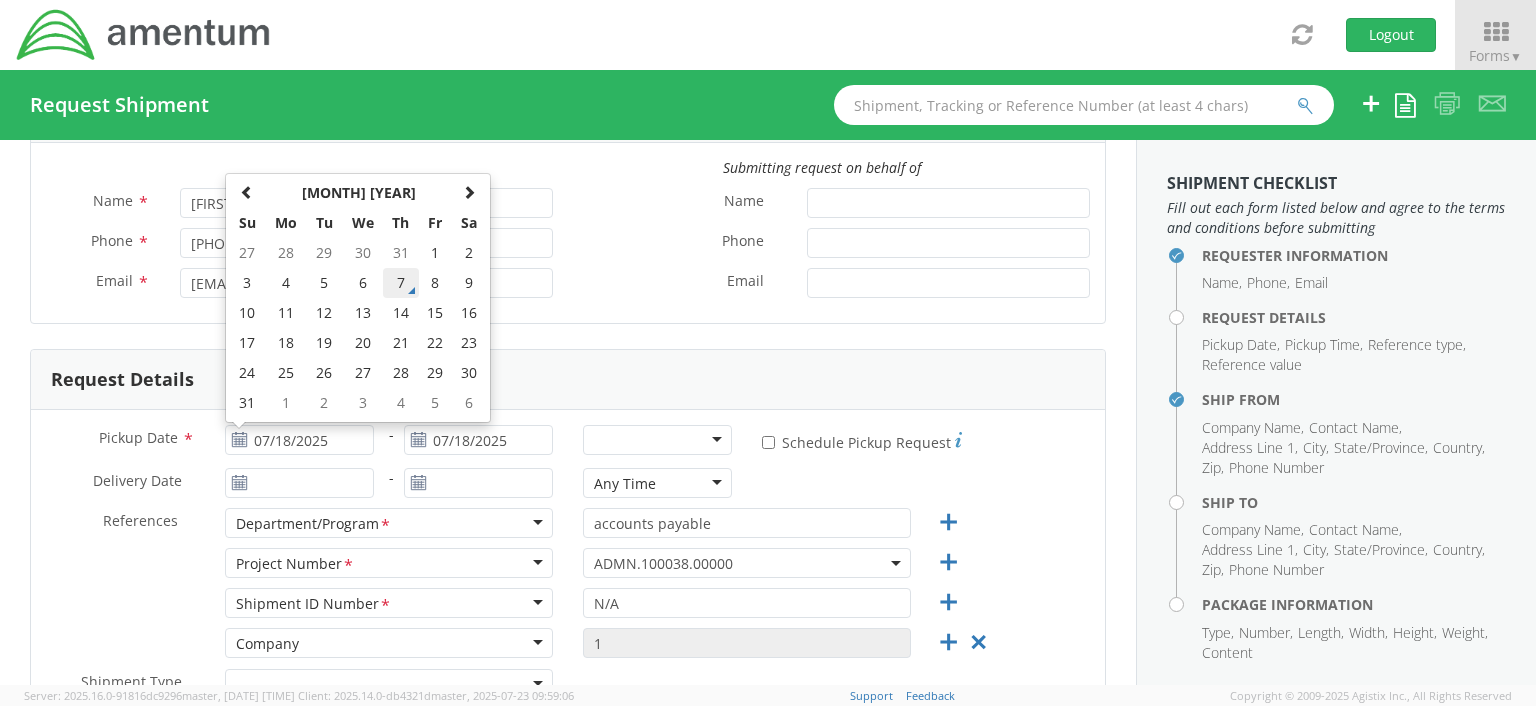 type on "08/07/2025" 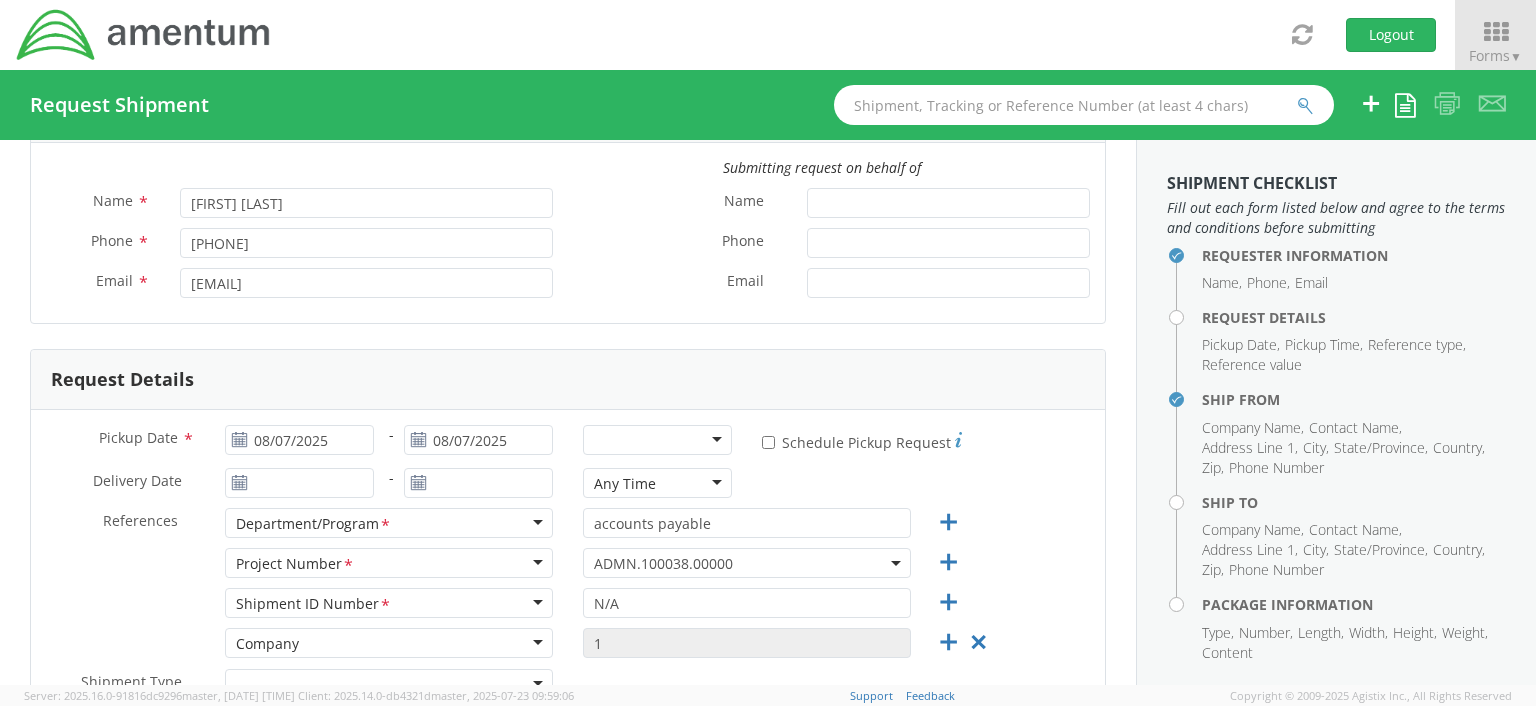 click at bounding box center (657, 440) 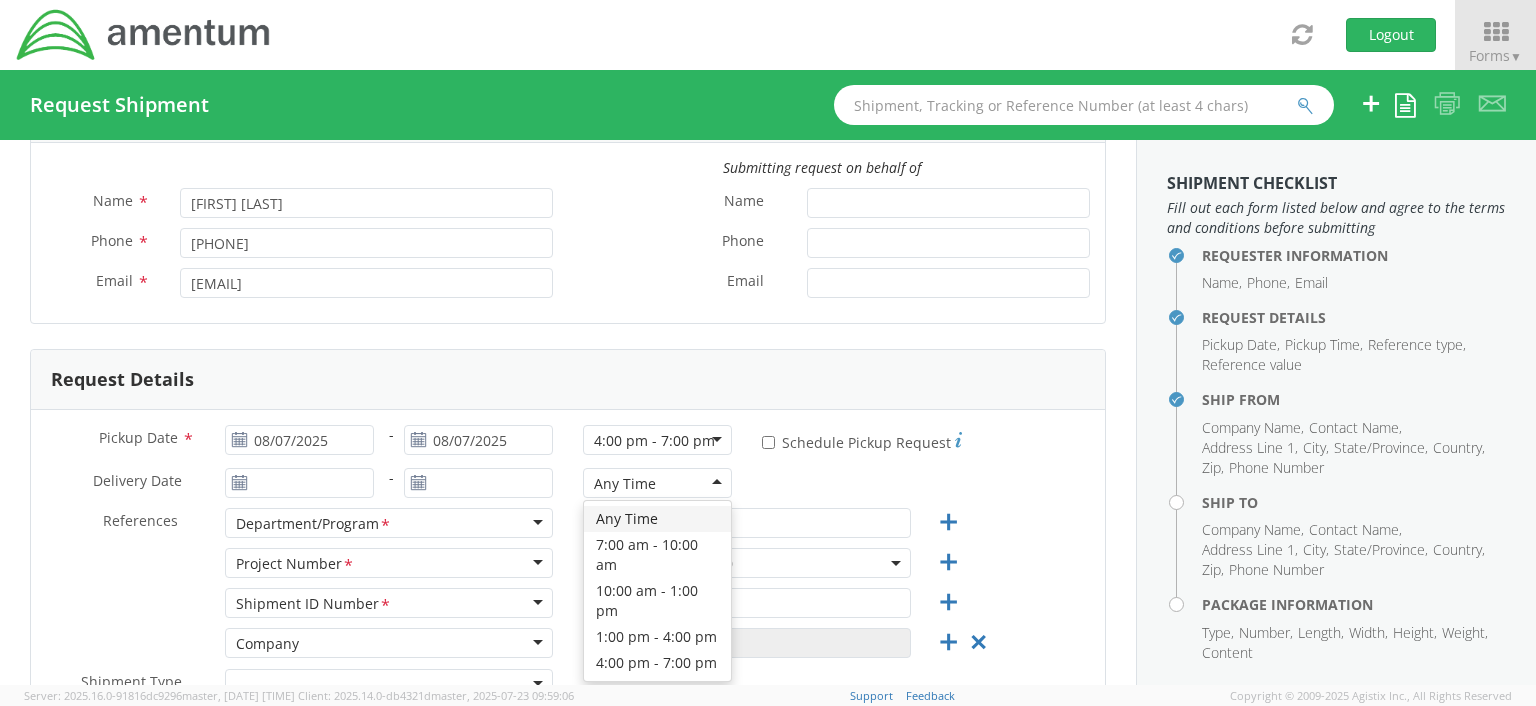 click on "Any Time" at bounding box center [657, 483] 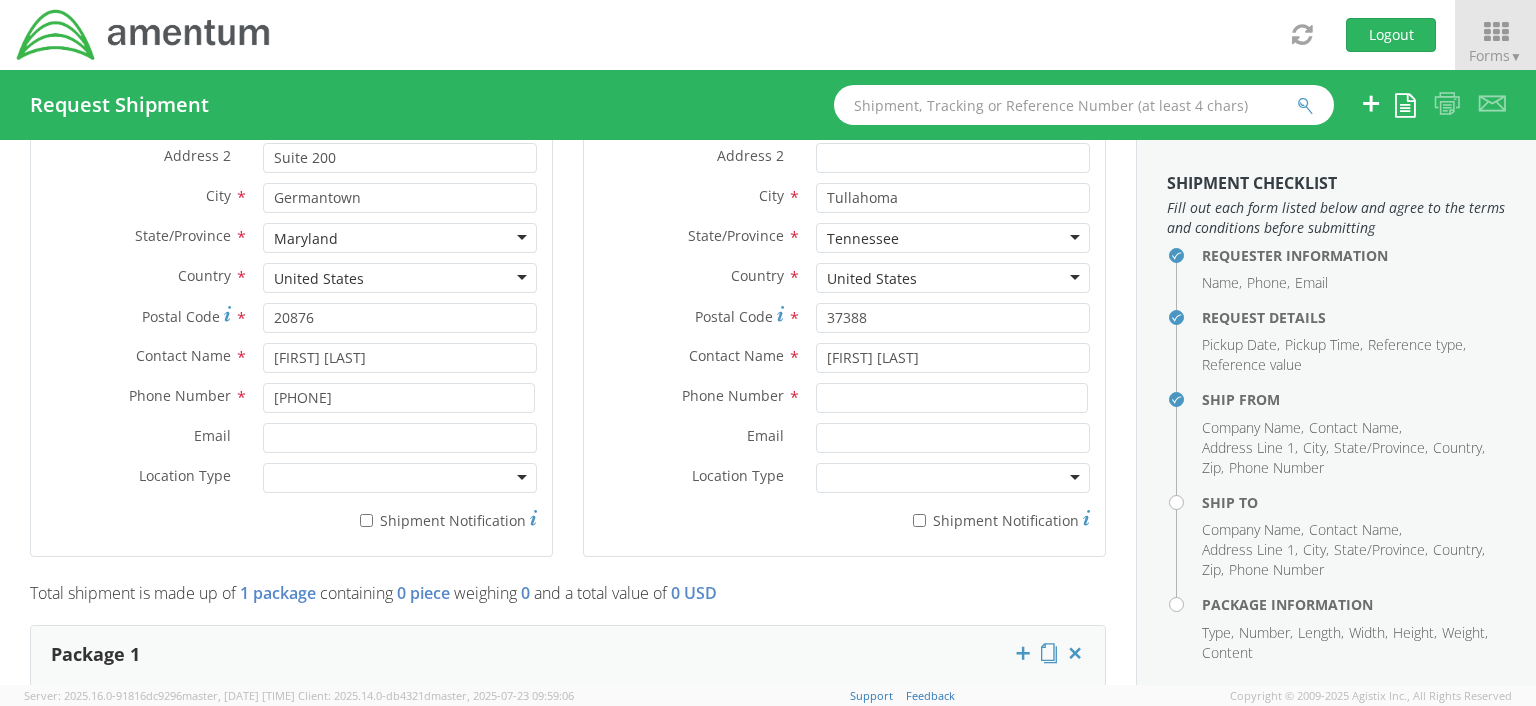 scroll, scrollTop: 1213, scrollLeft: 0, axis: vertical 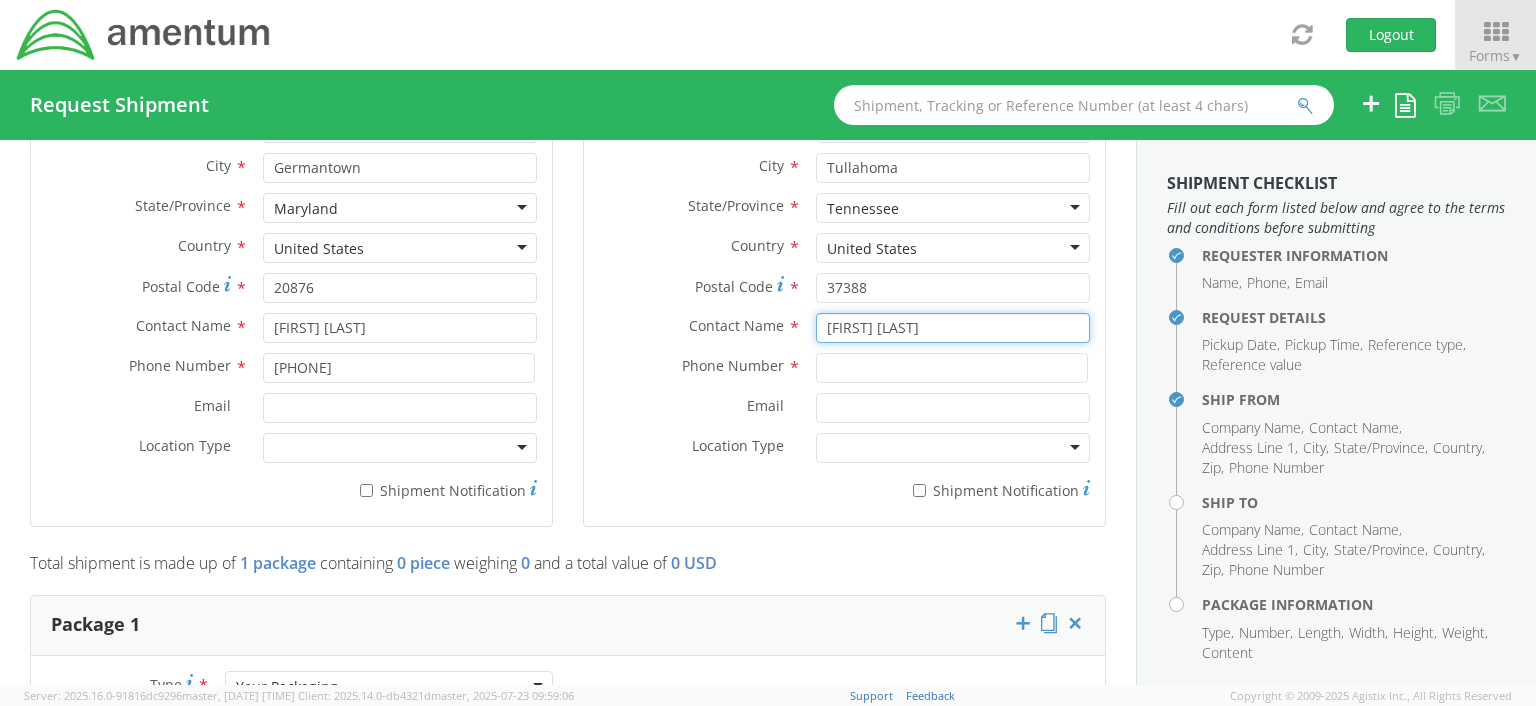 click on "Amenda G" at bounding box center [953, 328] 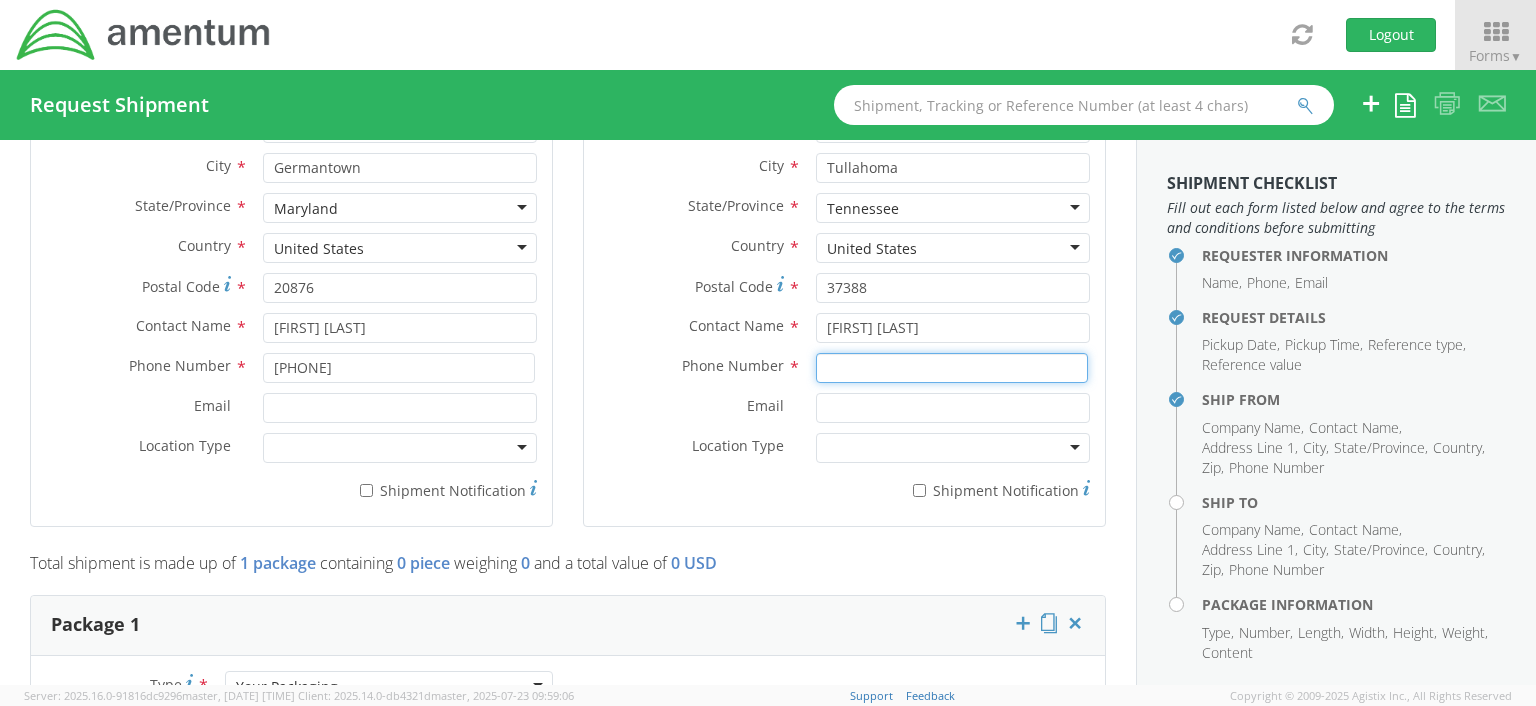 click at bounding box center [952, 368] 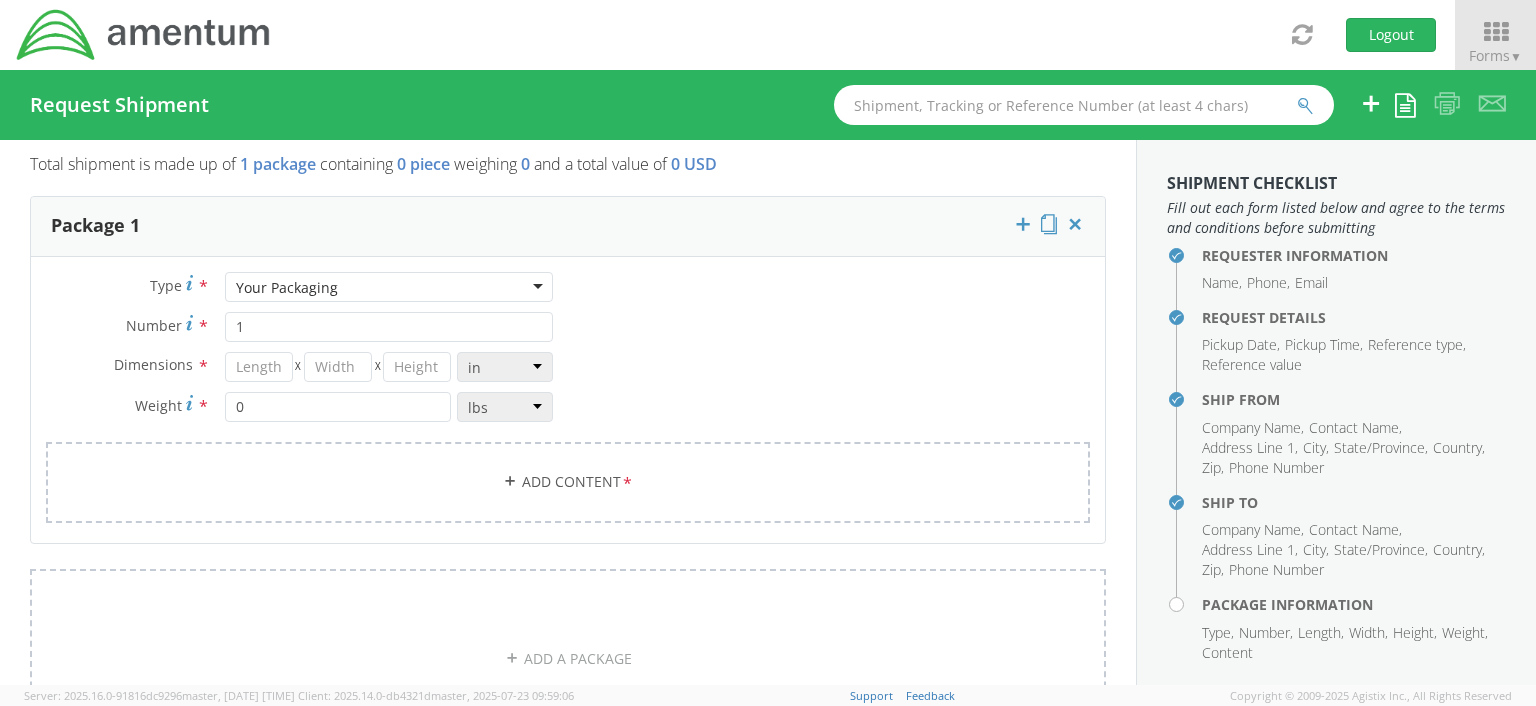 scroll, scrollTop: 1642, scrollLeft: 0, axis: vertical 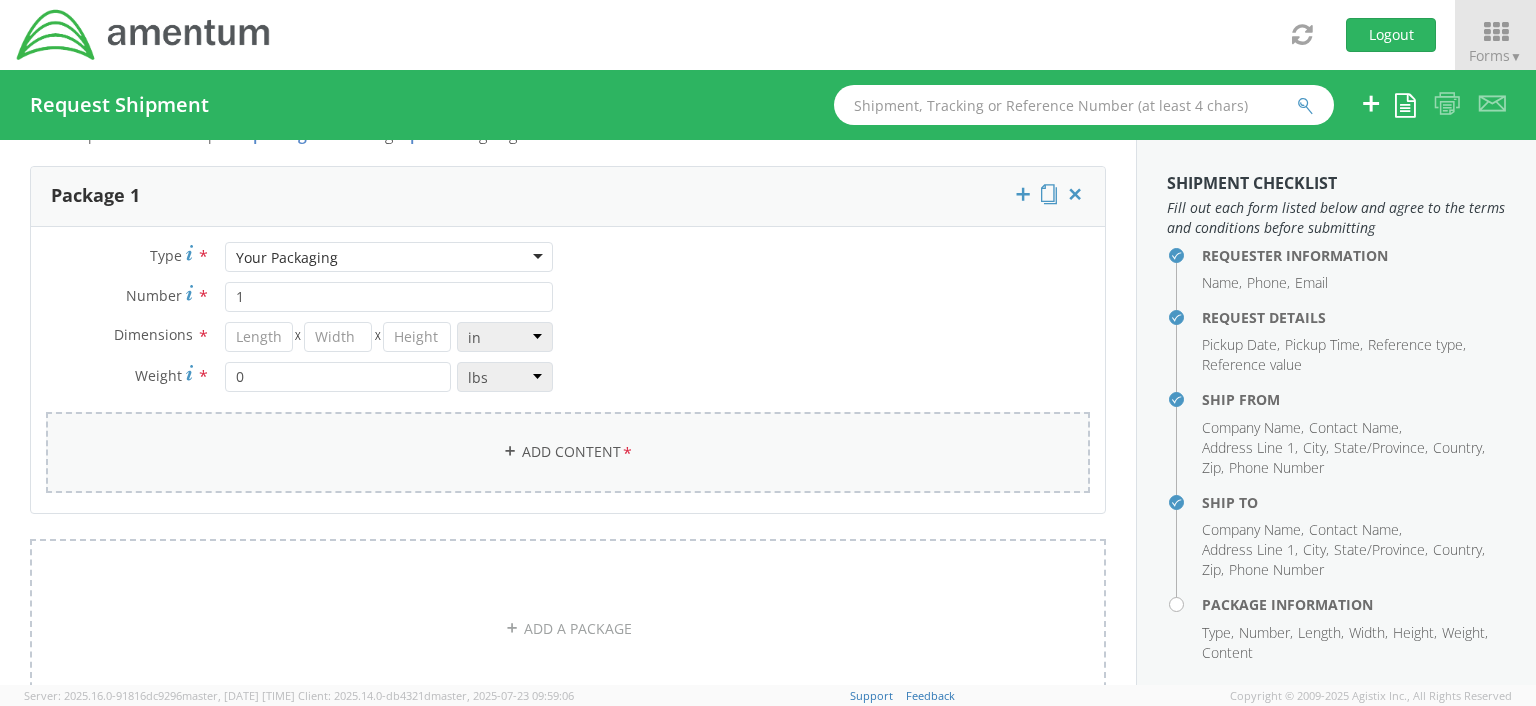 type on "[PHONE]" 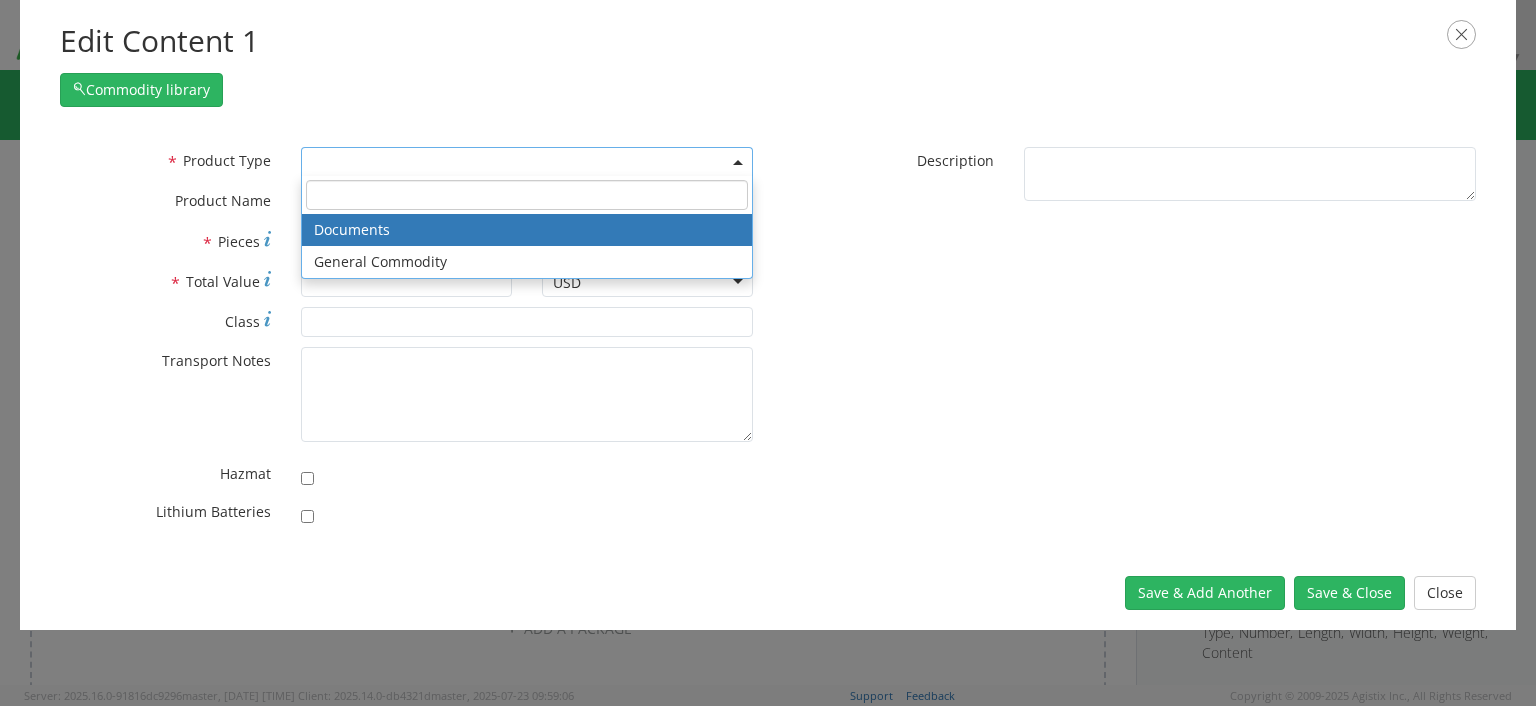click at bounding box center (738, 162) 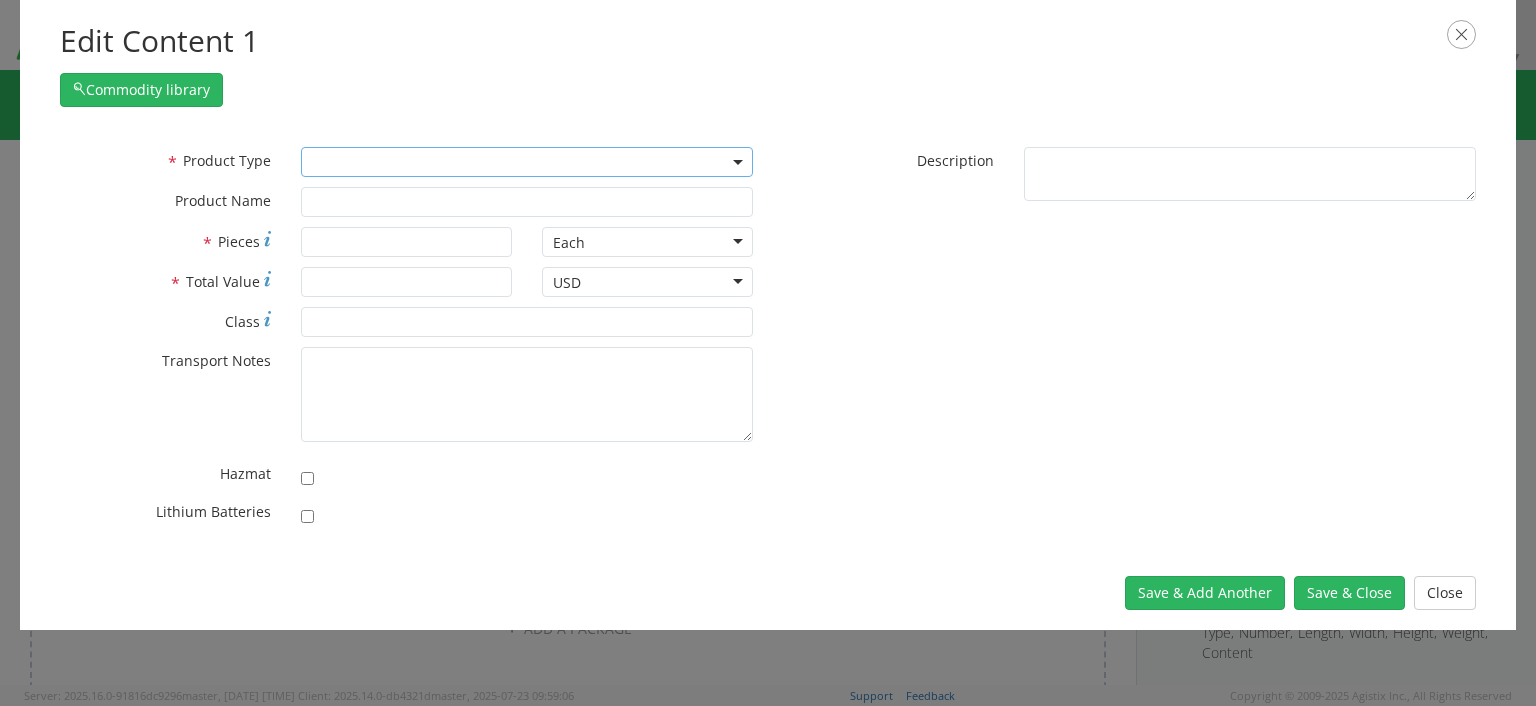 click at bounding box center (738, 162) 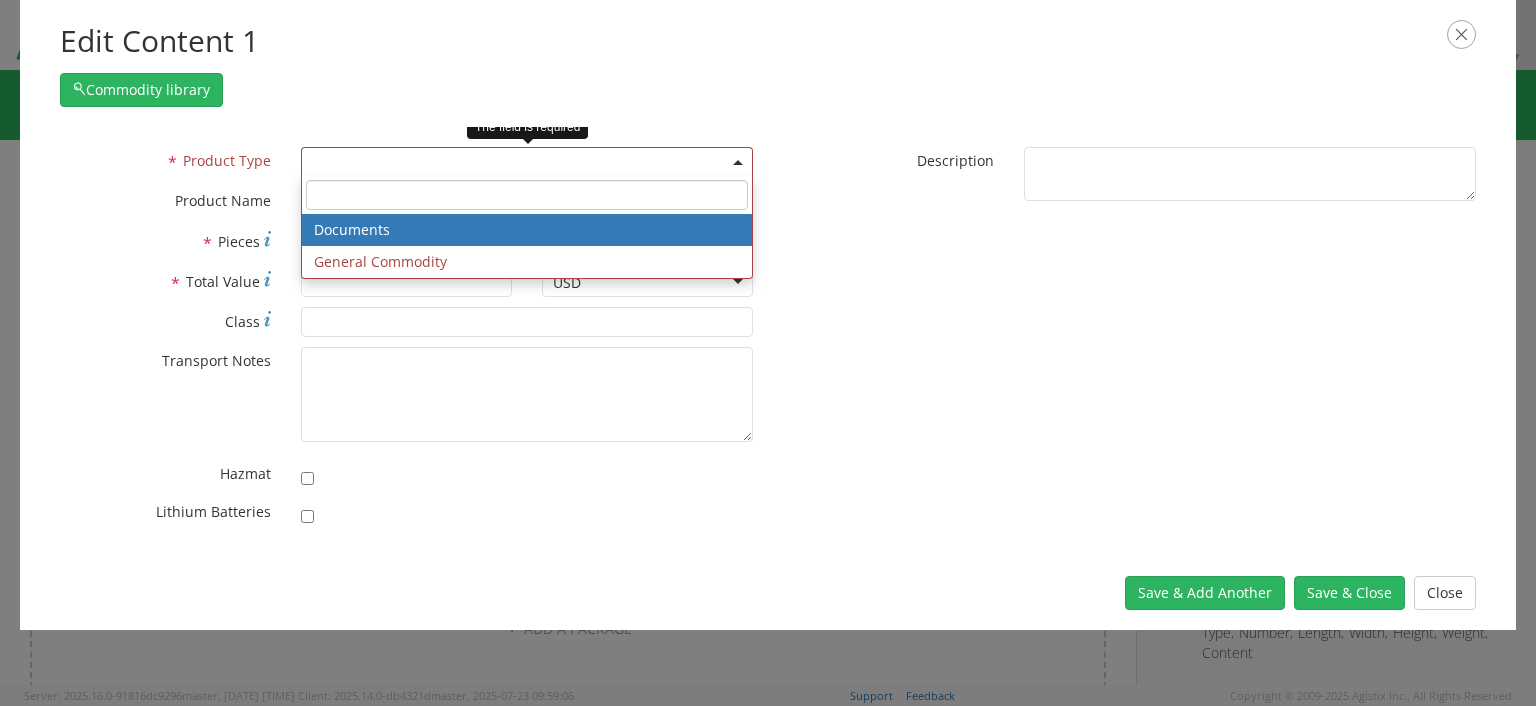 click at bounding box center [738, 162] 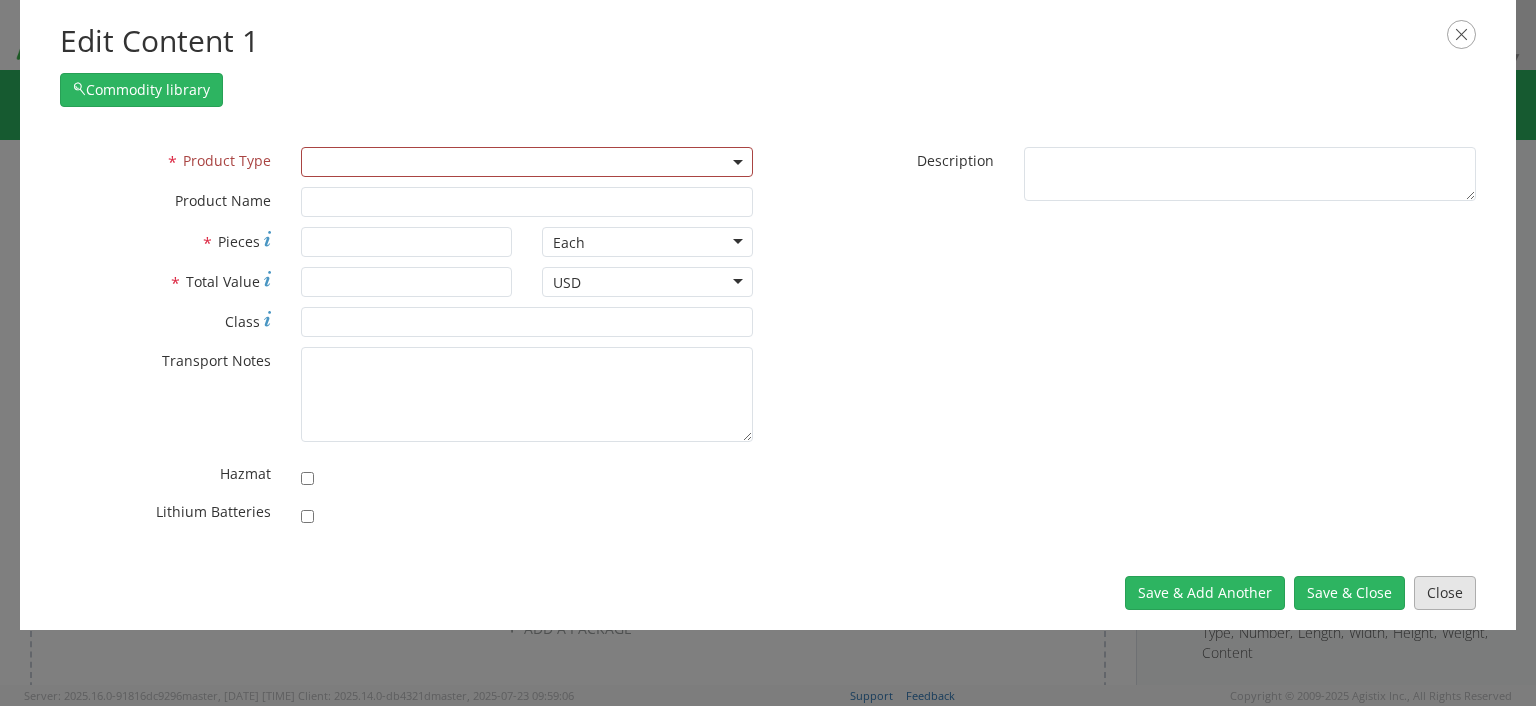 click on "Close" at bounding box center [1445, 593] 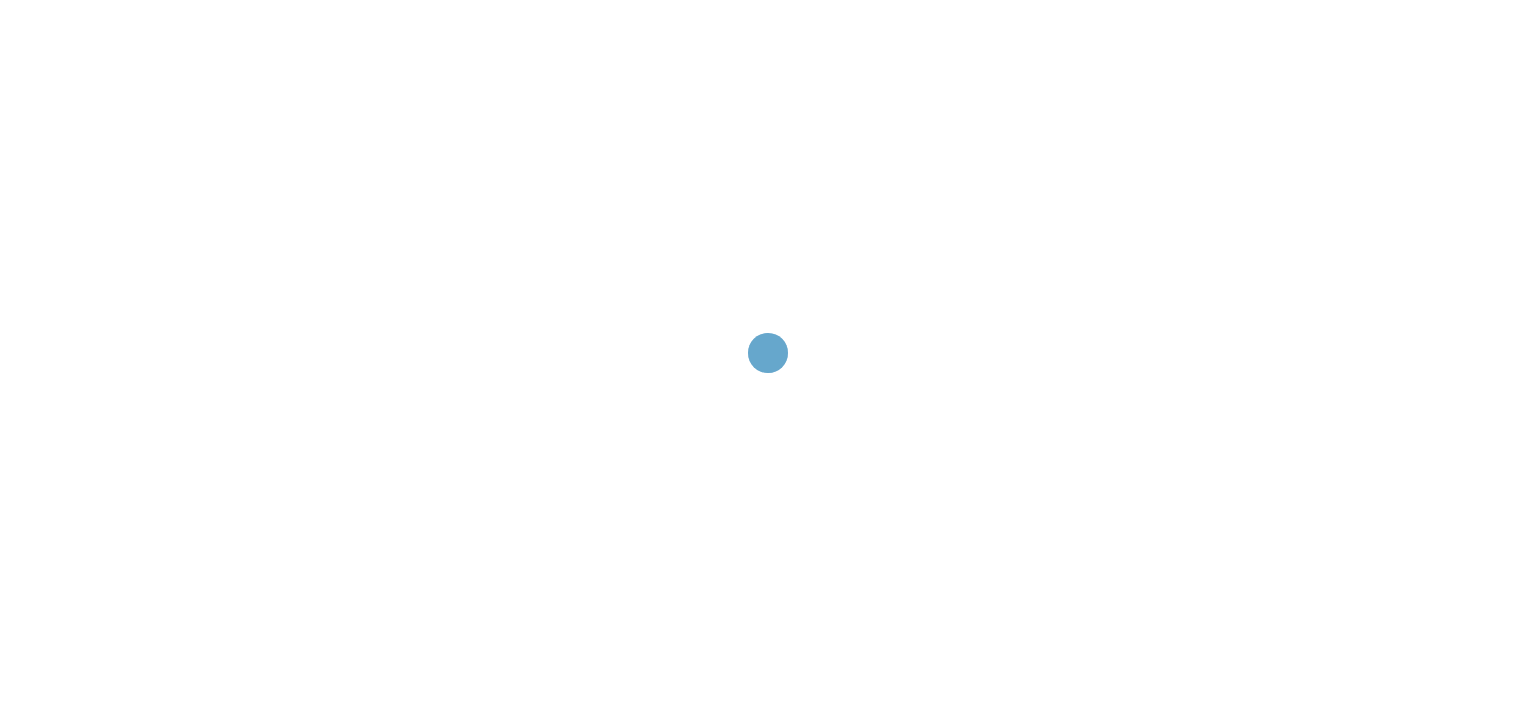 scroll, scrollTop: 0, scrollLeft: 0, axis: both 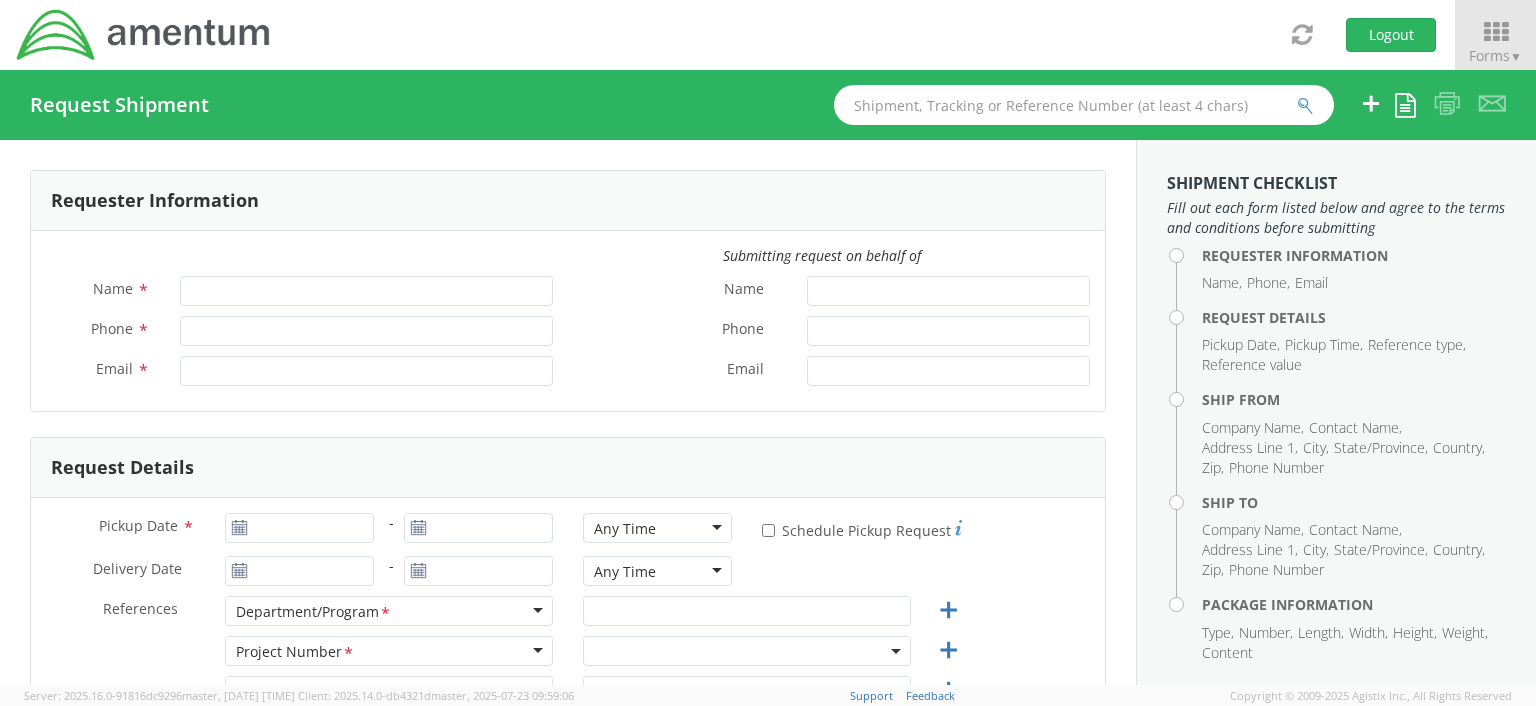 type on "[FIRST] [LAST]" 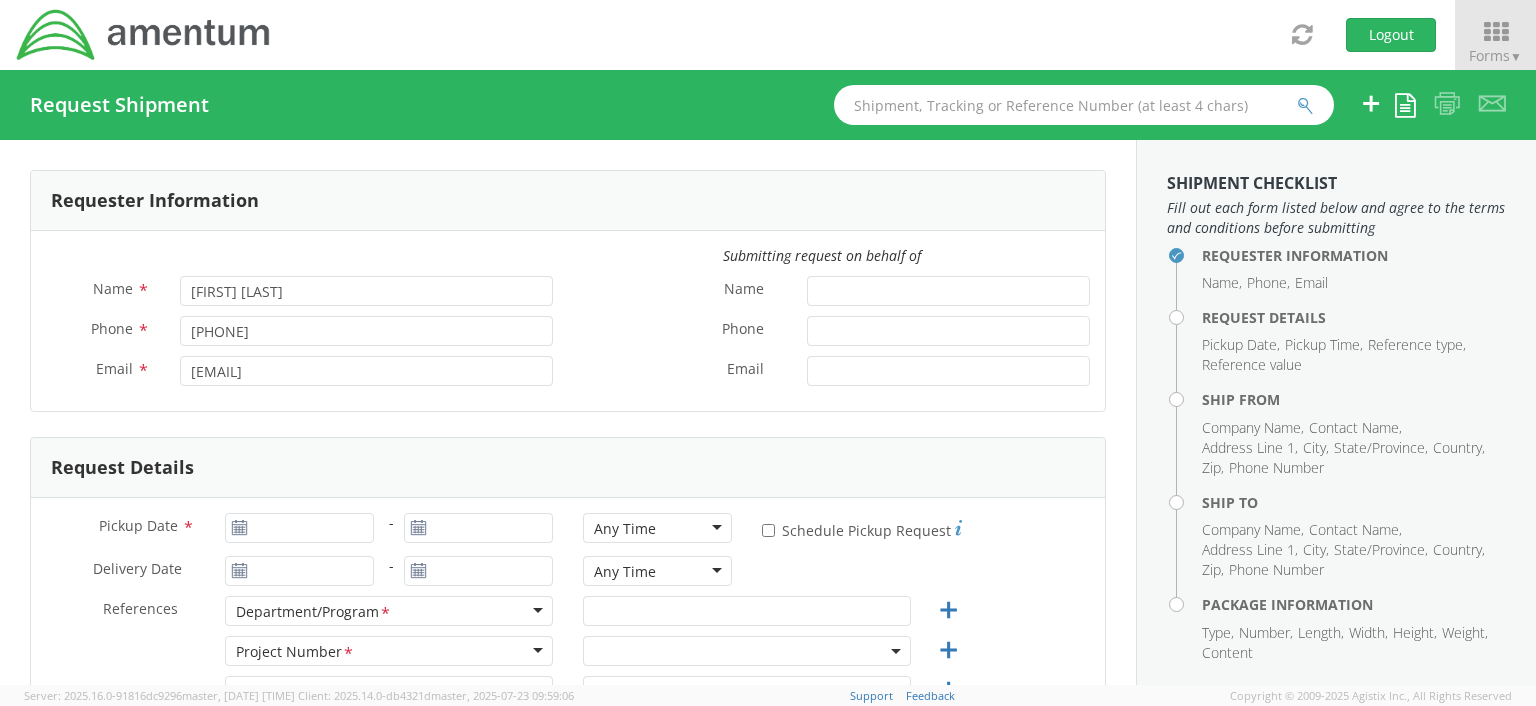 select on "OCCP.100054.00000" 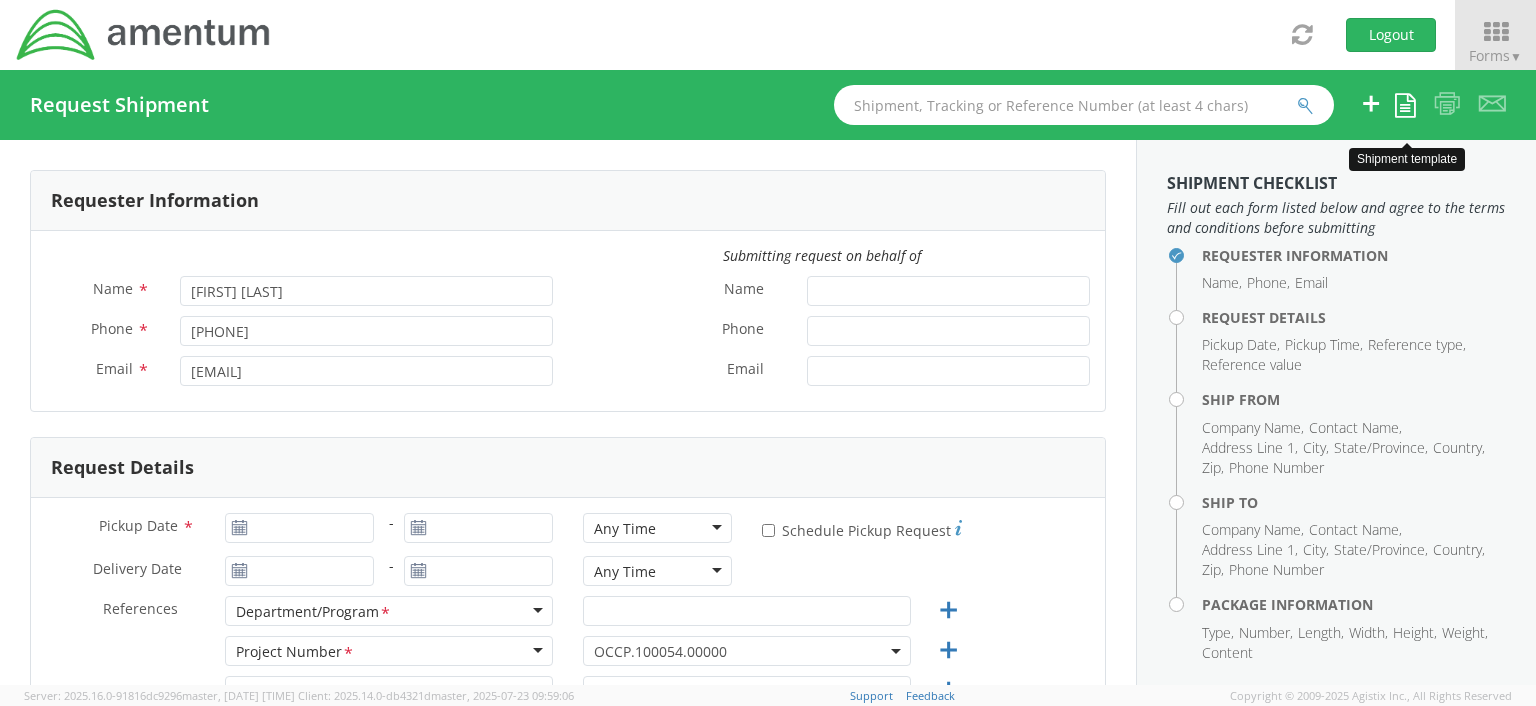 click at bounding box center [1405, 105] 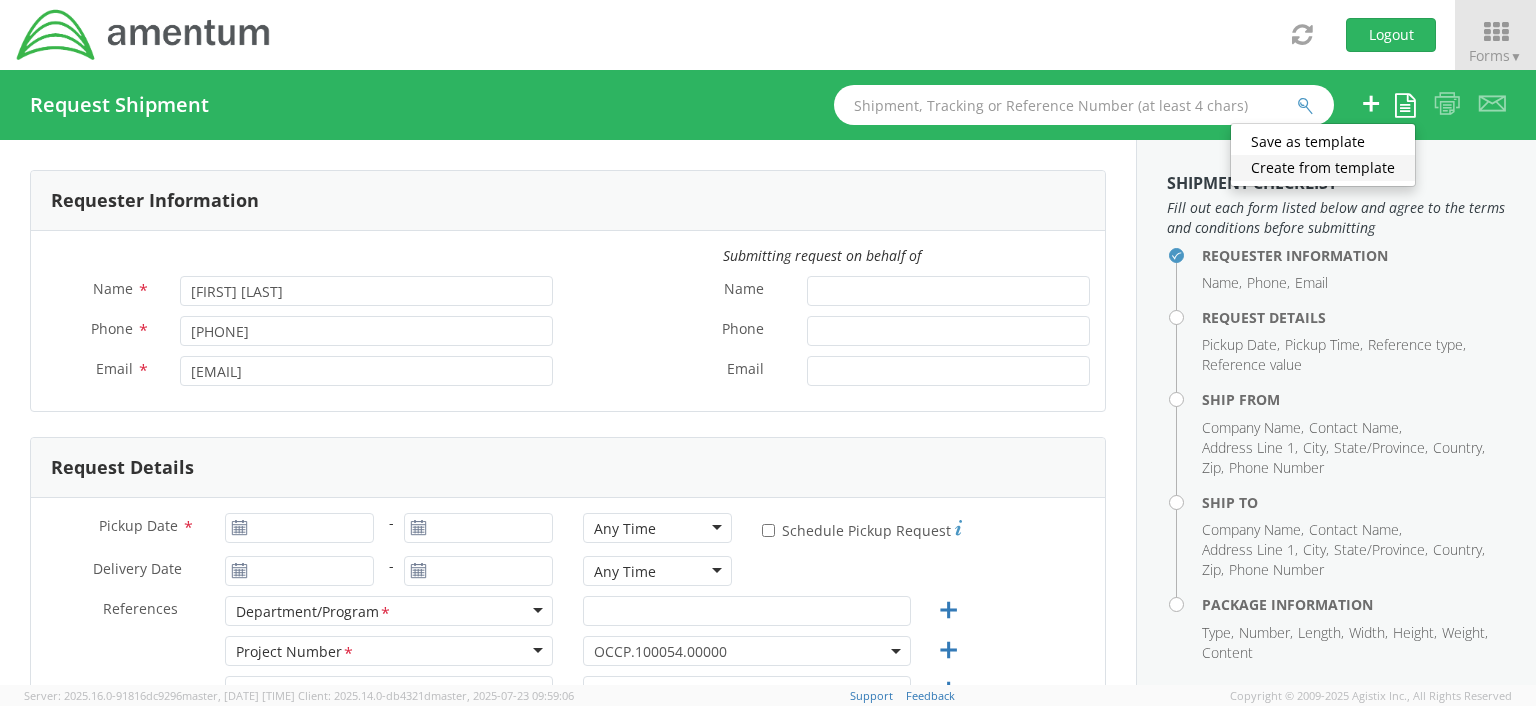 click on "Create from template" at bounding box center (1323, 168) 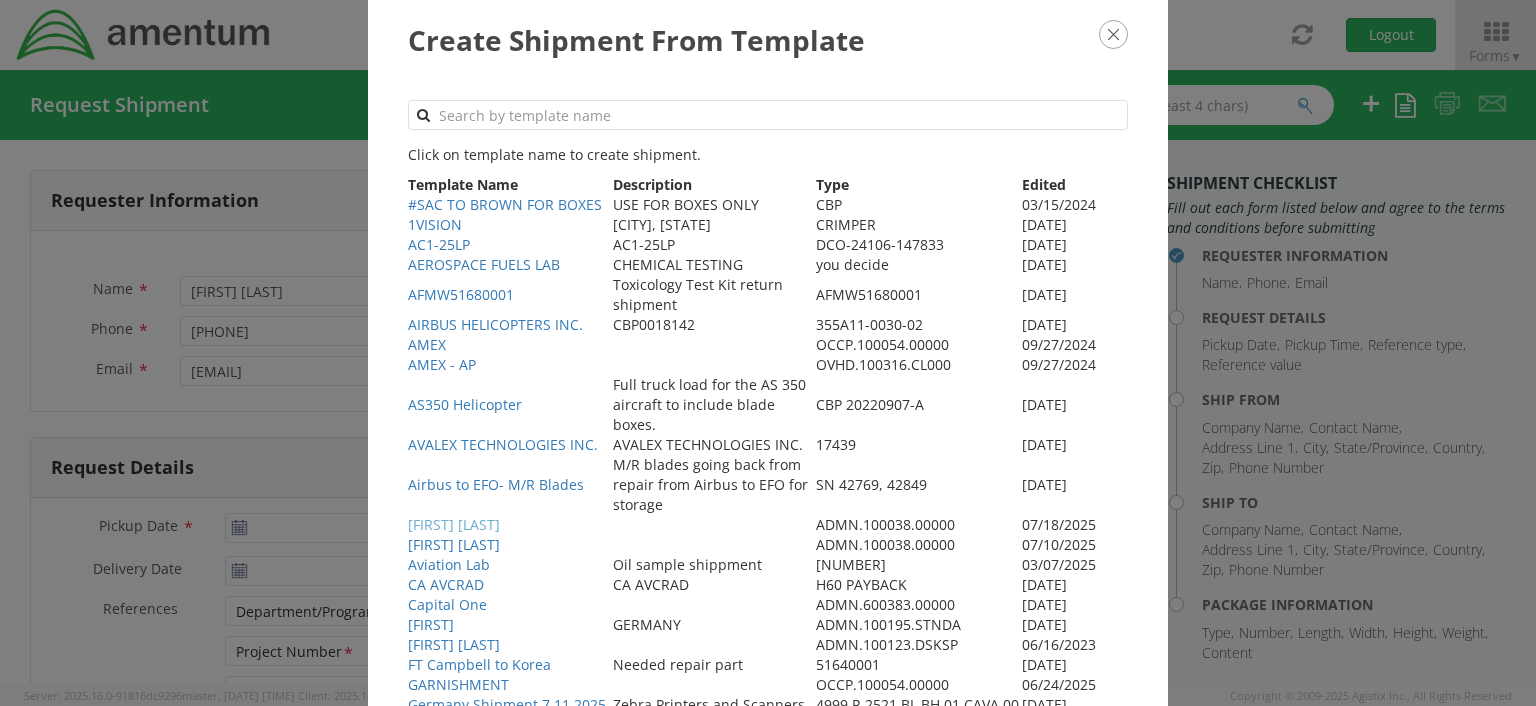 click on "Amanda G" at bounding box center (454, 524) 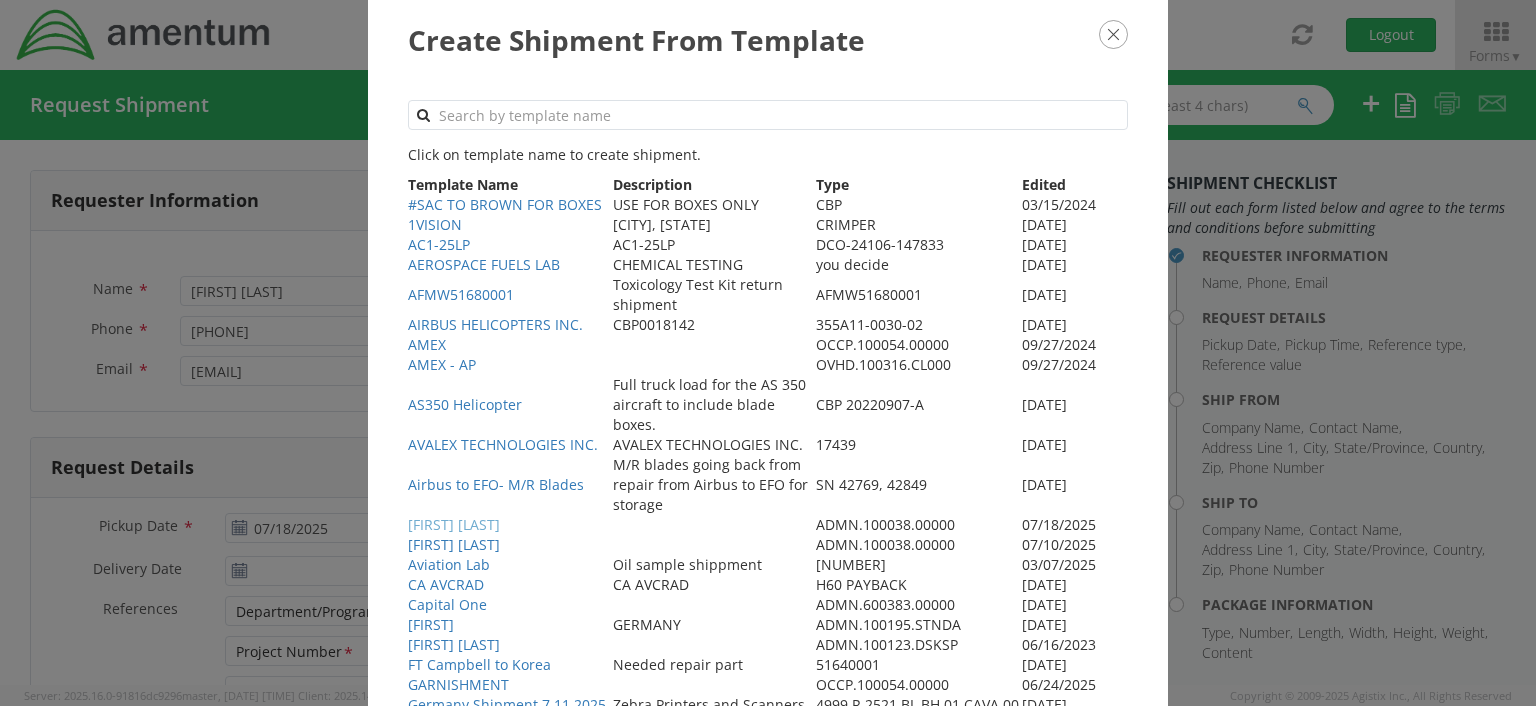 select 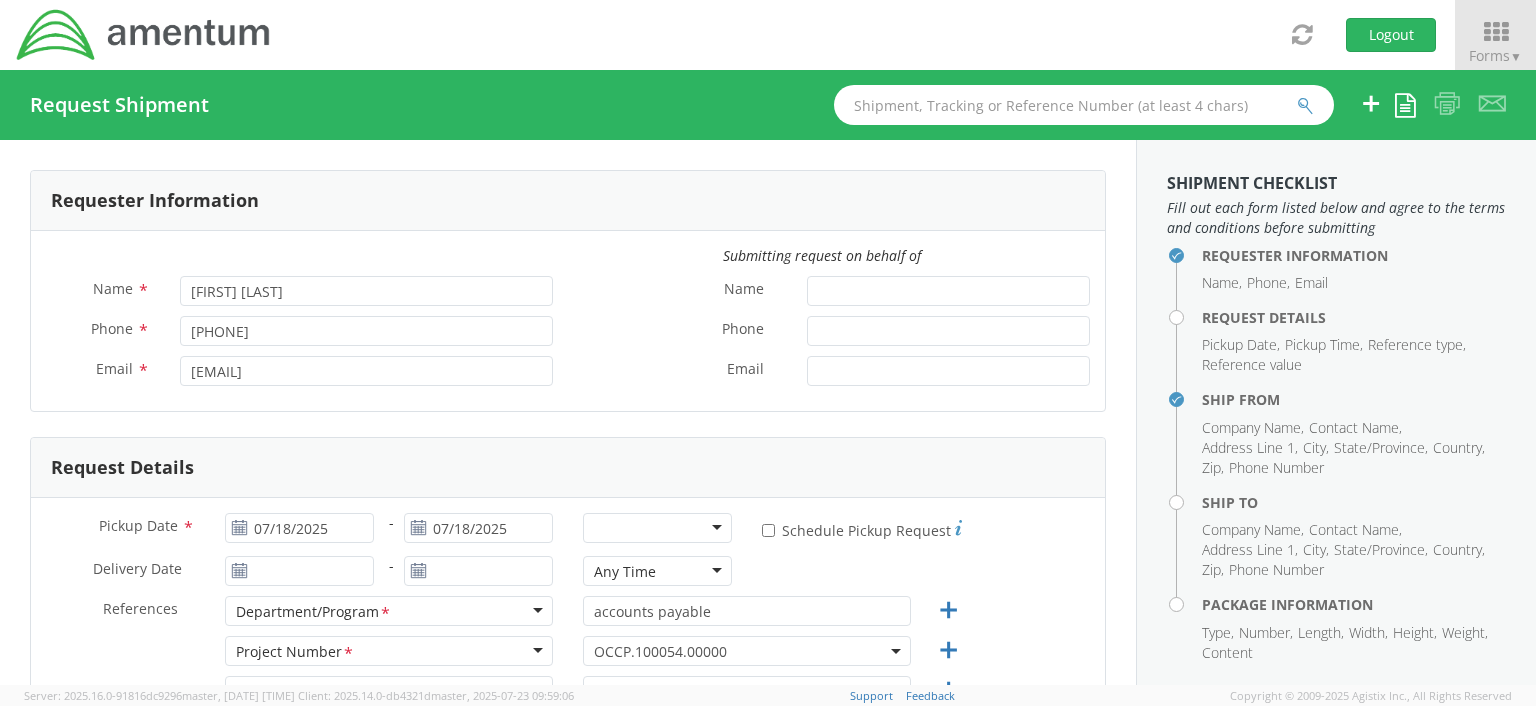 select on "ADMN.100038.00000" 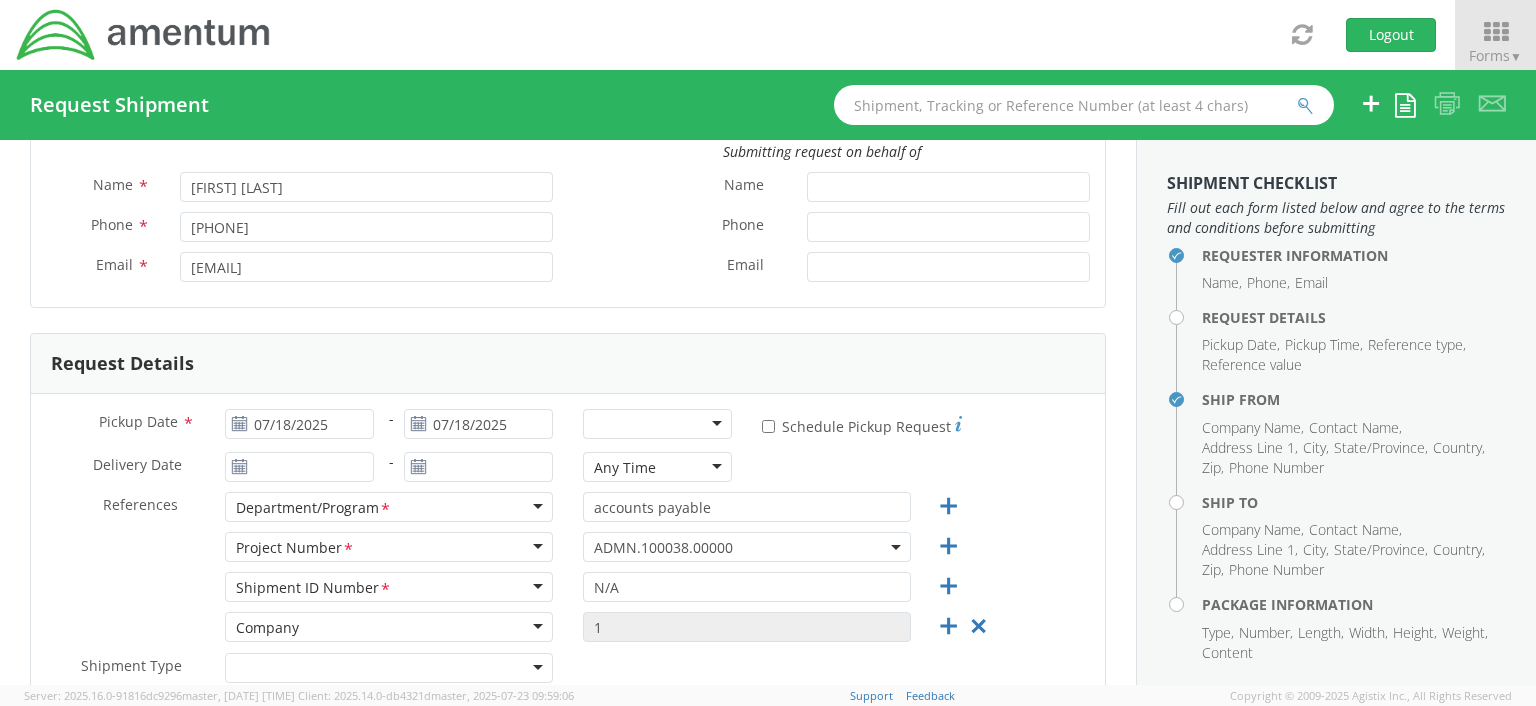 scroll, scrollTop: 166, scrollLeft: 0, axis: vertical 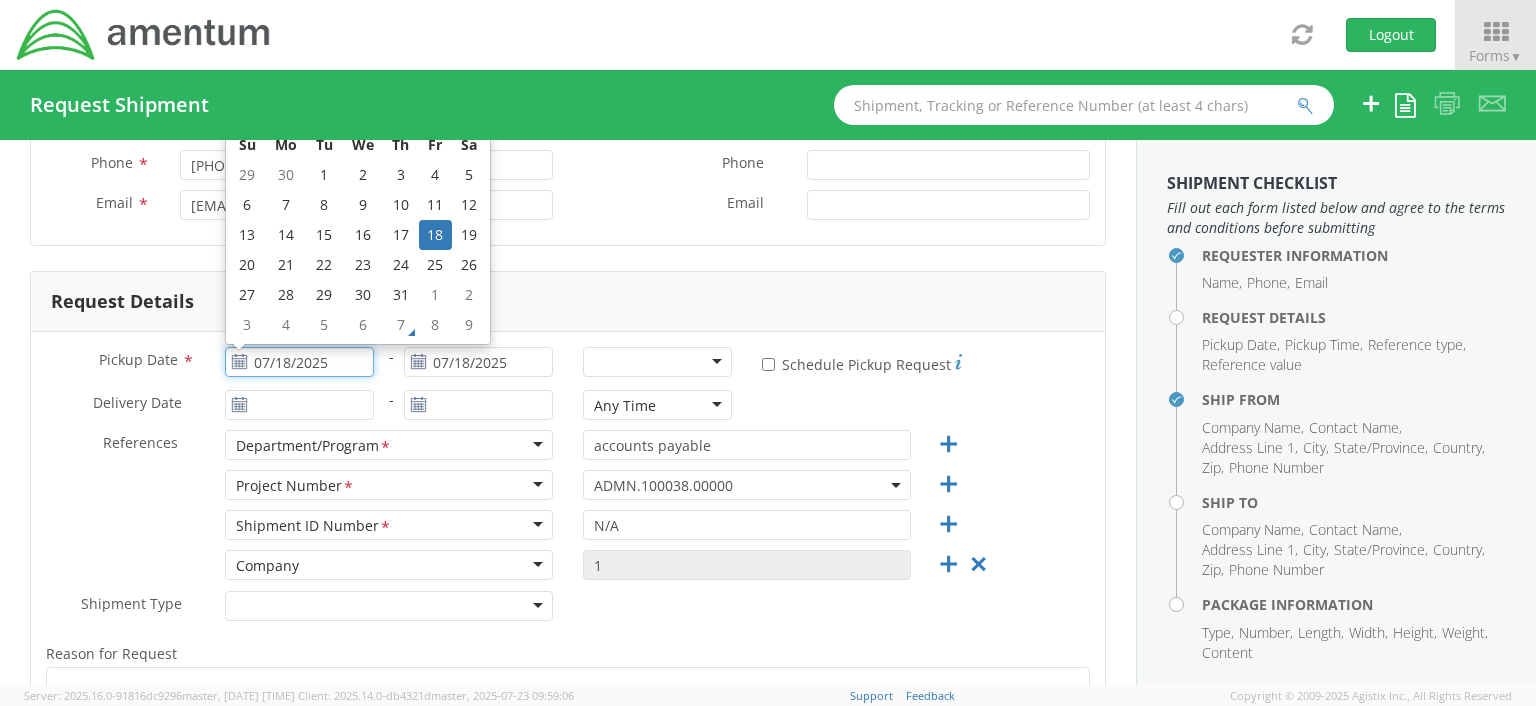 click on "07/18/2025" at bounding box center (299, 362) 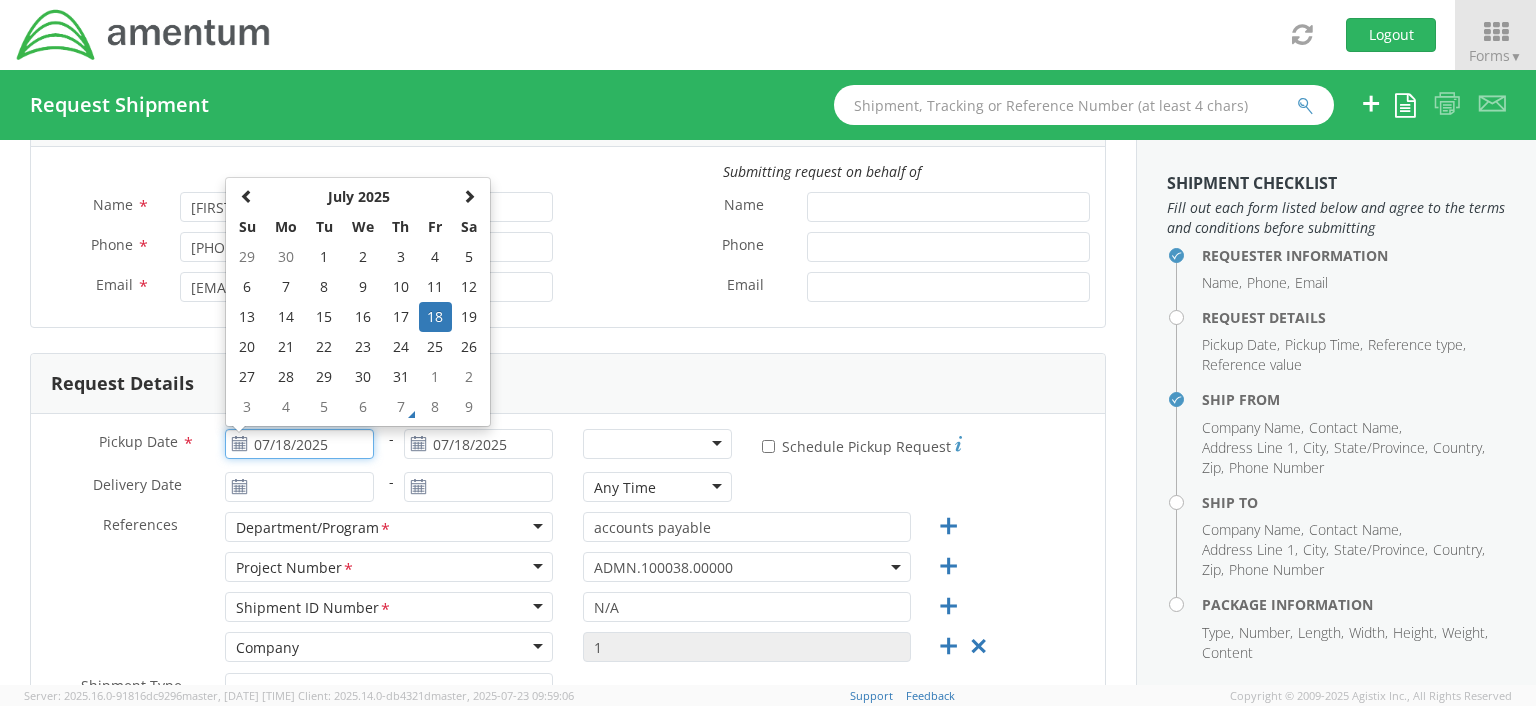 scroll, scrollTop: 64, scrollLeft: 0, axis: vertical 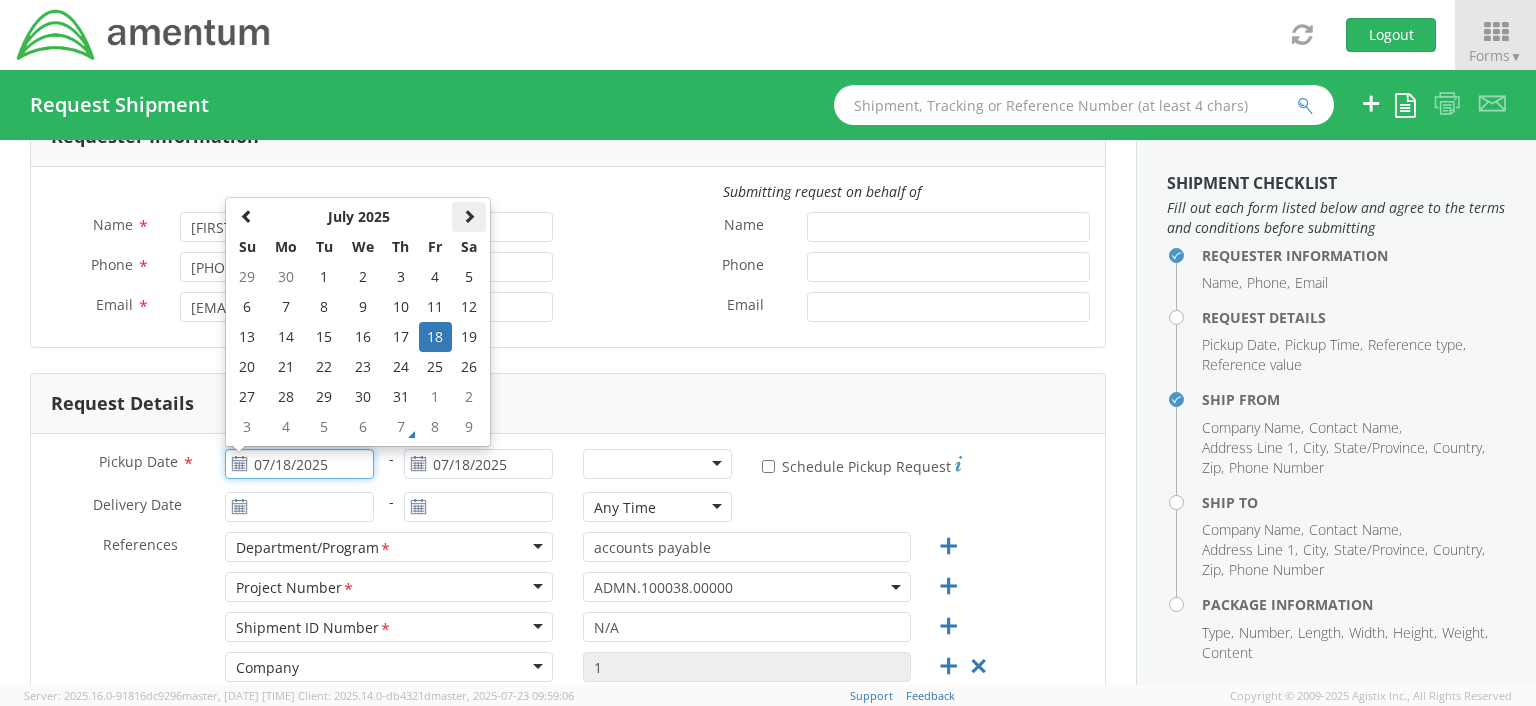 click at bounding box center [469, 216] 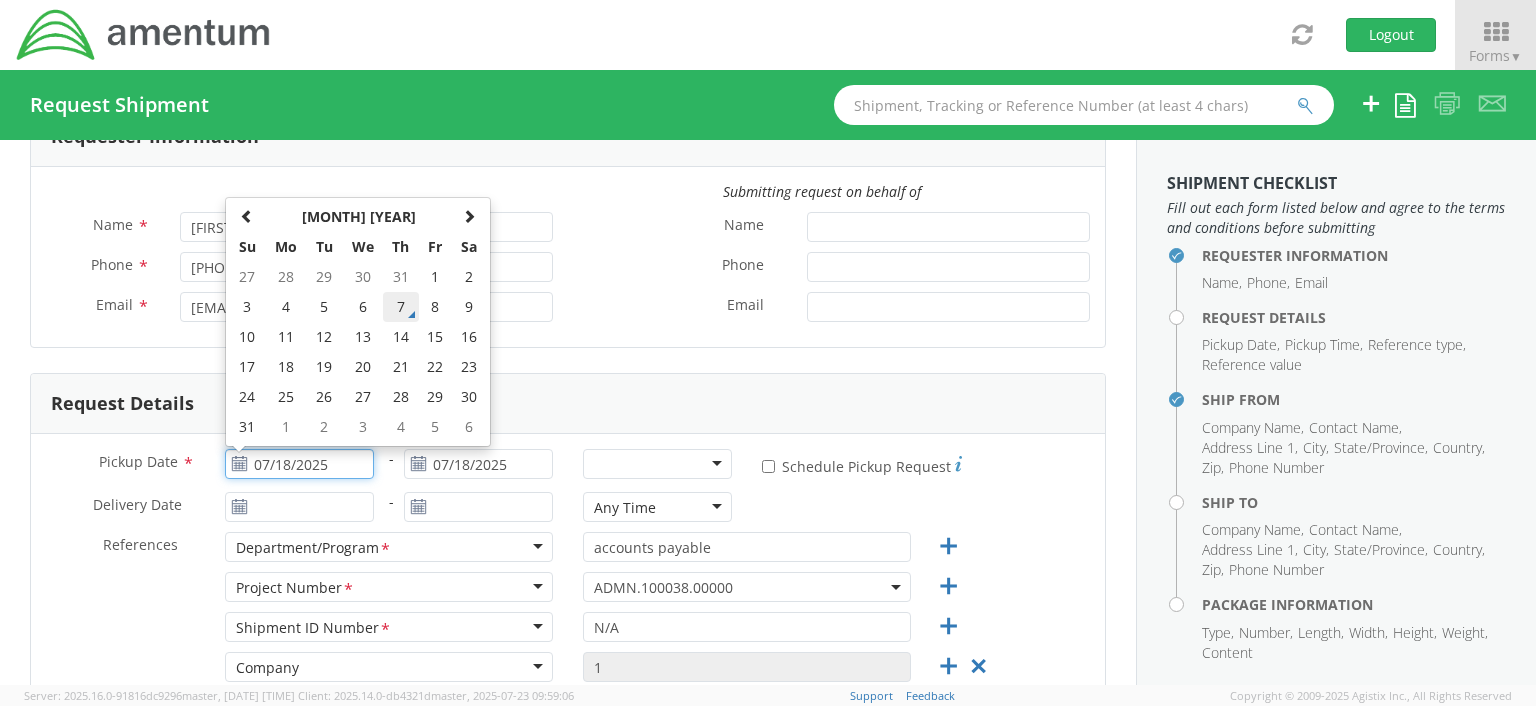 click on "7" at bounding box center [400, 307] 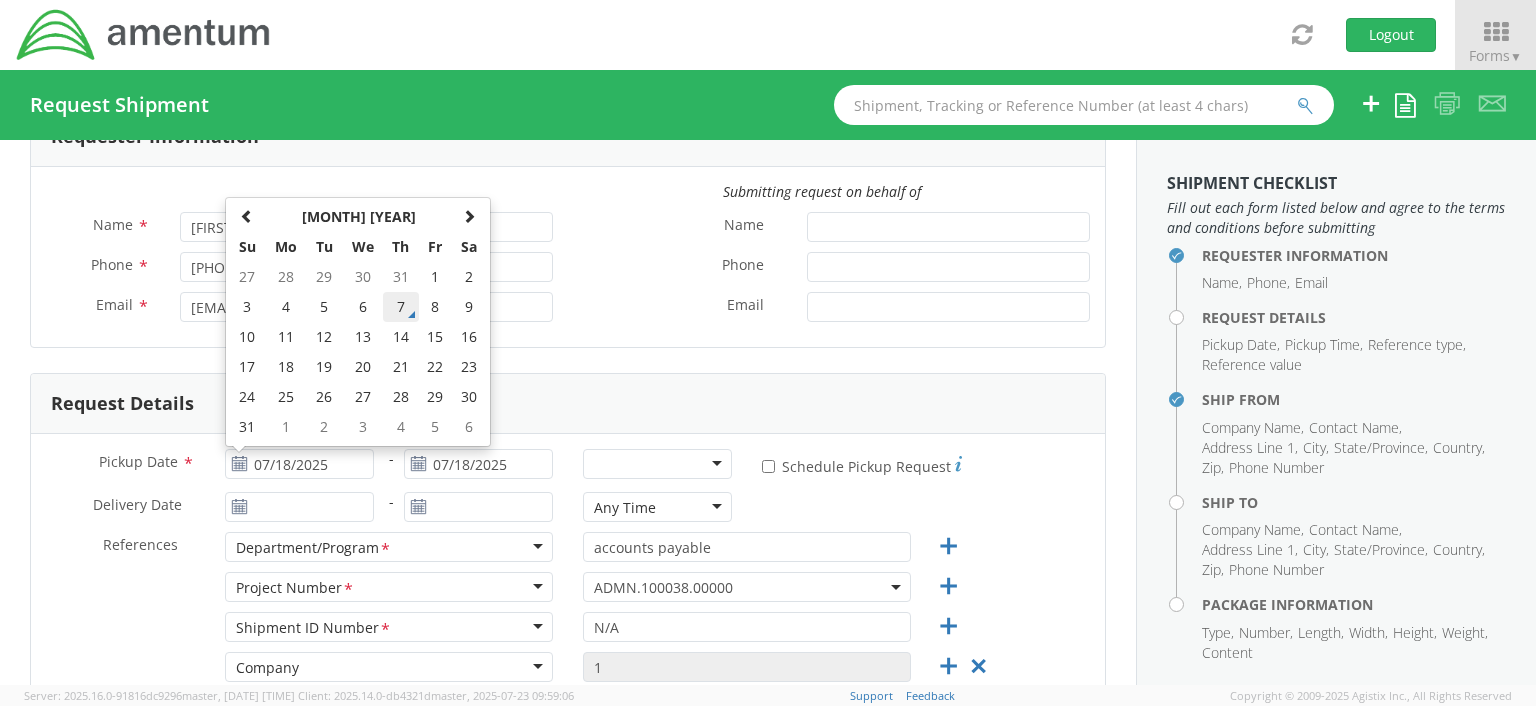 type on "08/07/2025" 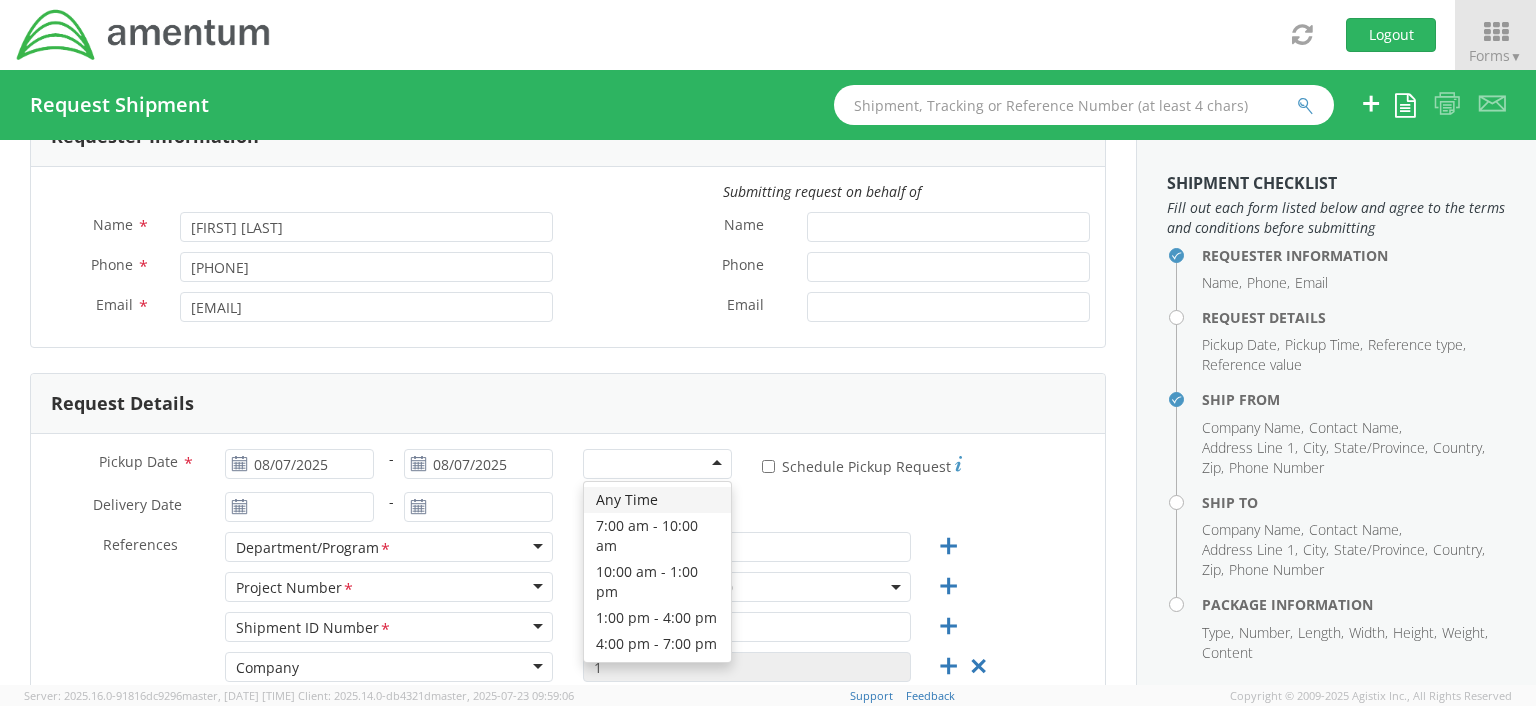 click at bounding box center (657, 464) 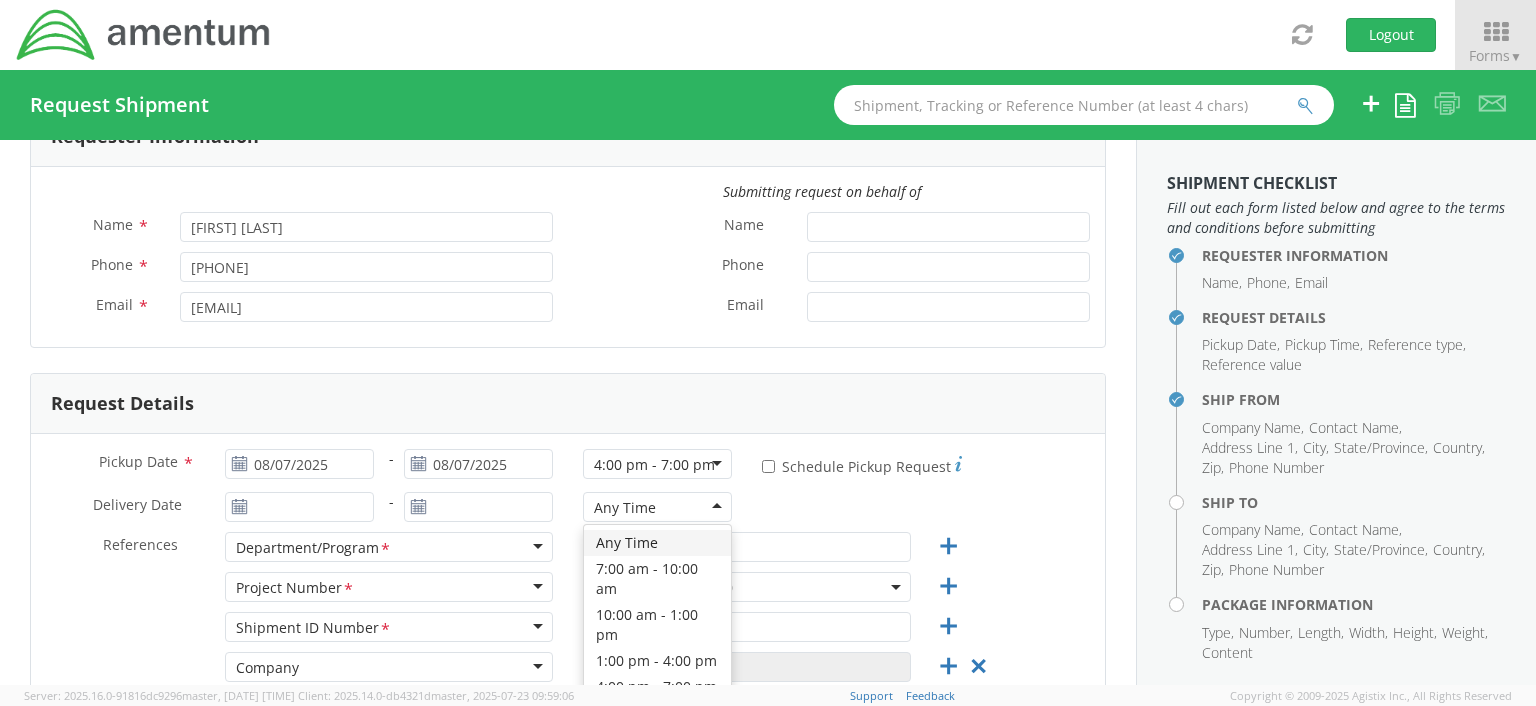 click on "Any Time" at bounding box center [657, 507] 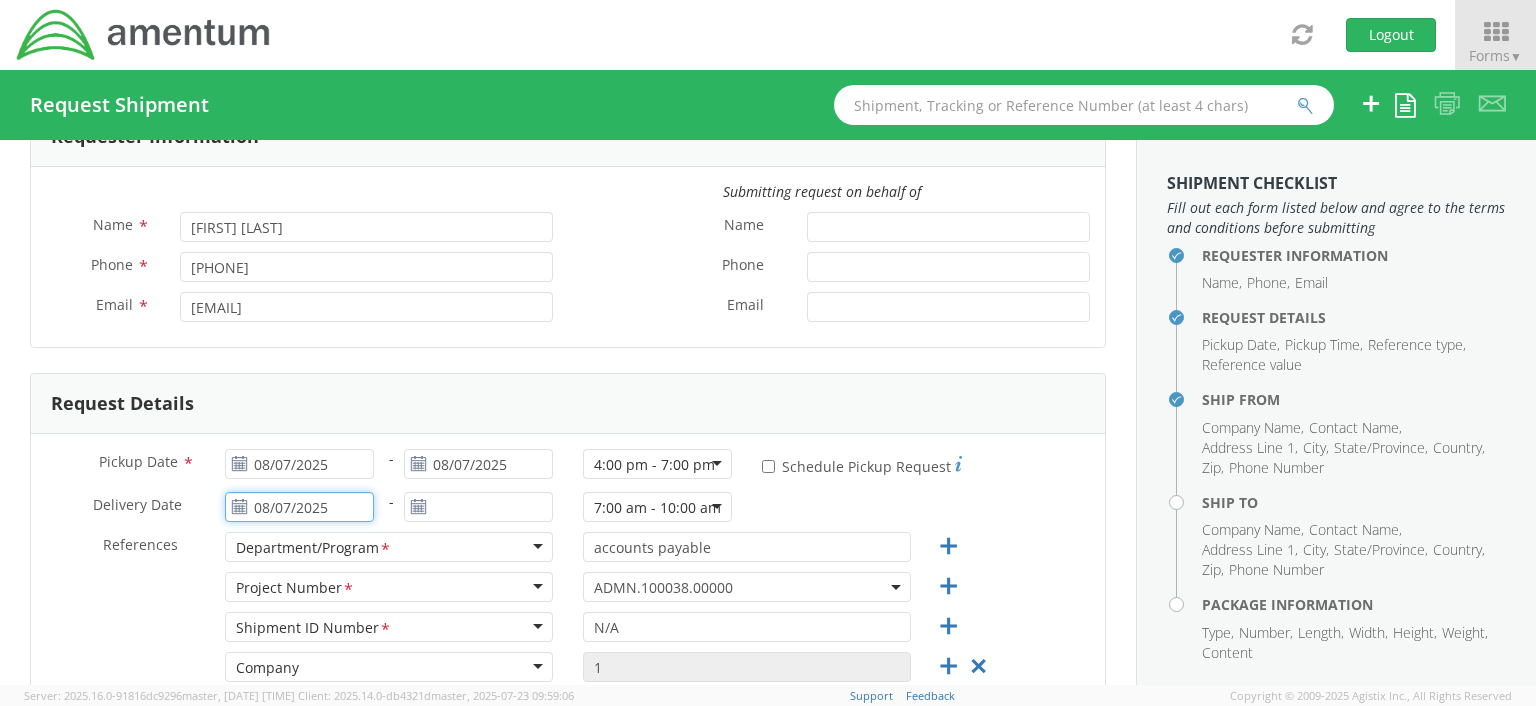 click on "08/07/2025" at bounding box center [299, 507] 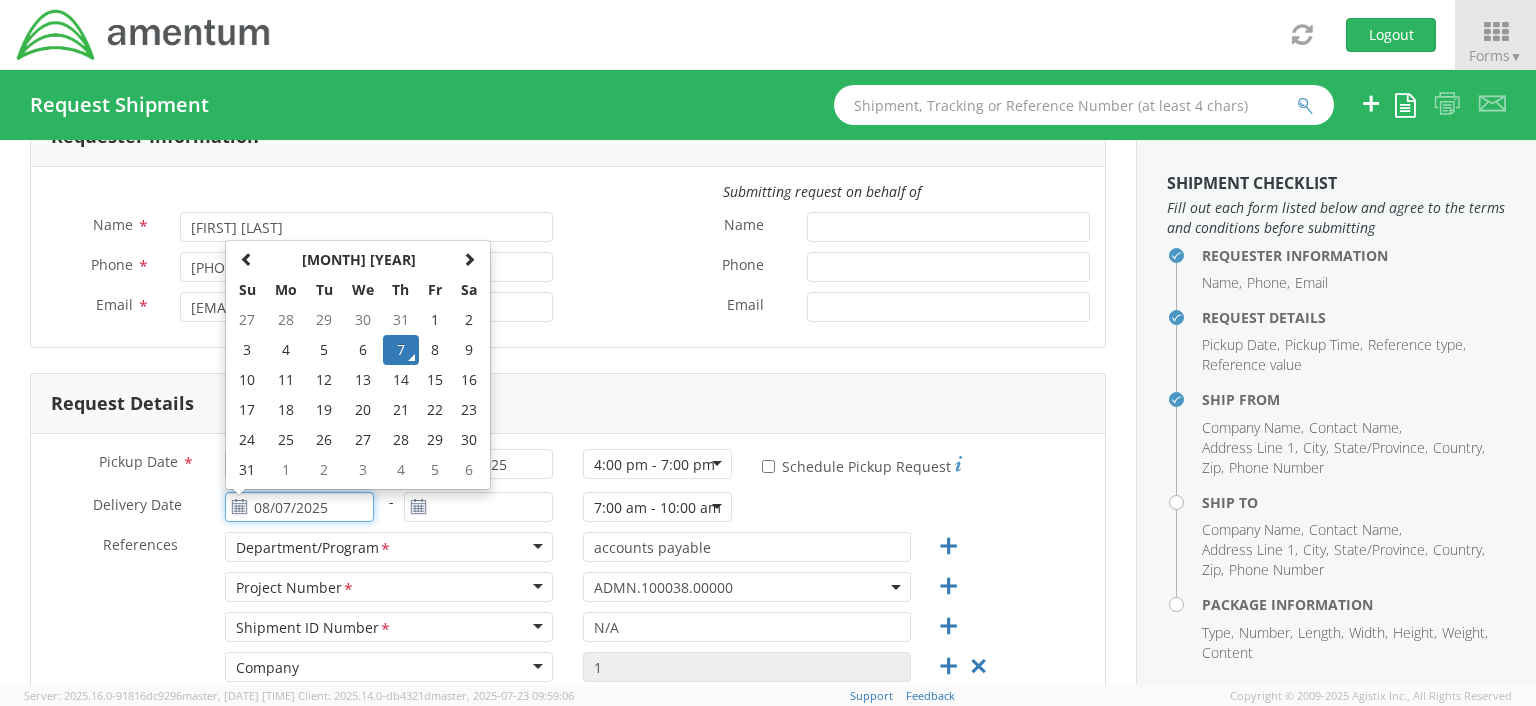 click on "08/07/2025" at bounding box center [299, 507] 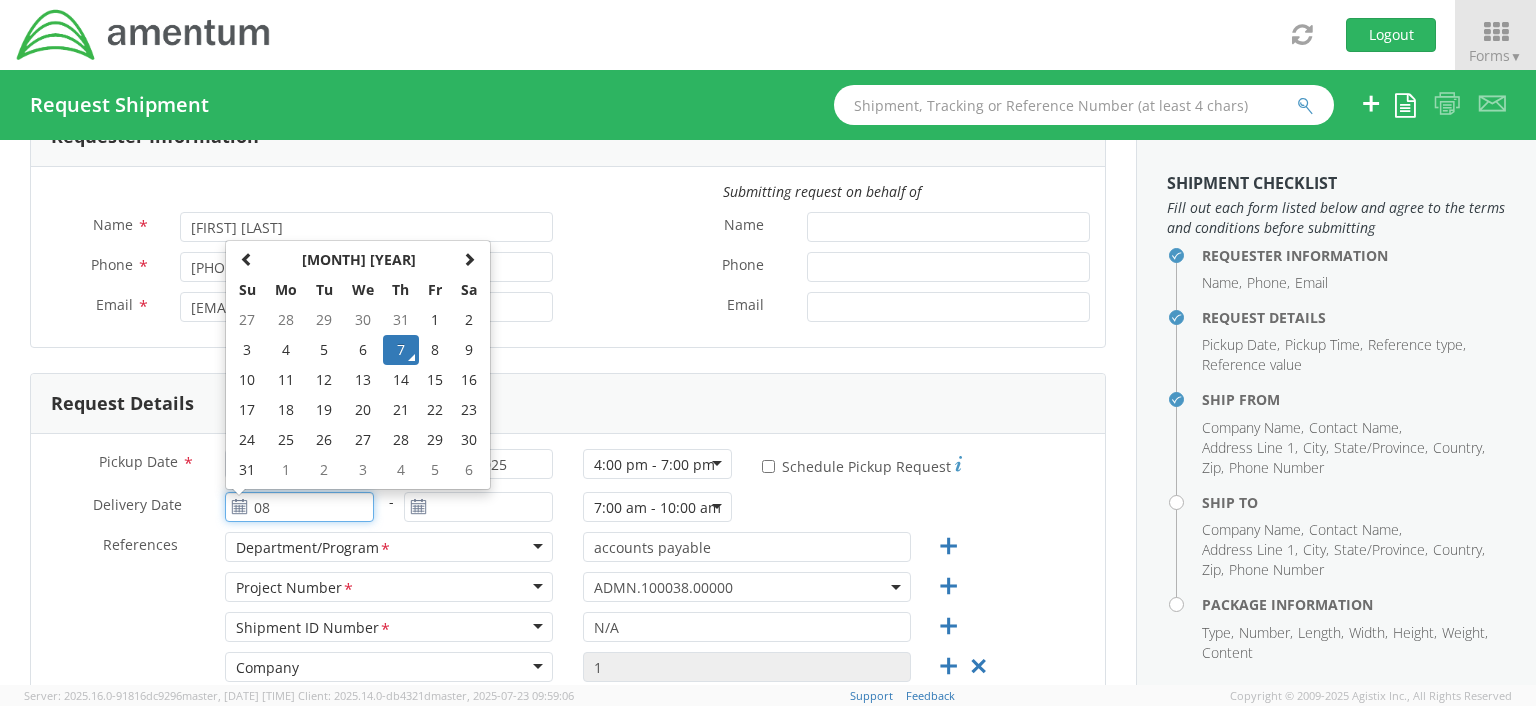 type on "0" 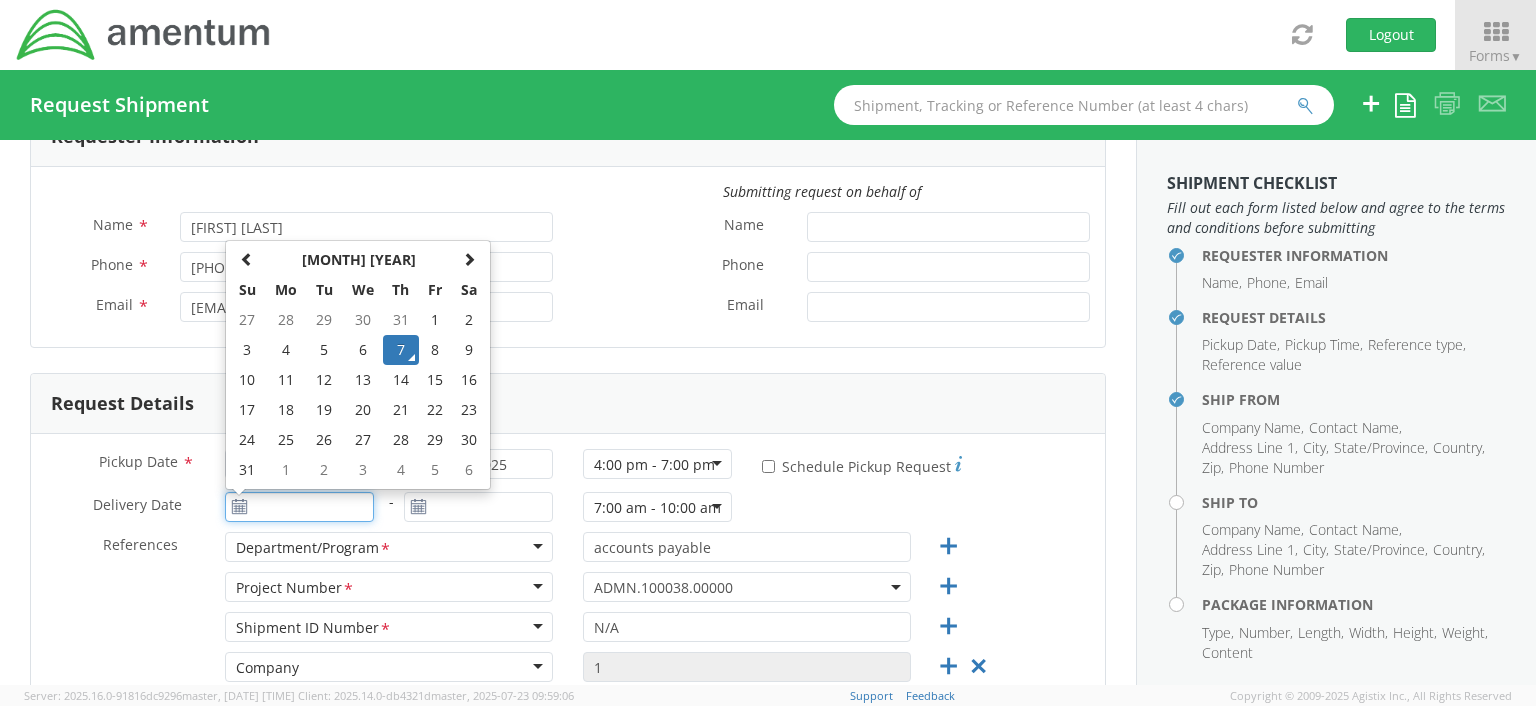 type 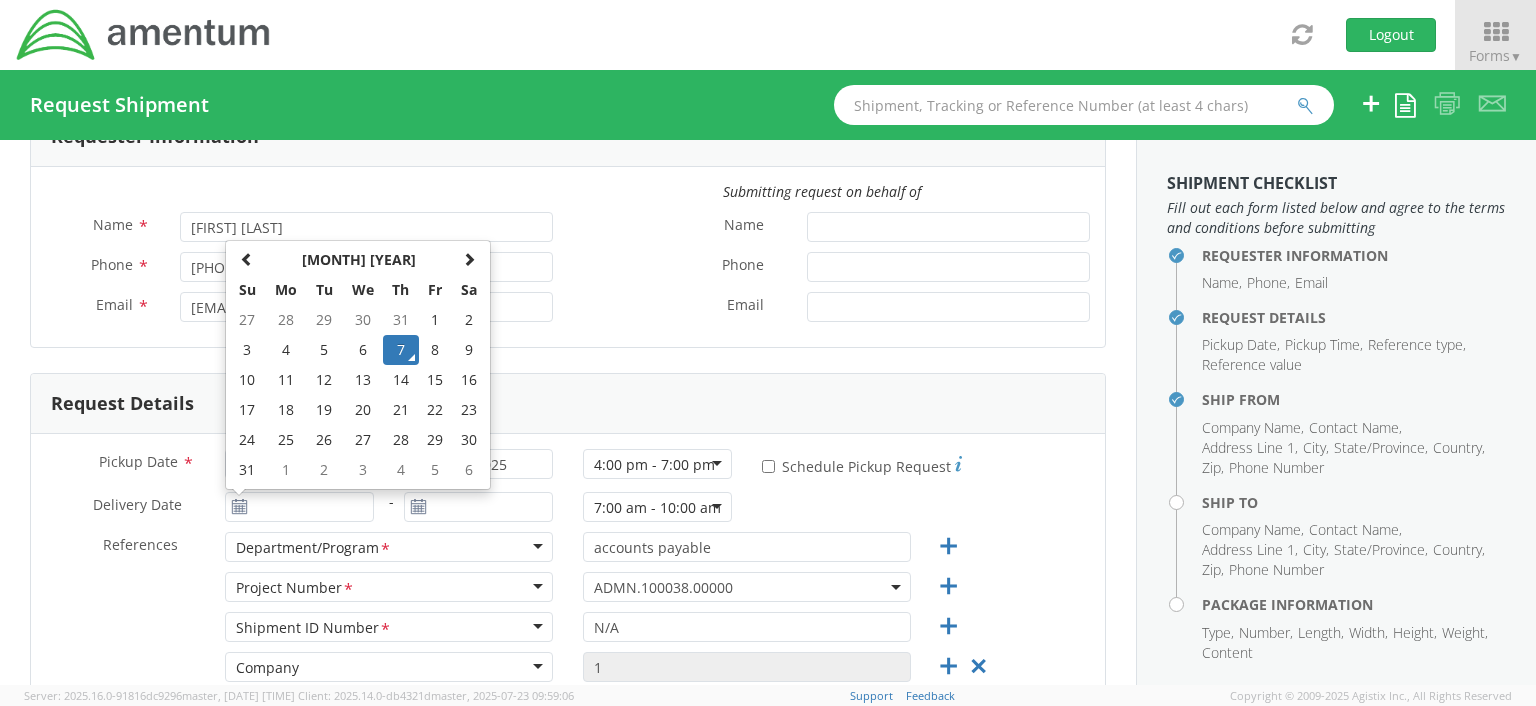 click on "Request Details" at bounding box center [568, 404] 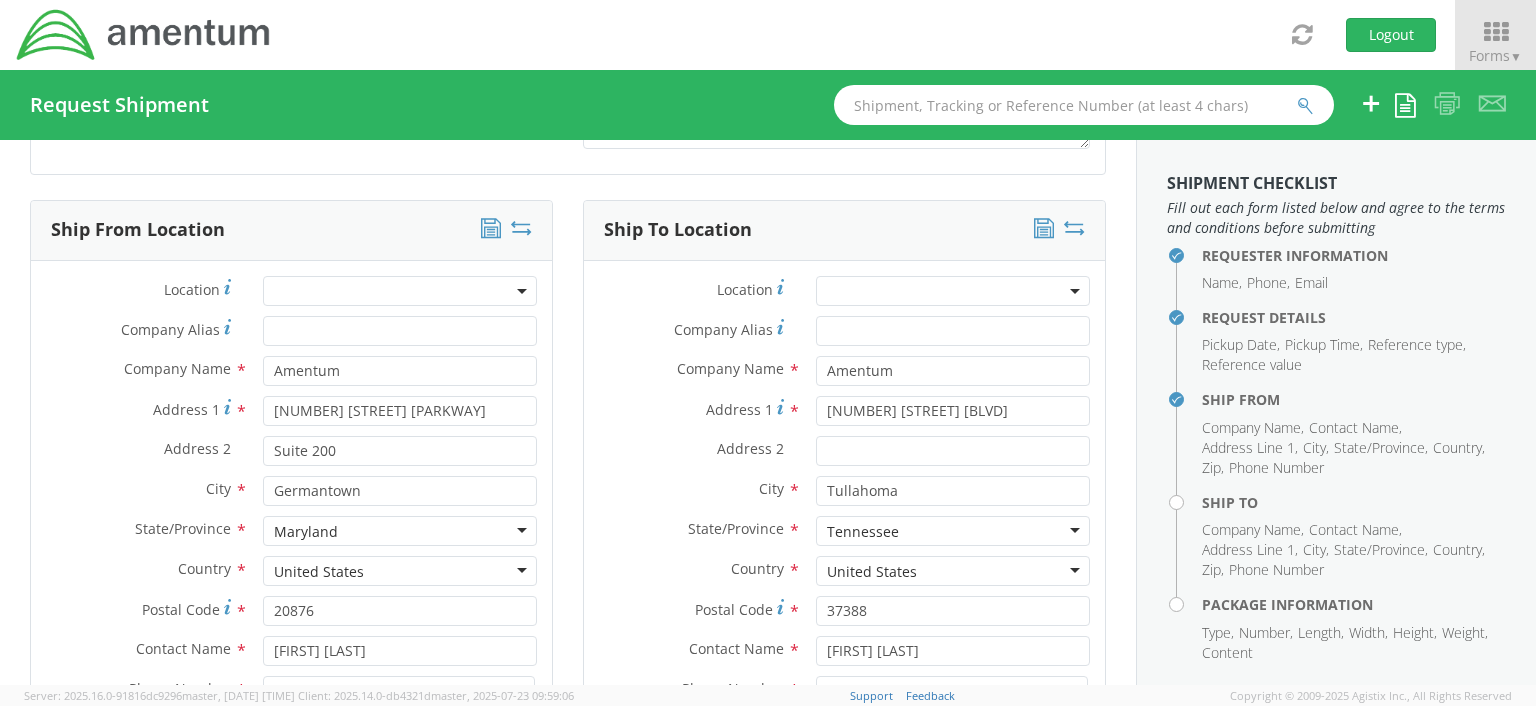 scroll, scrollTop: 905, scrollLeft: 0, axis: vertical 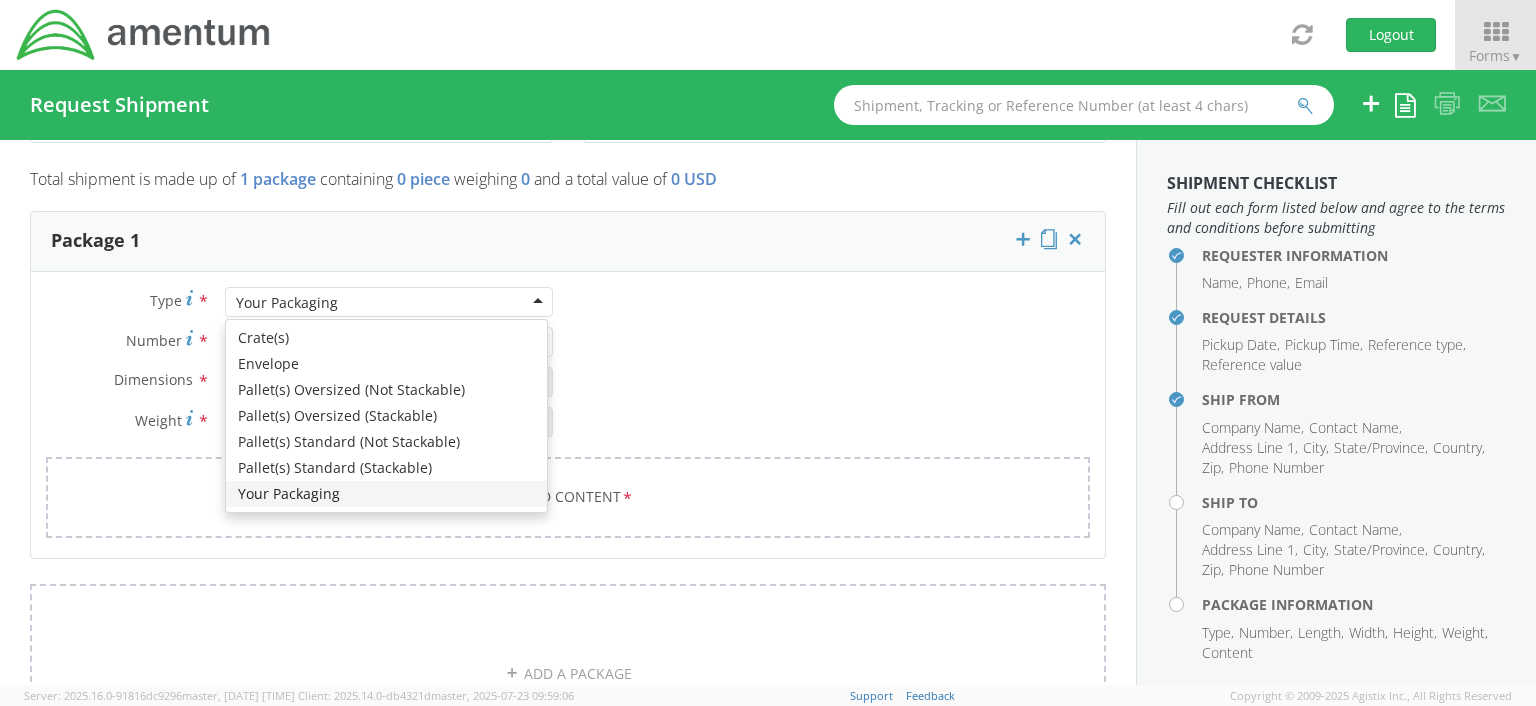 click on "Your Packaging" at bounding box center (389, 302) 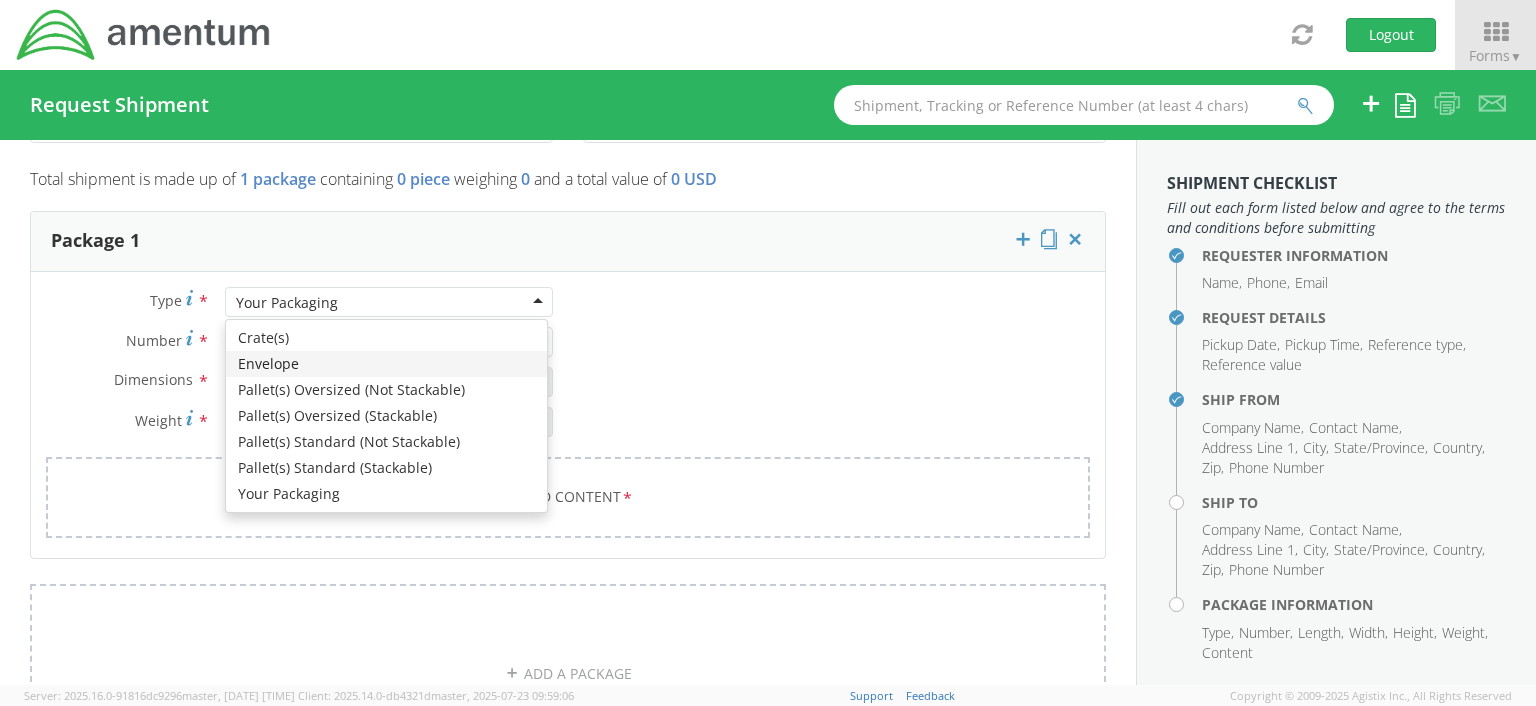 type on "9.5" 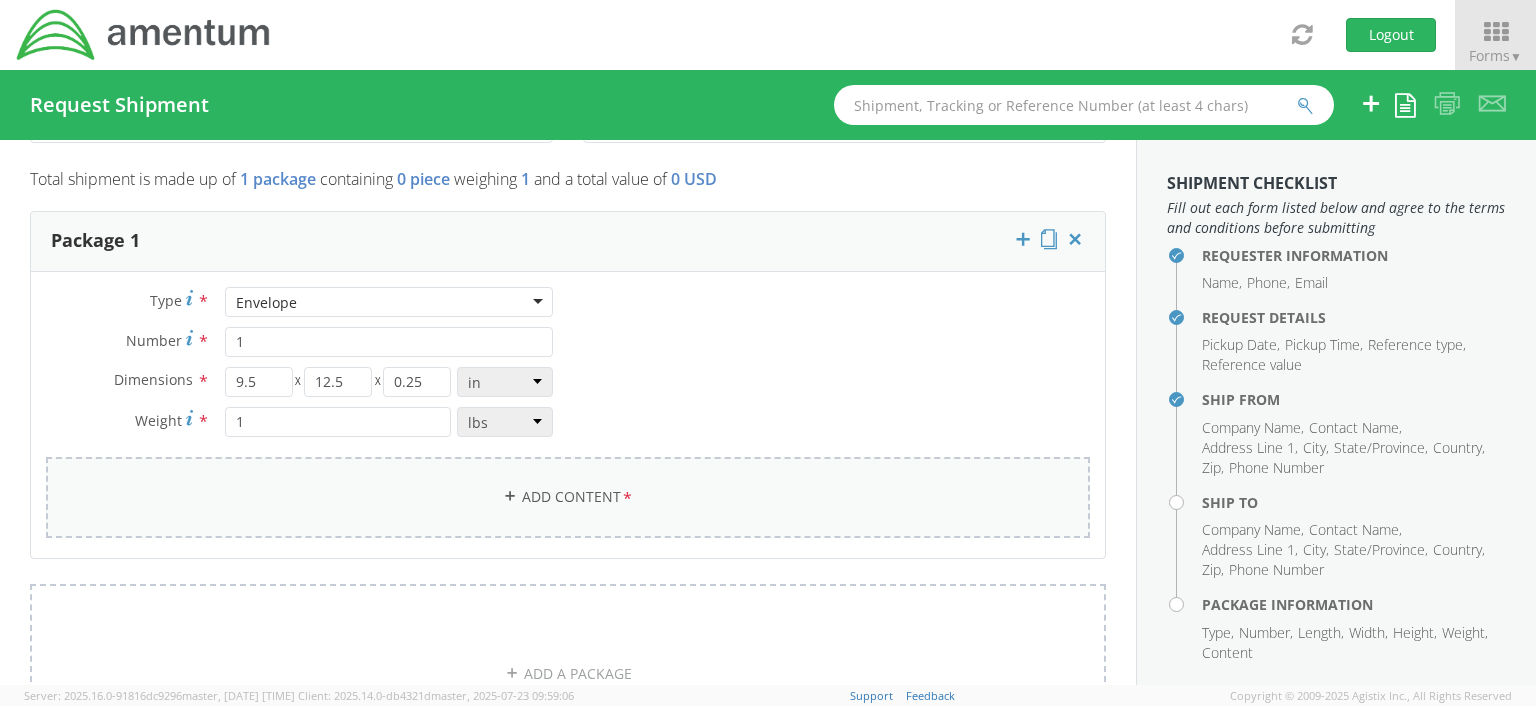 click on "Add Content  *" at bounding box center (568, 497) 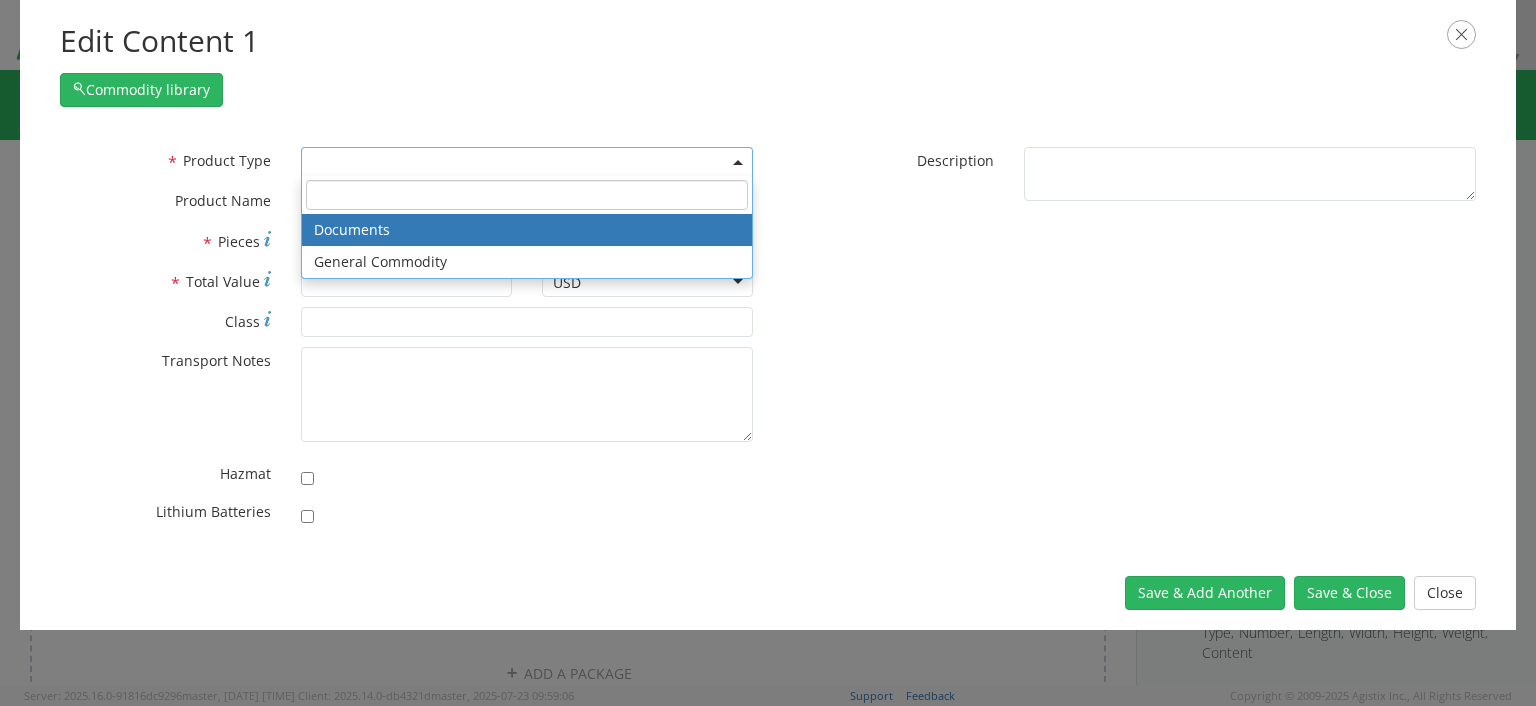 click at bounding box center [738, 162] 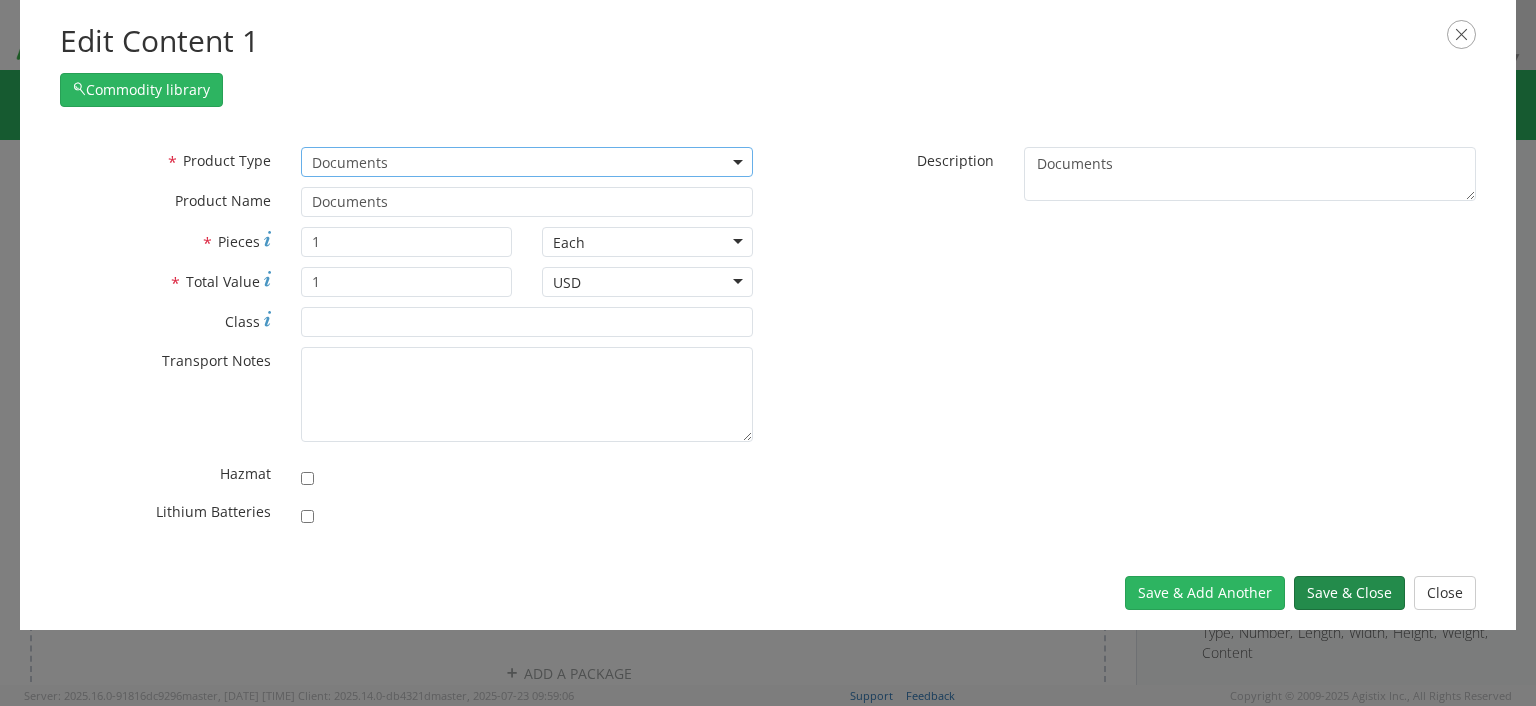 click on "Save & Close" at bounding box center [1349, 593] 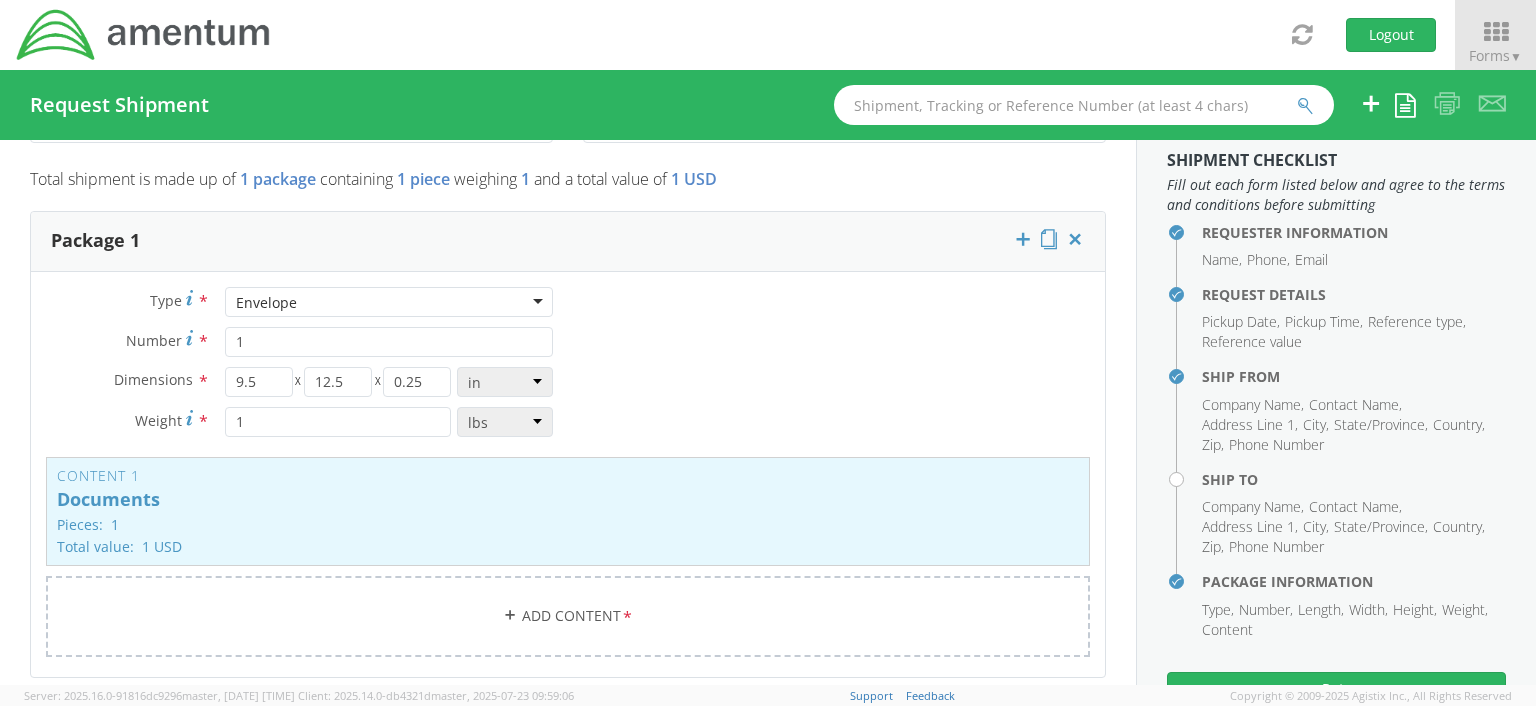 scroll, scrollTop: 24, scrollLeft: 0, axis: vertical 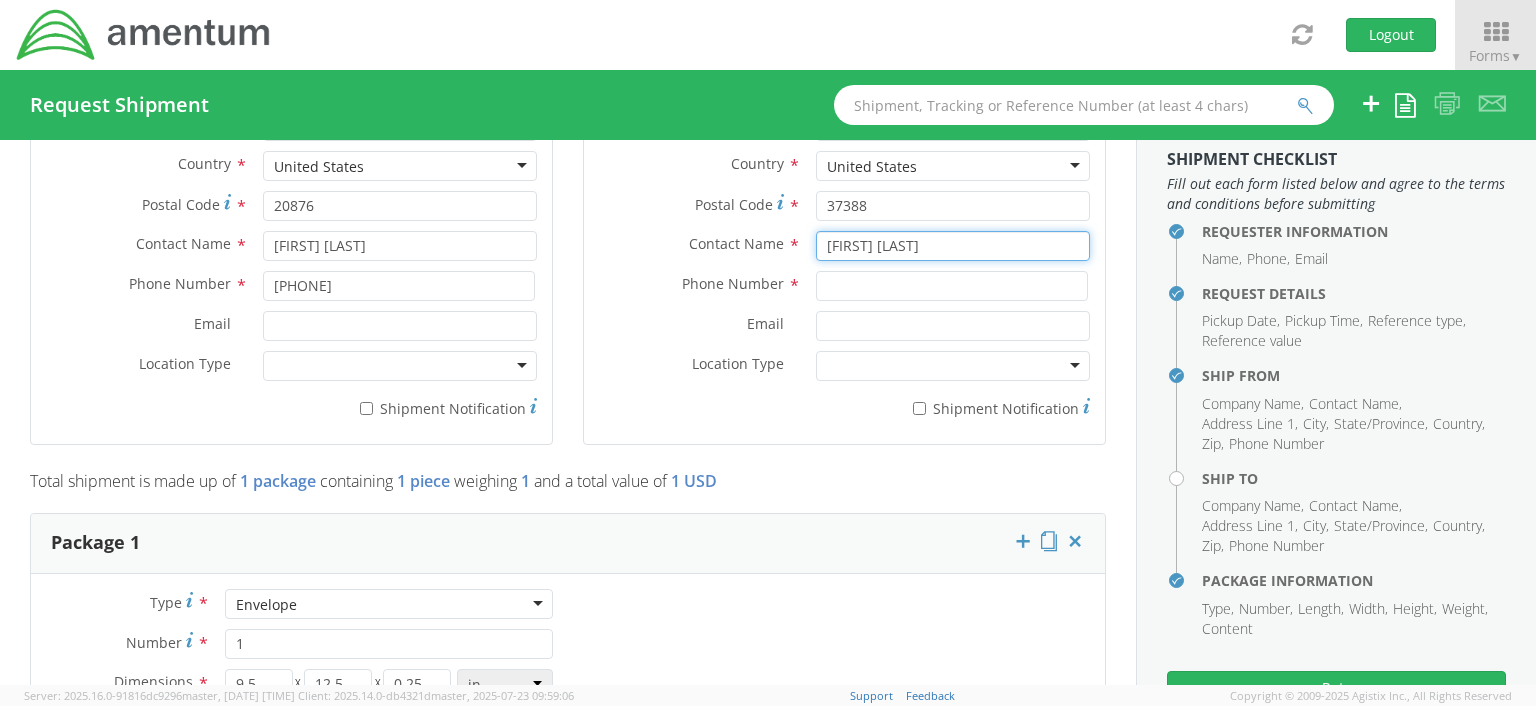 click on "Amenda G" at bounding box center (953, 246) 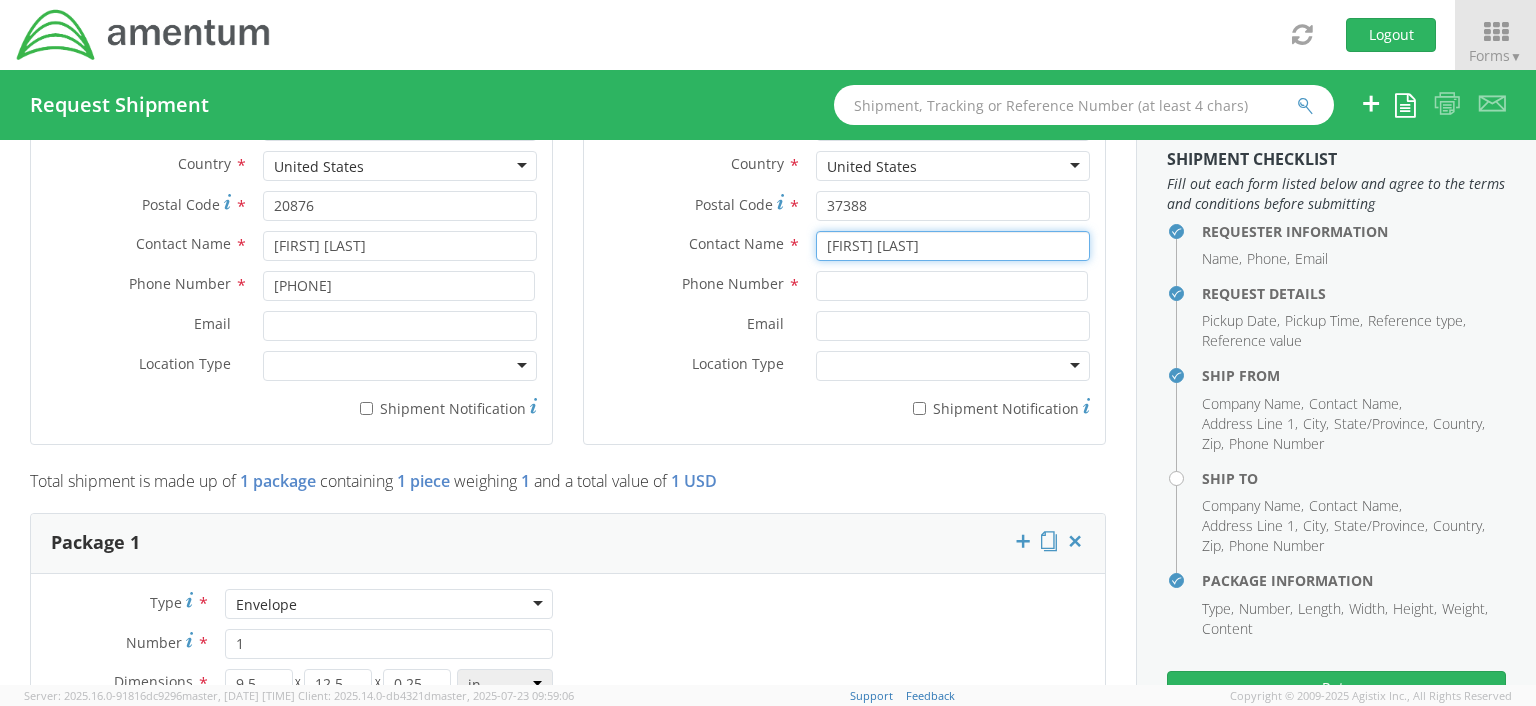 type on "Amenda Gebelt" 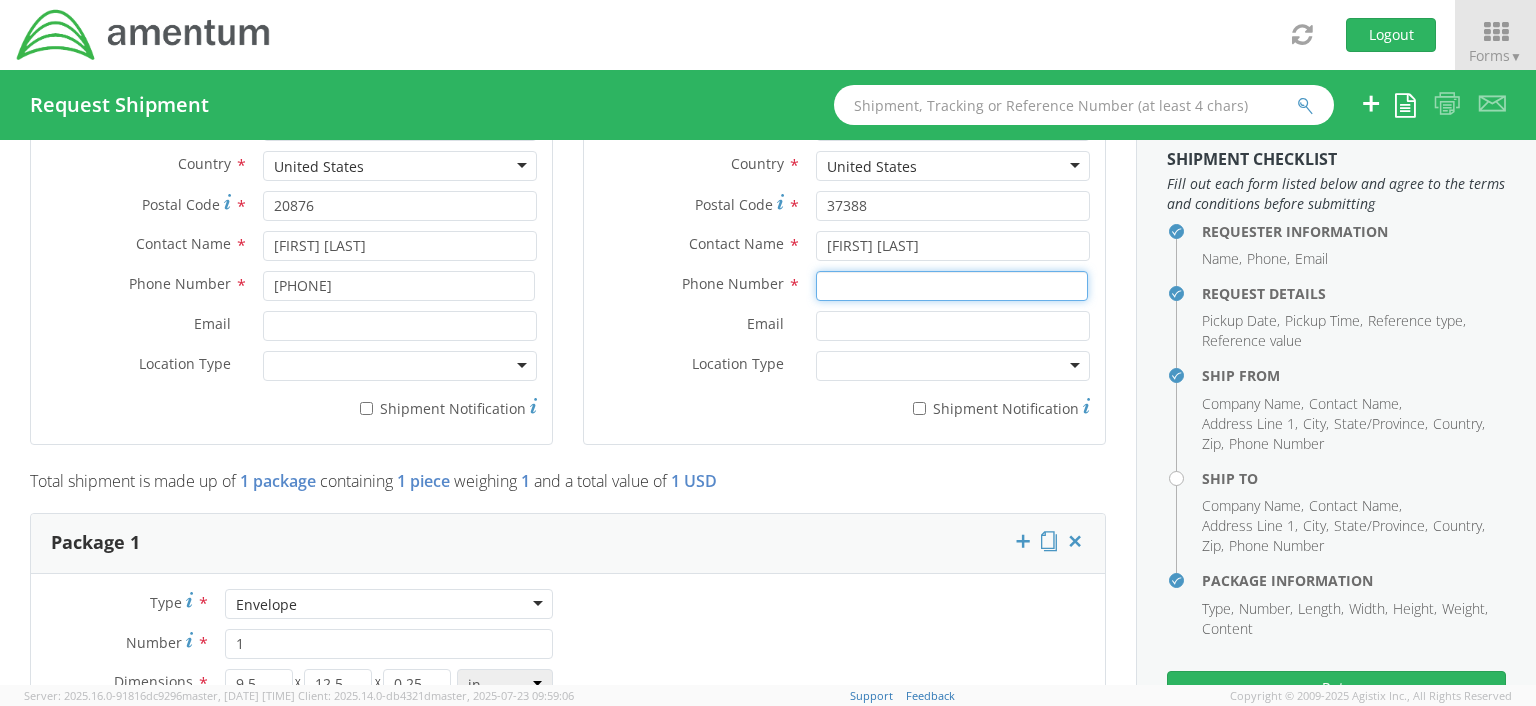 click at bounding box center [952, 286] 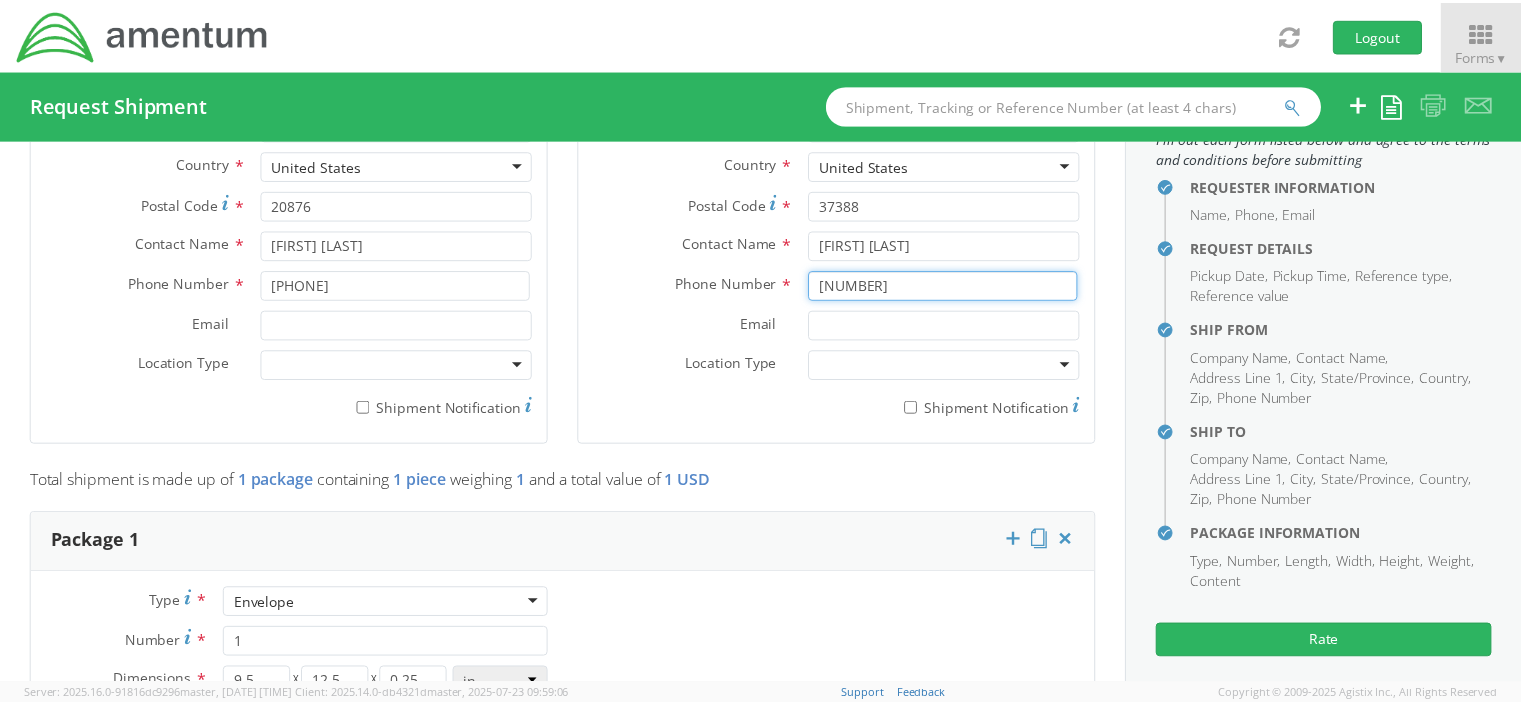 scroll, scrollTop: 77, scrollLeft: 0, axis: vertical 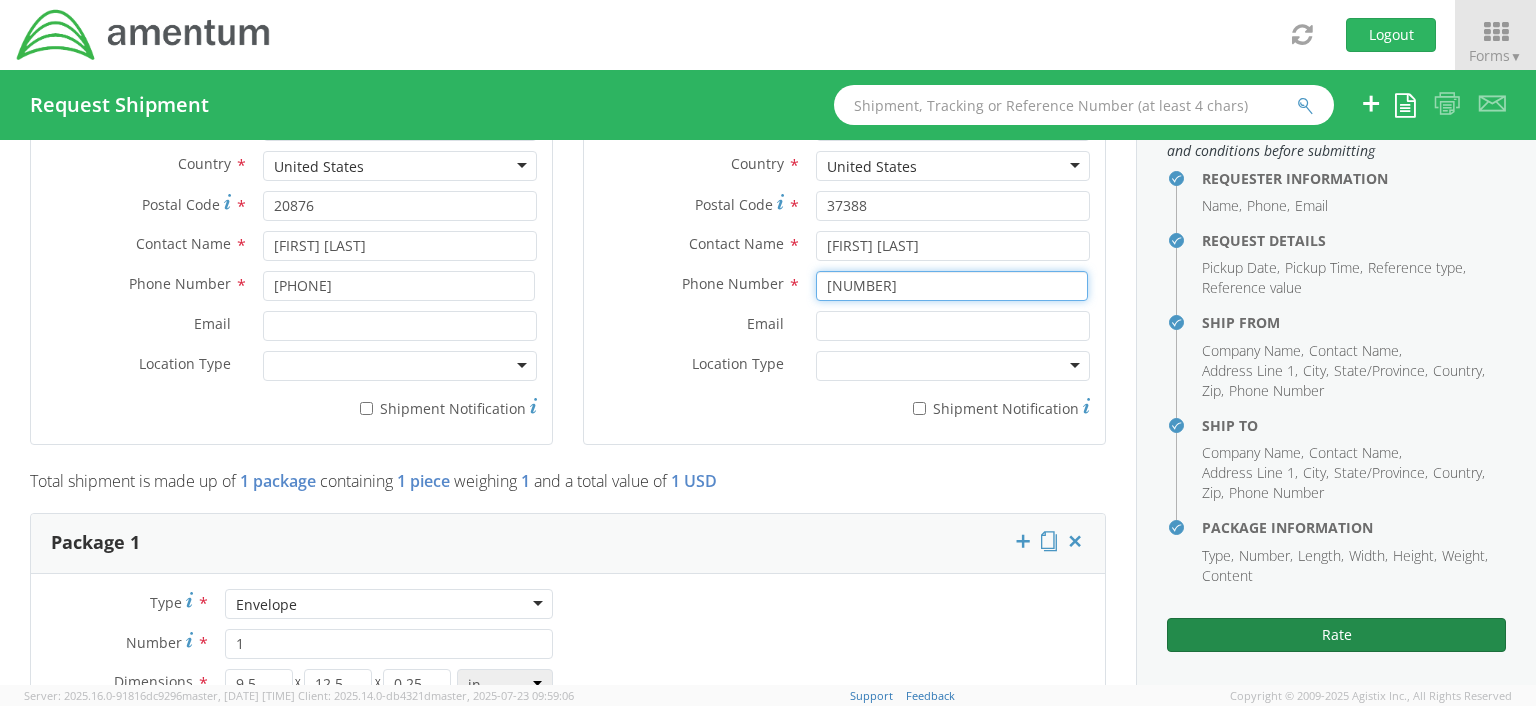 type on "[PHONE]" 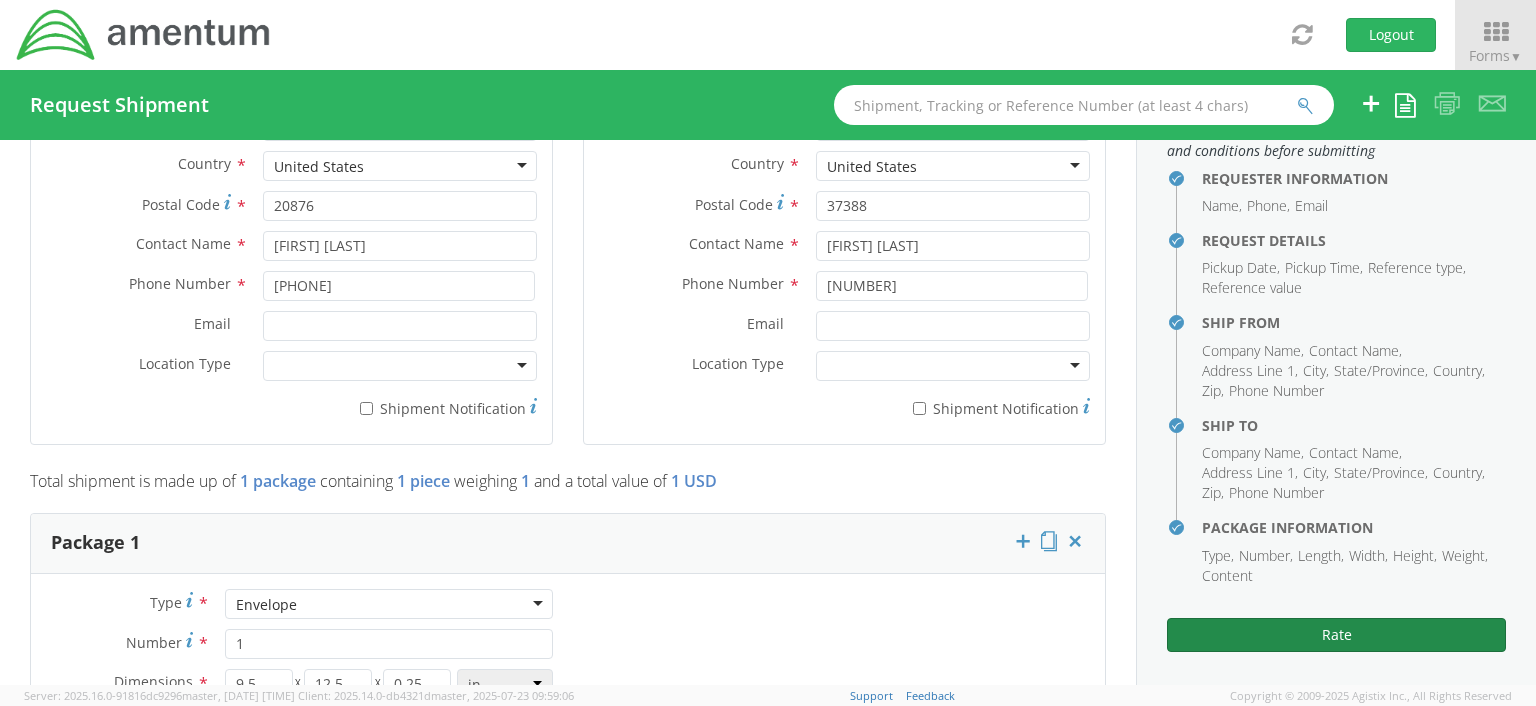 click on "Rate" at bounding box center [1336, 635] 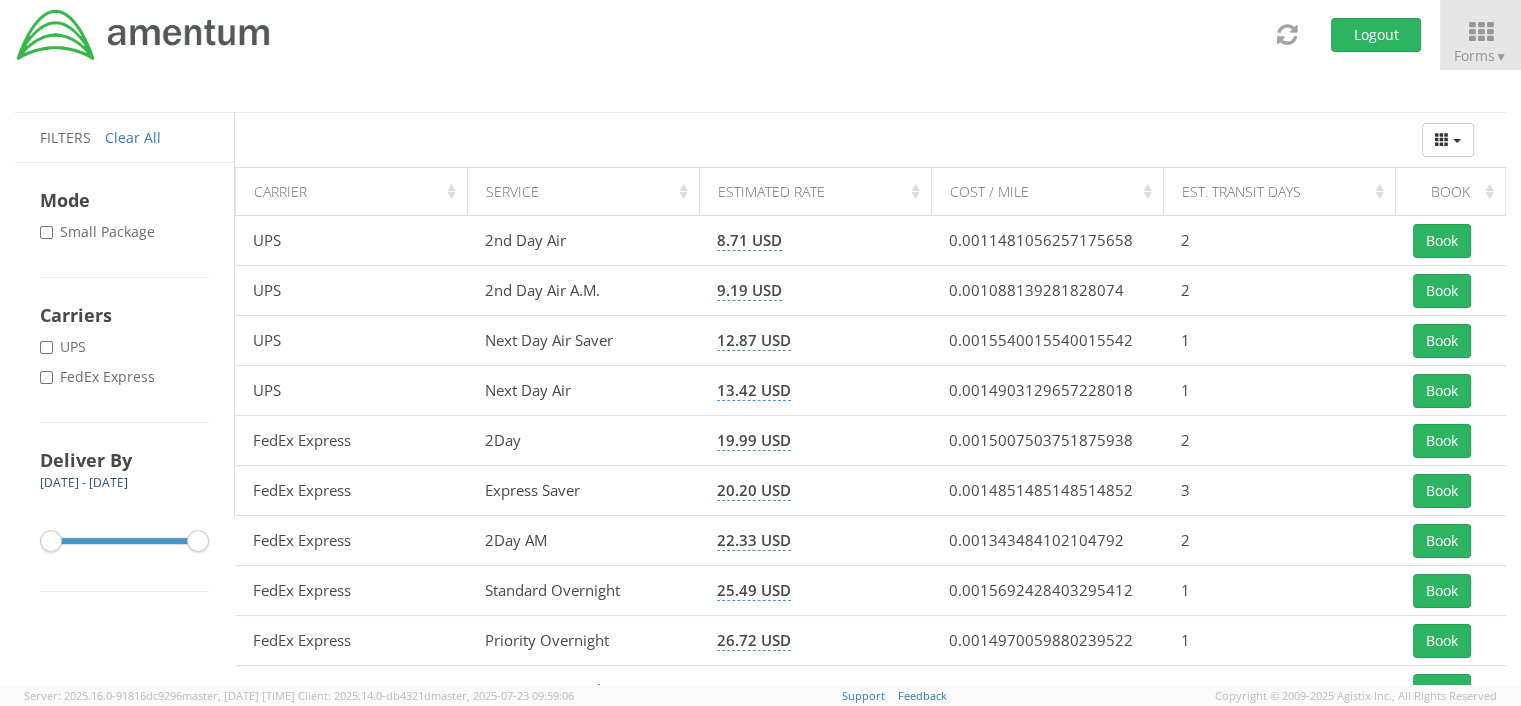 scroll, scrollTop: 169, scrollLeft: 0, axis: vertical 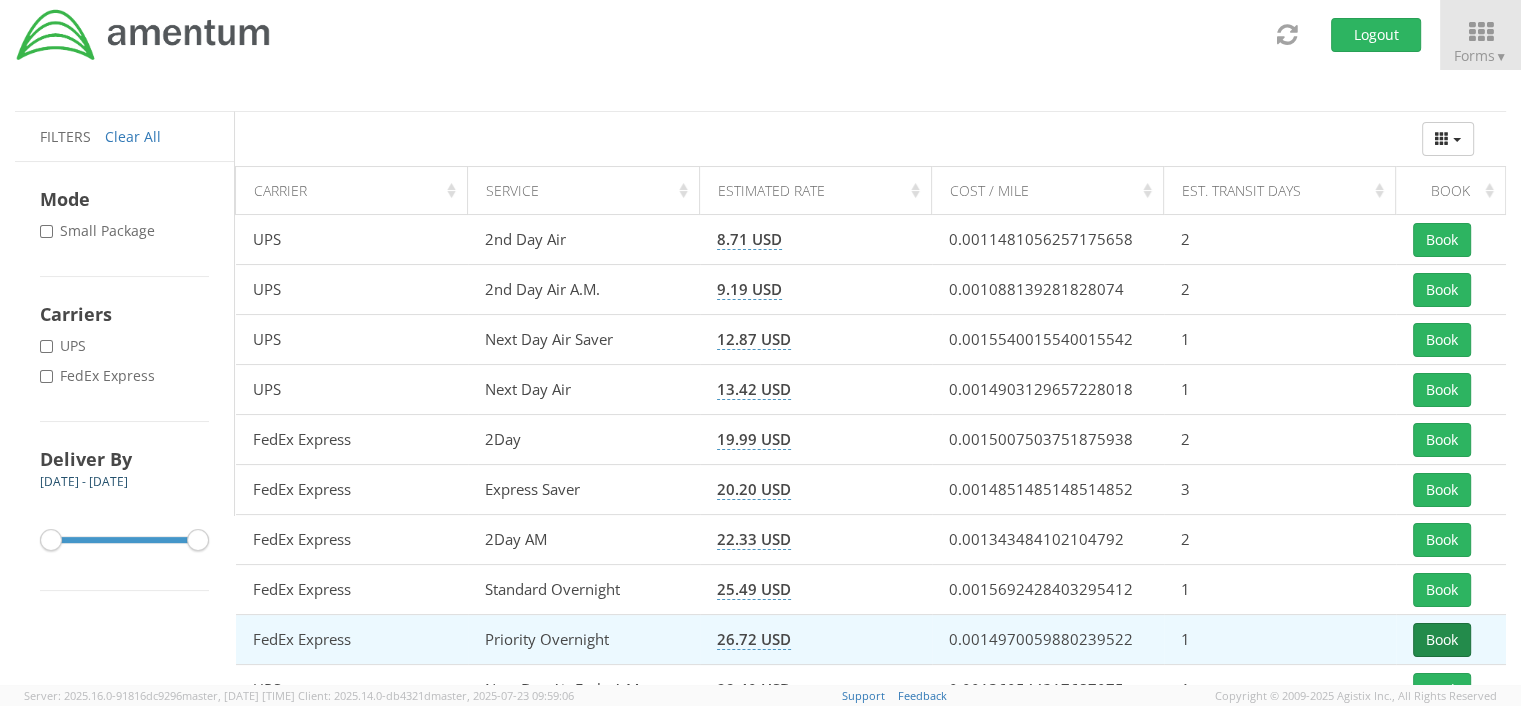 click on "Book" at bounding box center (1442, 640) 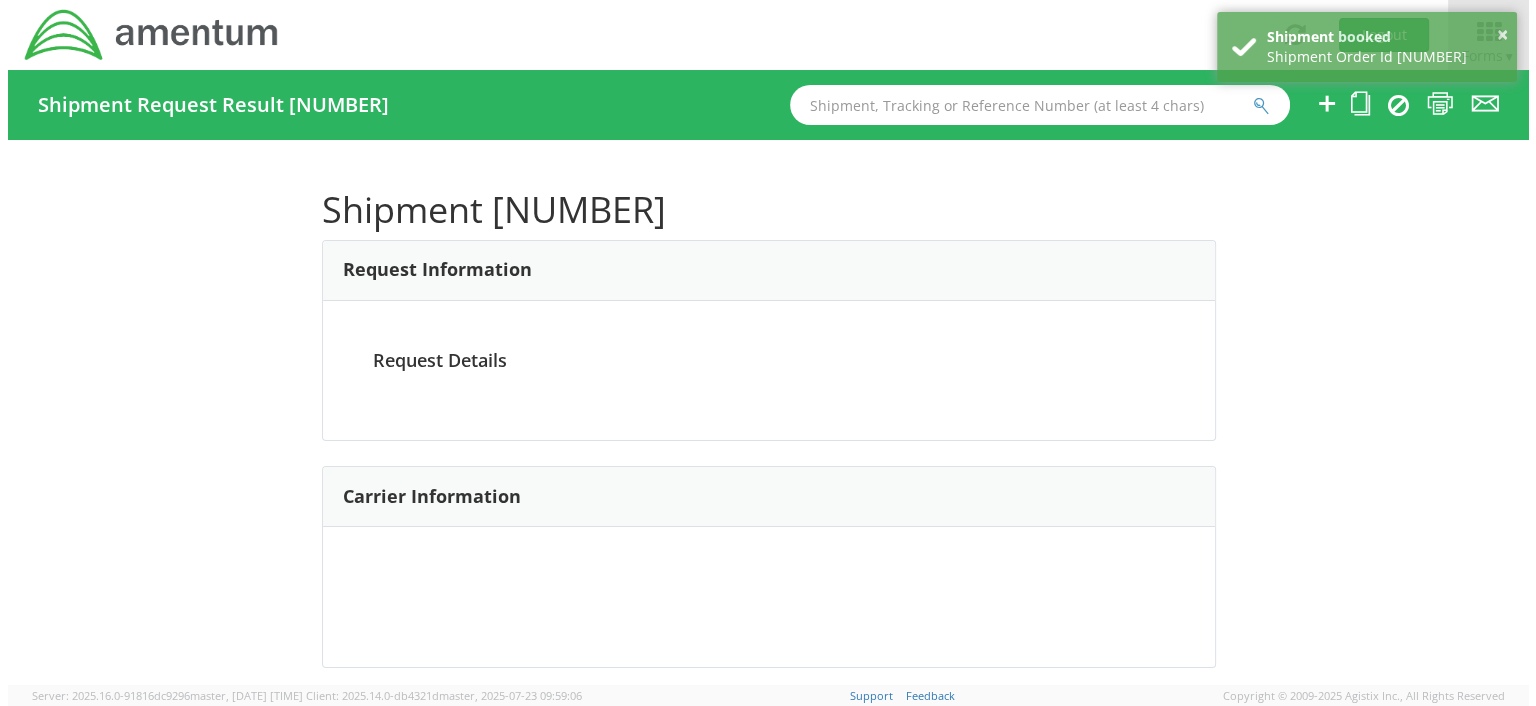 scroll, scrollTop: 0, scrollLeft: 0, axis: both 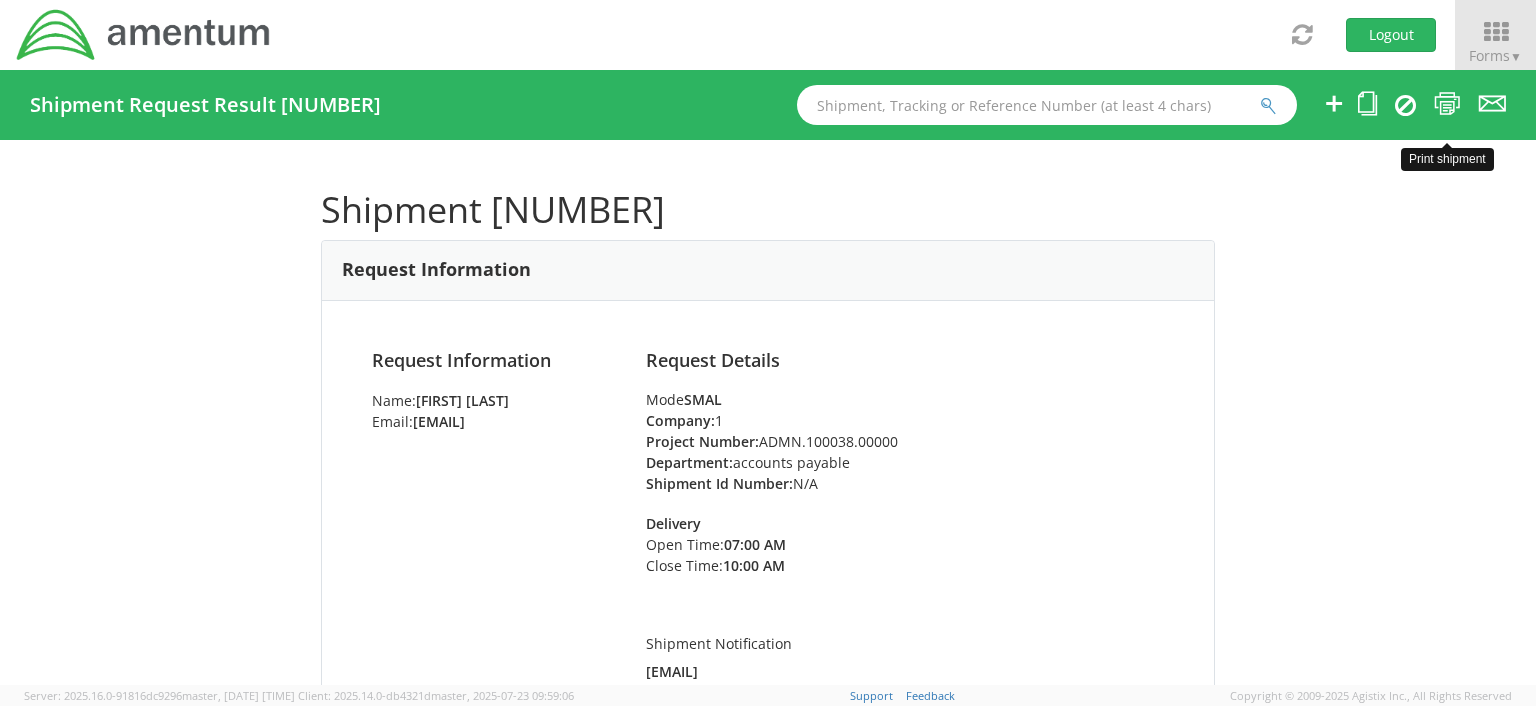click at bounding box center (1447, 103) 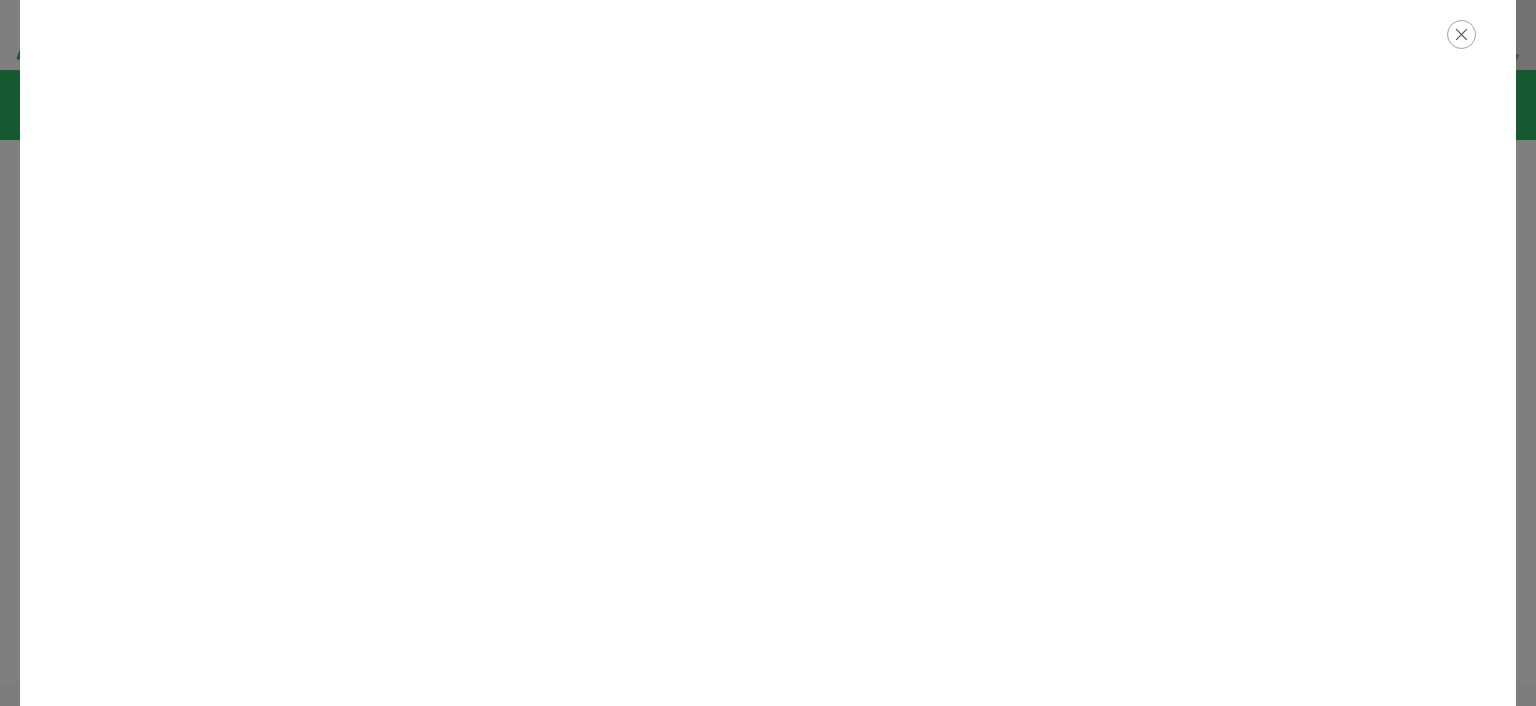 click at bounding box center (1461, 34) 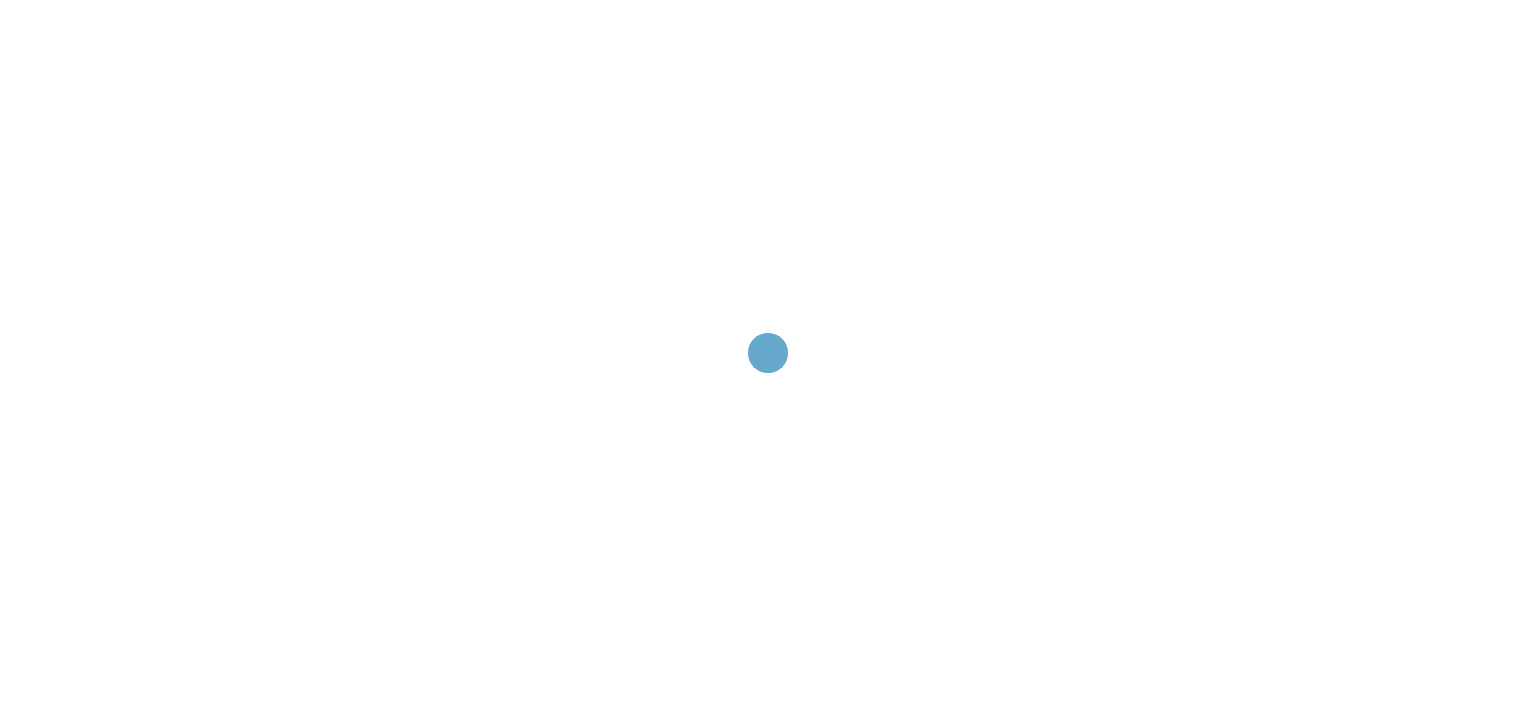 scroll, scrollTop: 0, scrollLeft: 0, axis: both 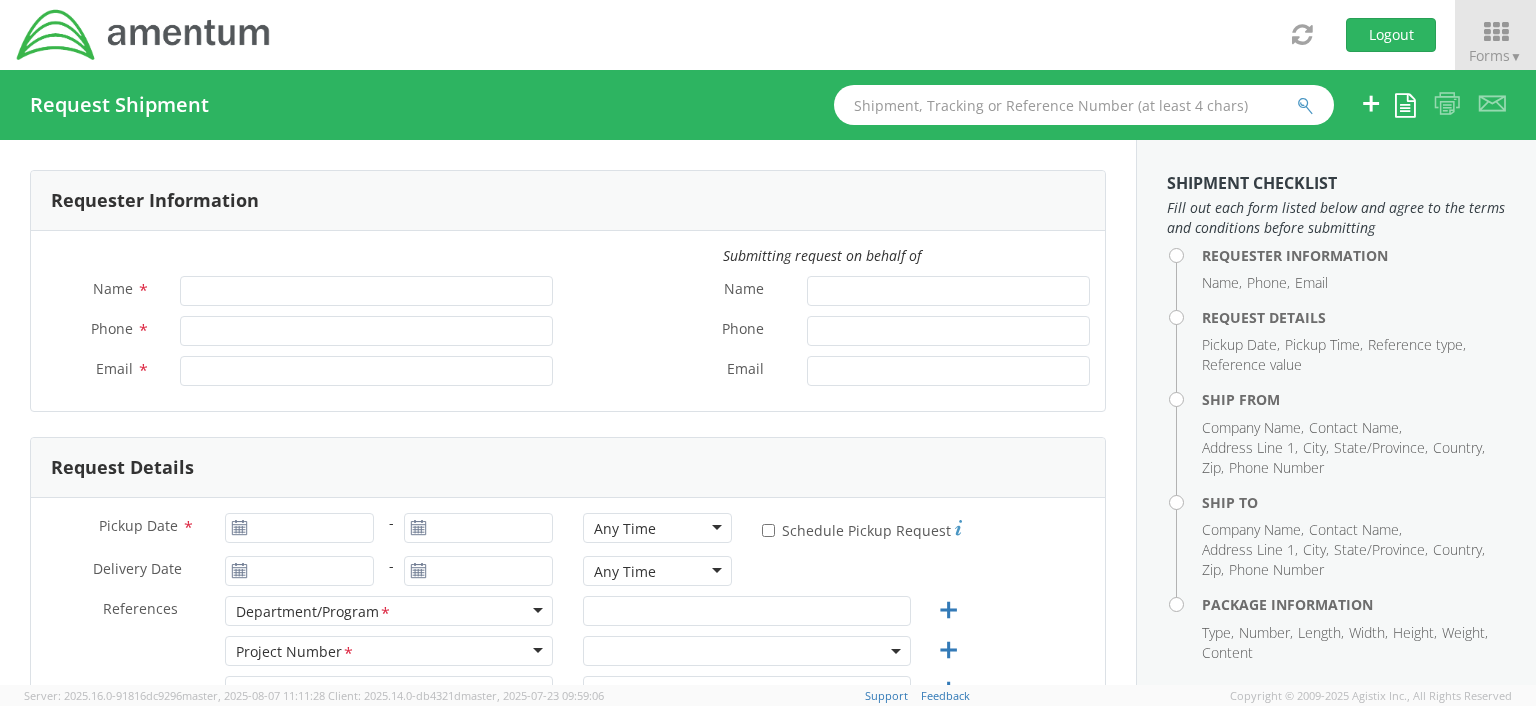 type on "[FIRST] [LAST]" 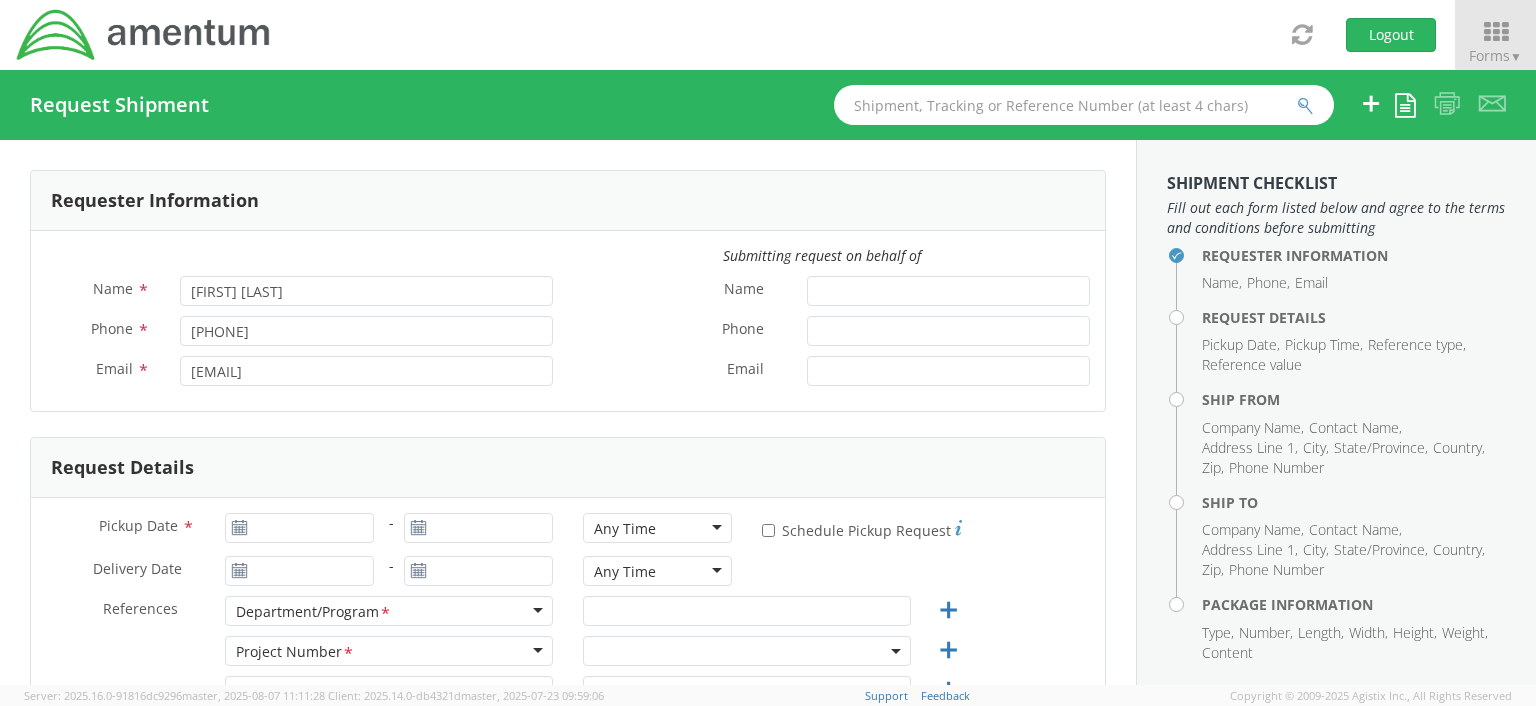 select on "OCCP.100054.00000" 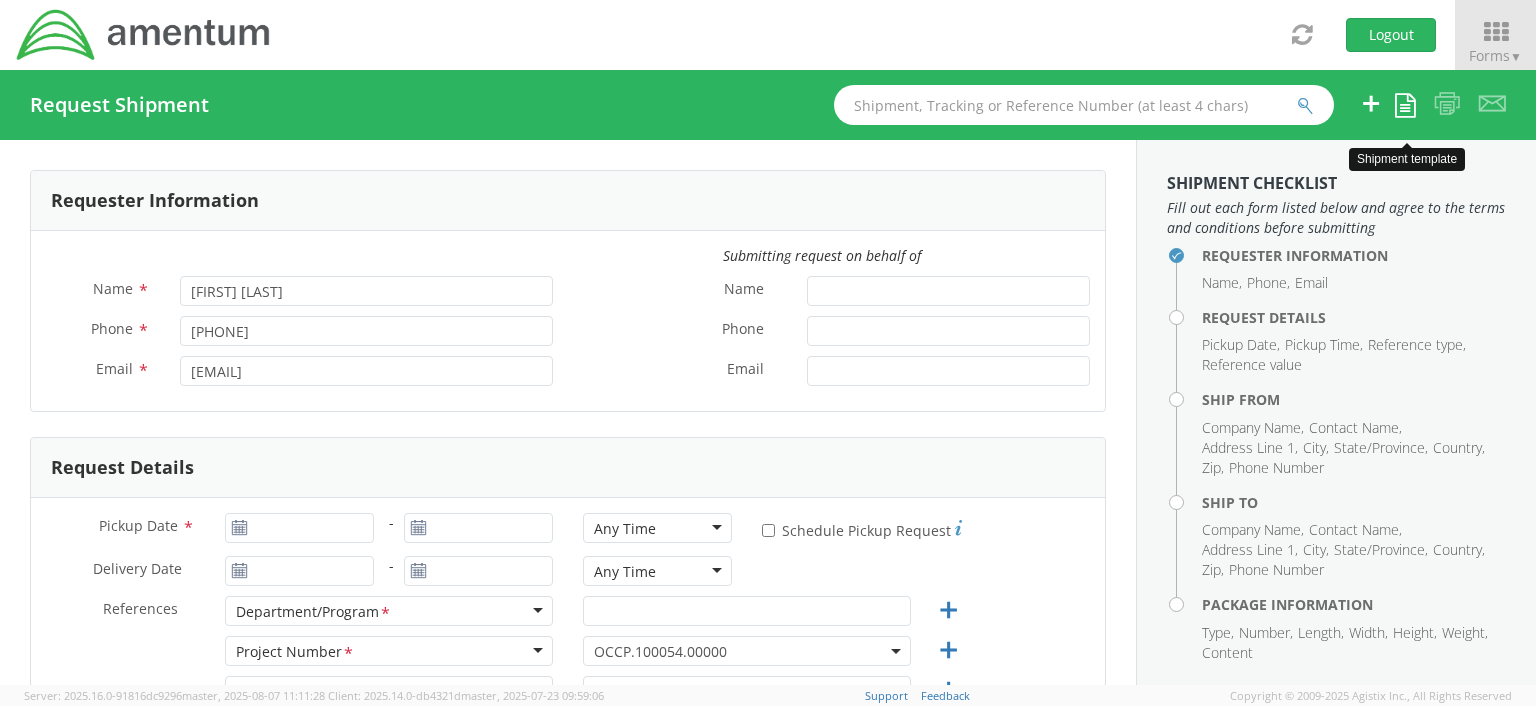 click at bounding box center [1405, 105] 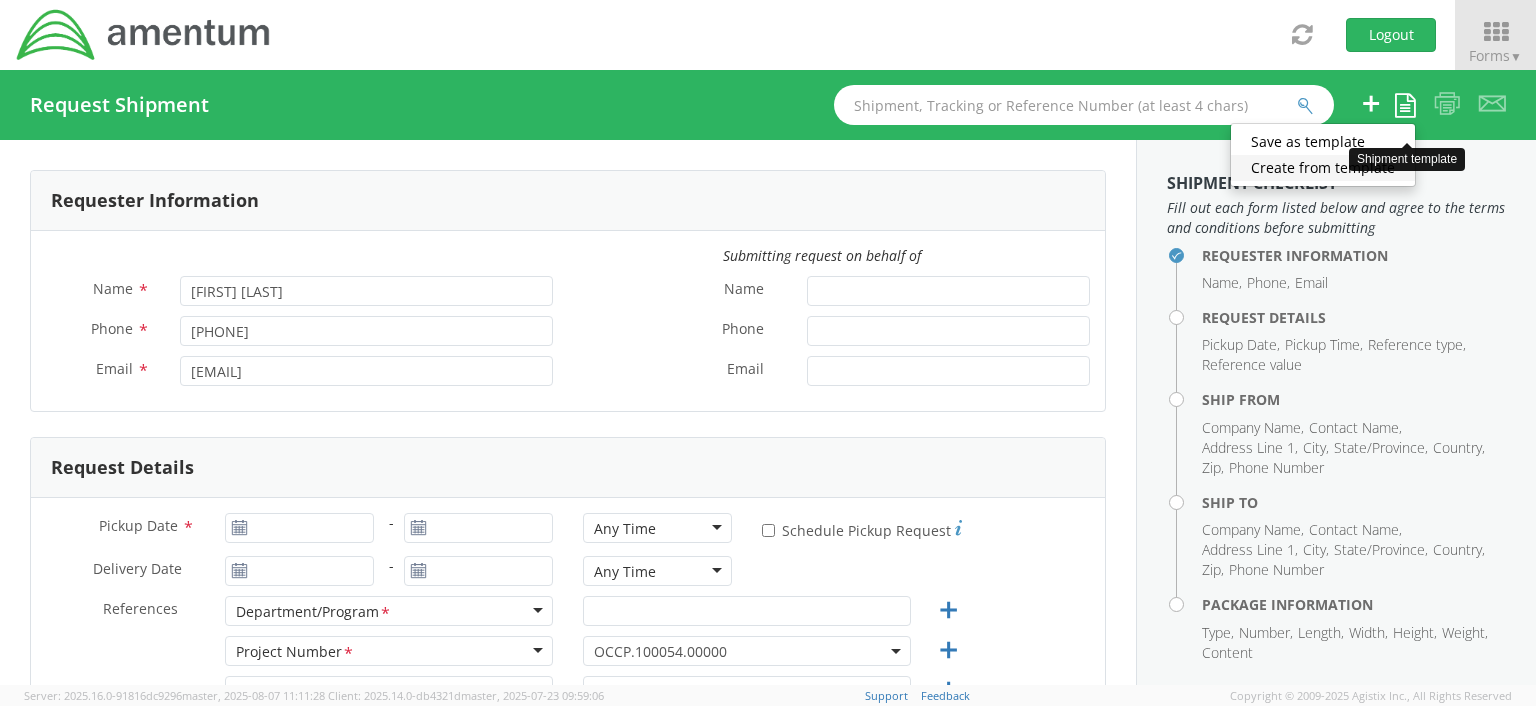 click on "Create from template" at bounding box center (1323, 168) 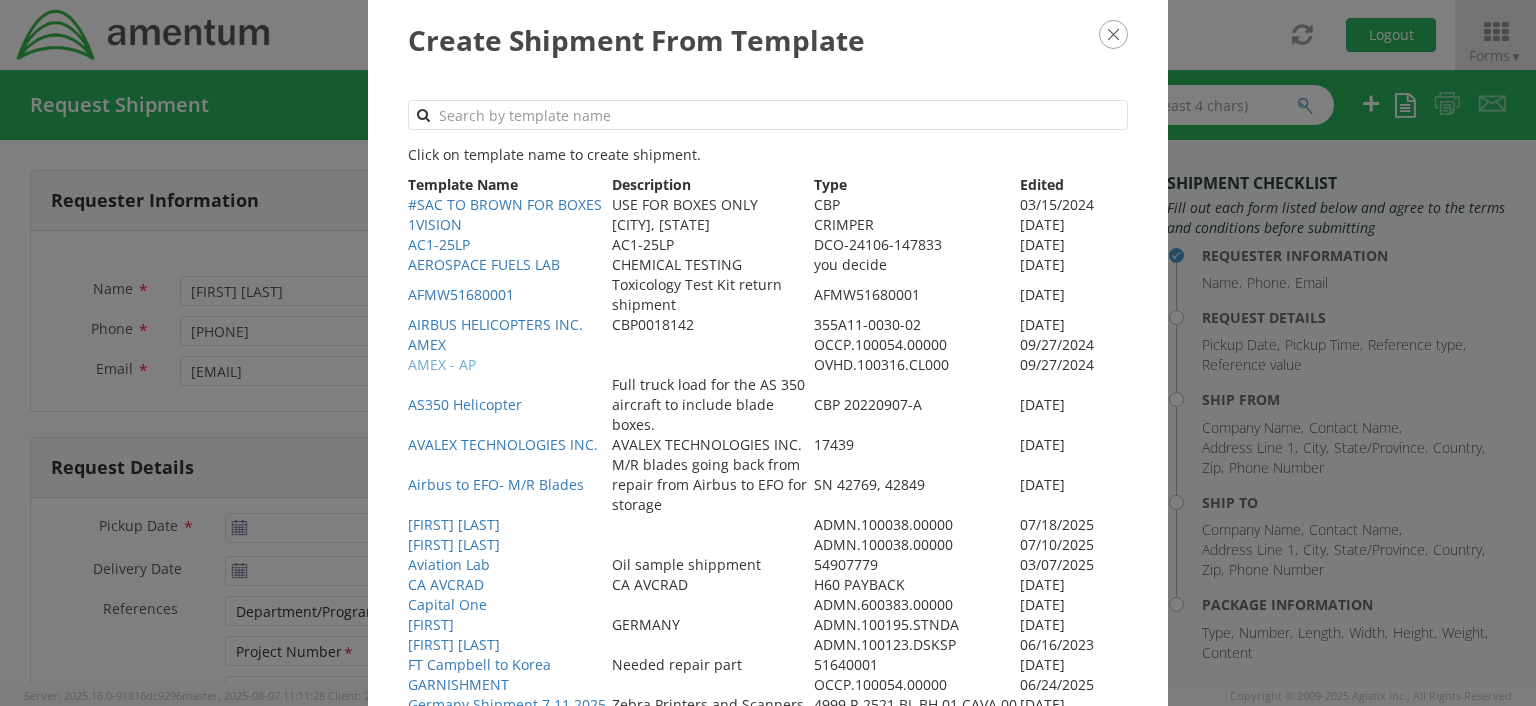 click on "AMEX - AP" at bounding box center [442, 364] 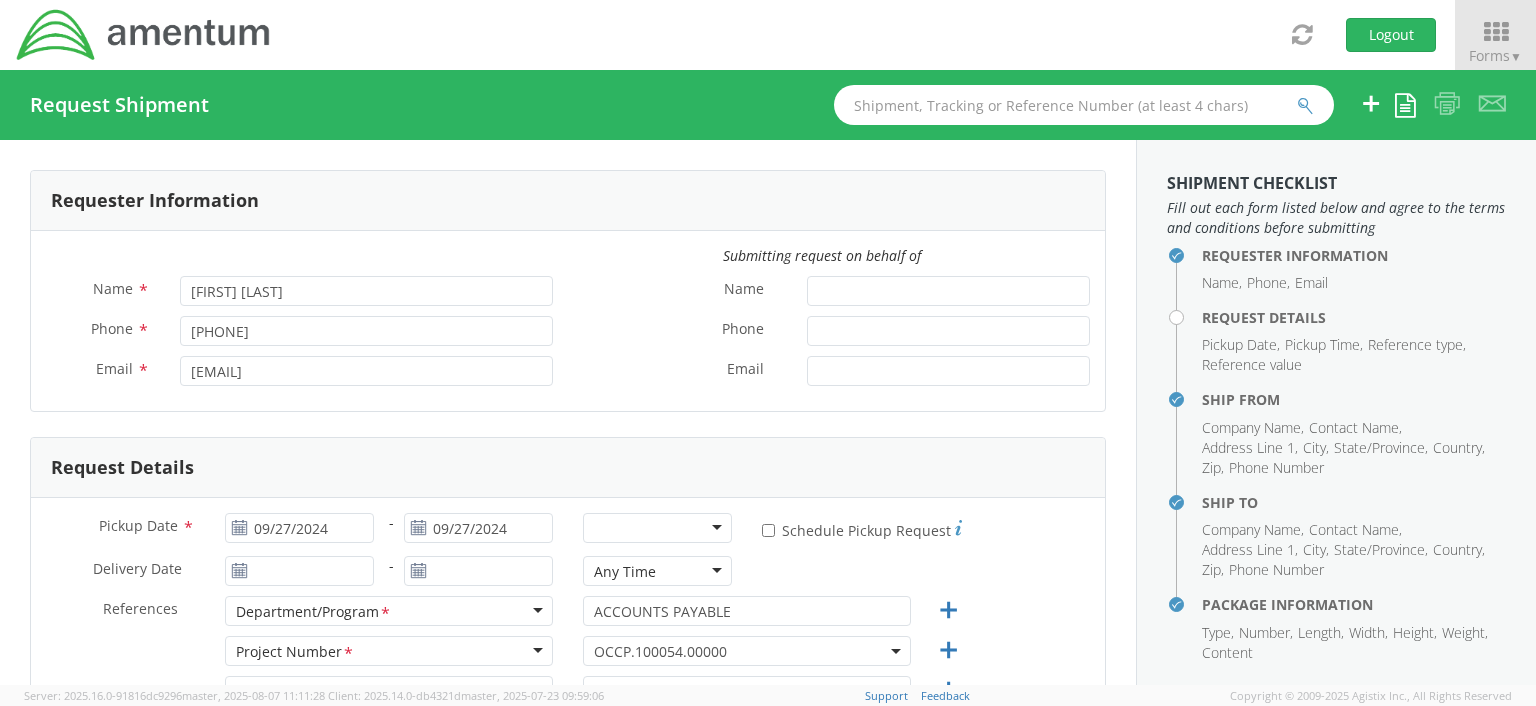 select on "OVHD.100316.CL000" 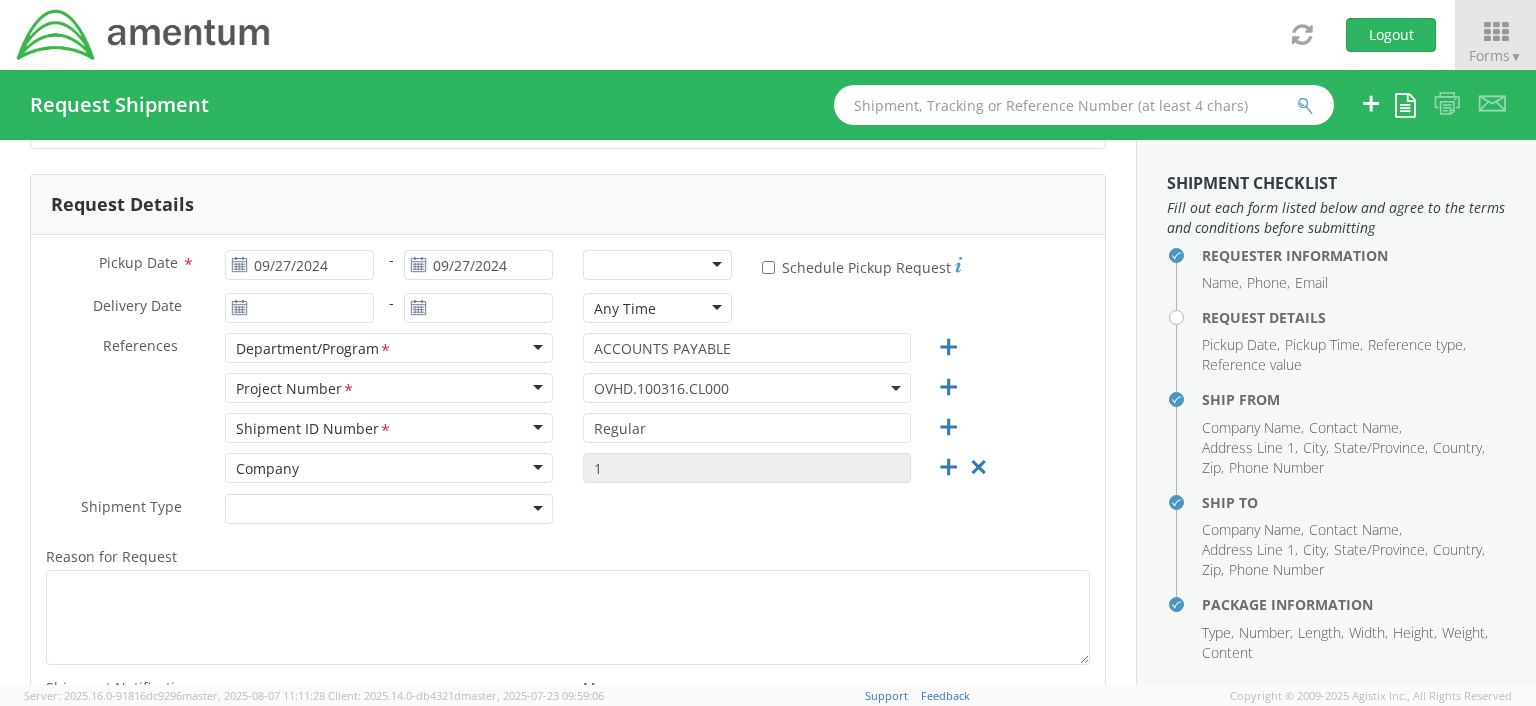 scroll, scrollTop: 257, scrollLeft: 0, axis: vertical 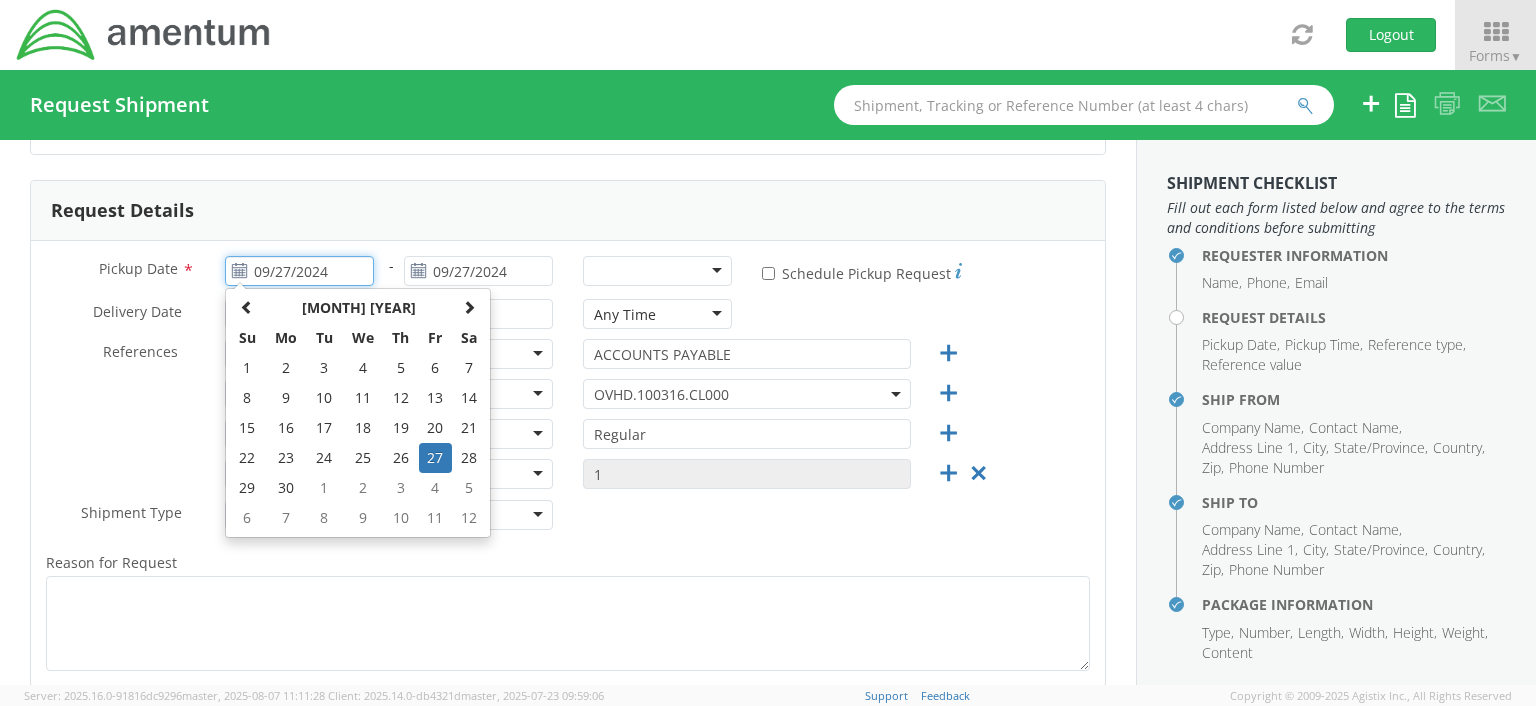 click on "09/27/2024" at bounding box center (299, 271) 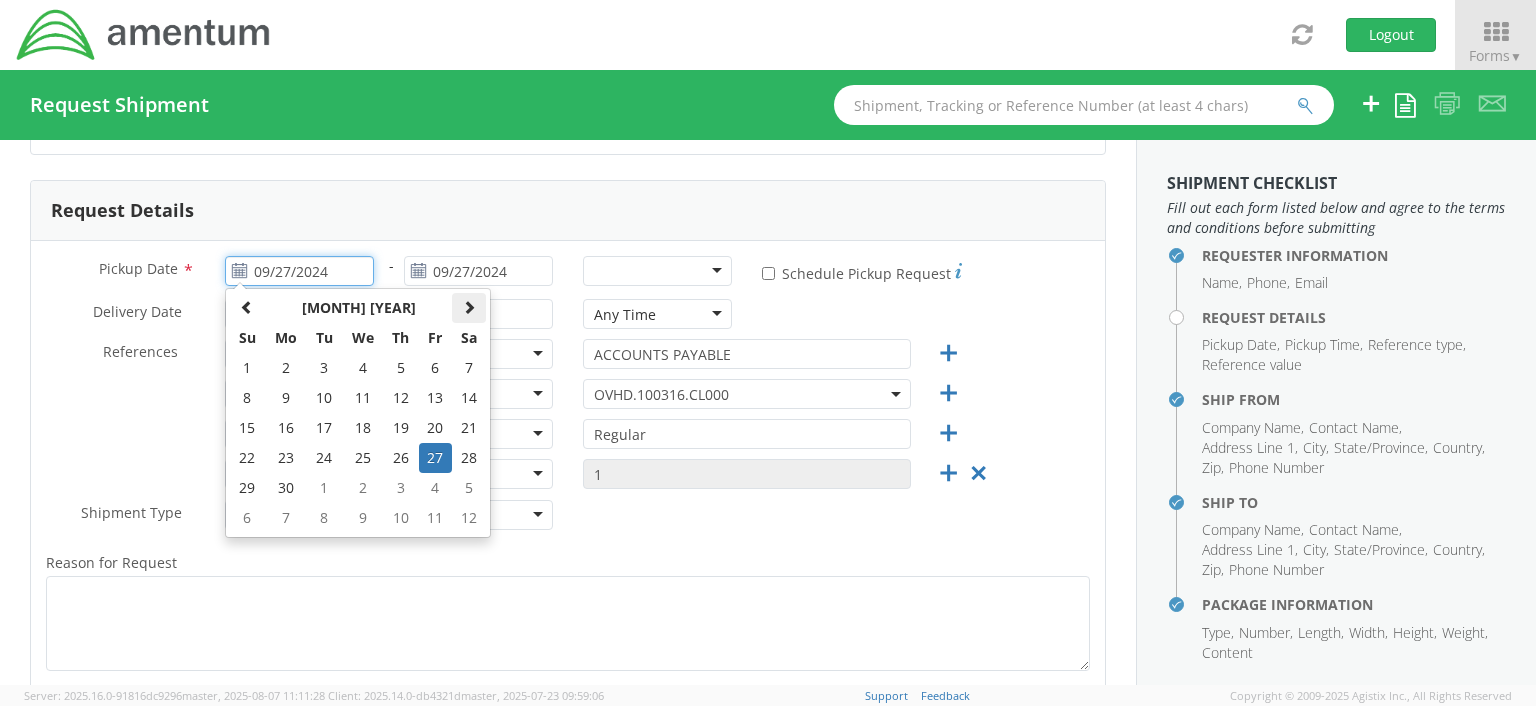 click at bounding box center [469, 307] 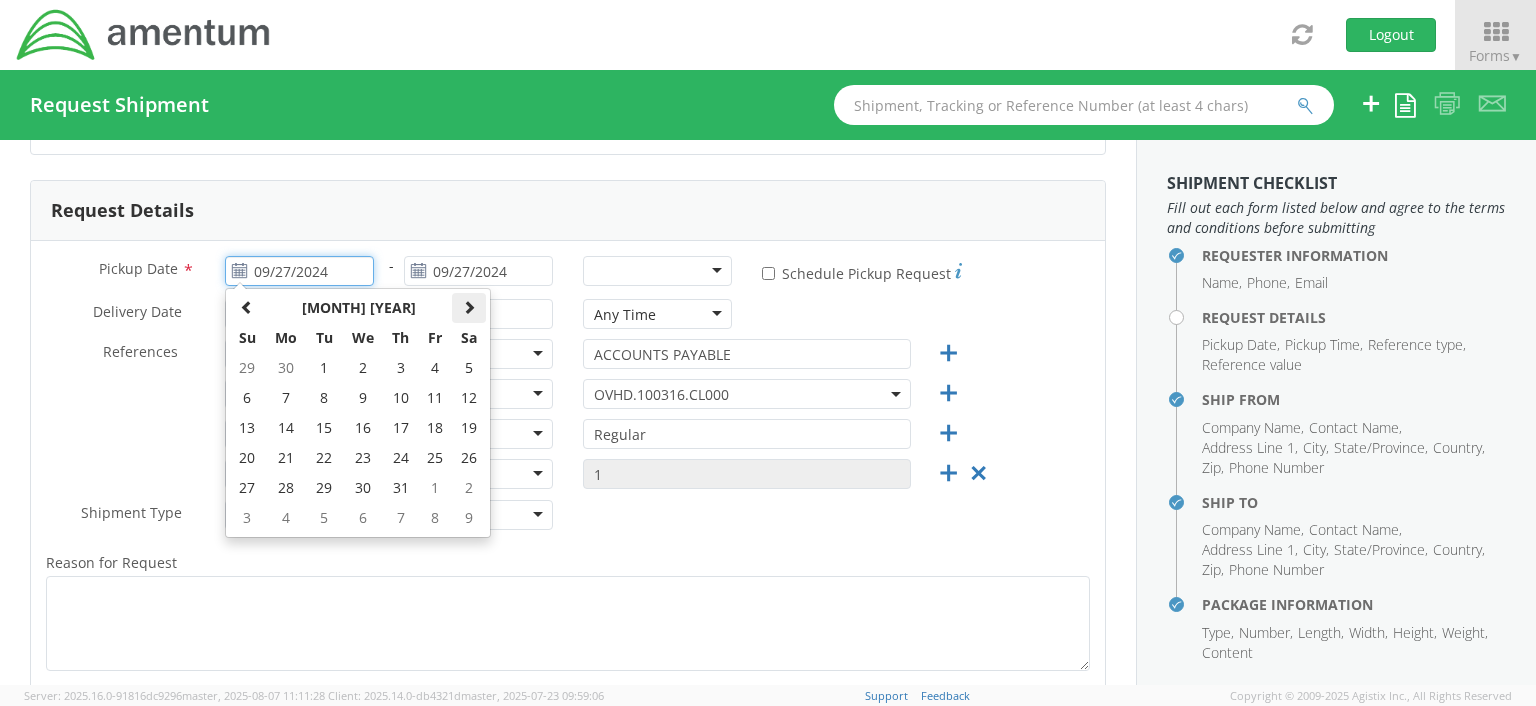 click at bounding box center (469, 307) 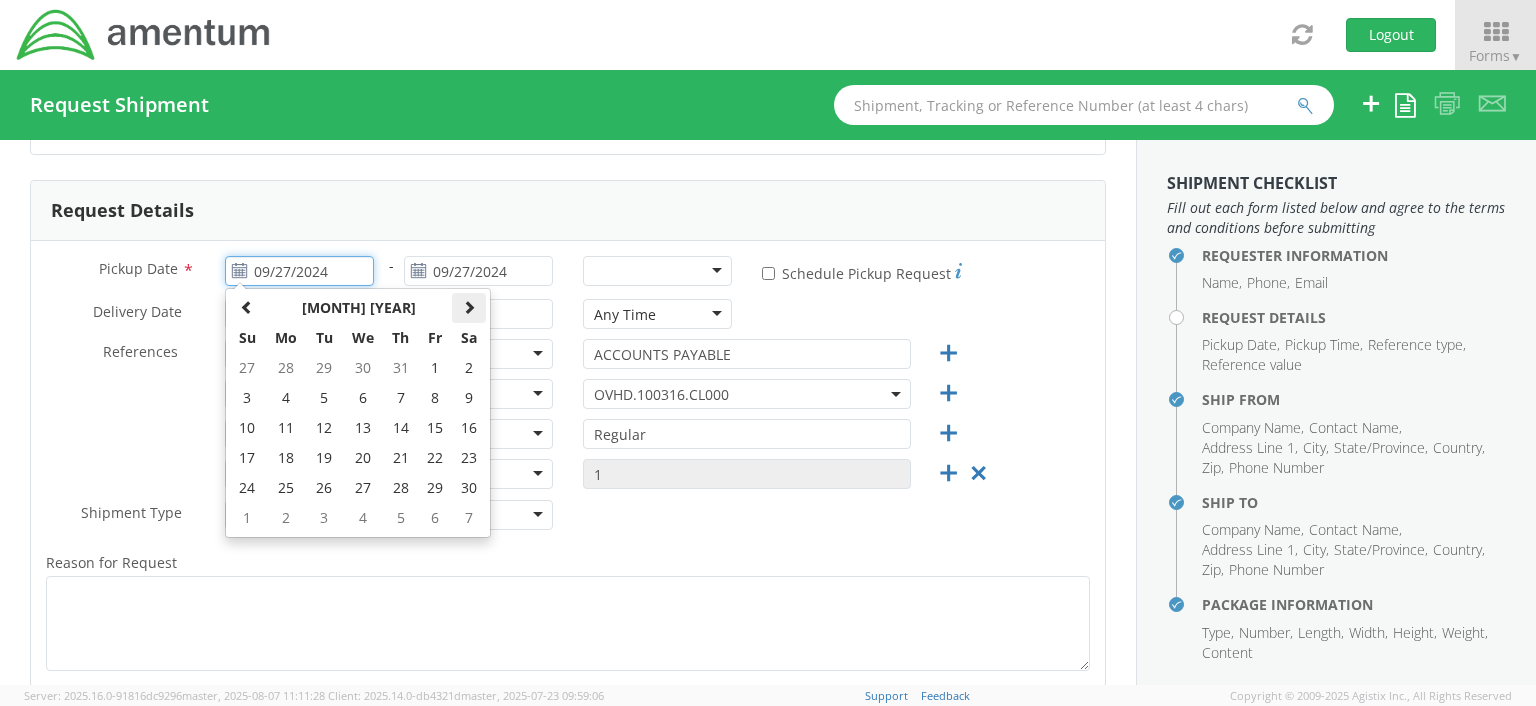 click at bounding box center [469, 307] 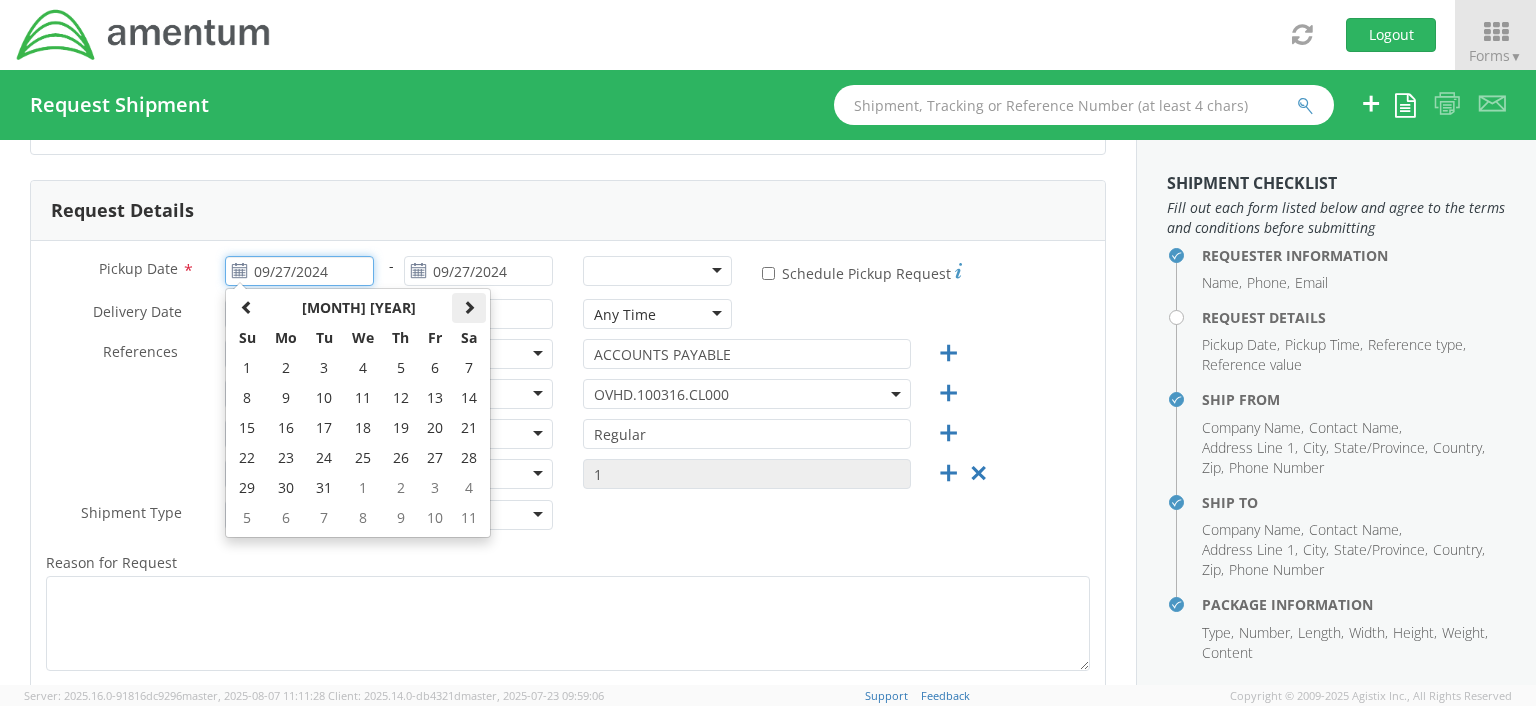 click at bounding box center (469, 307) 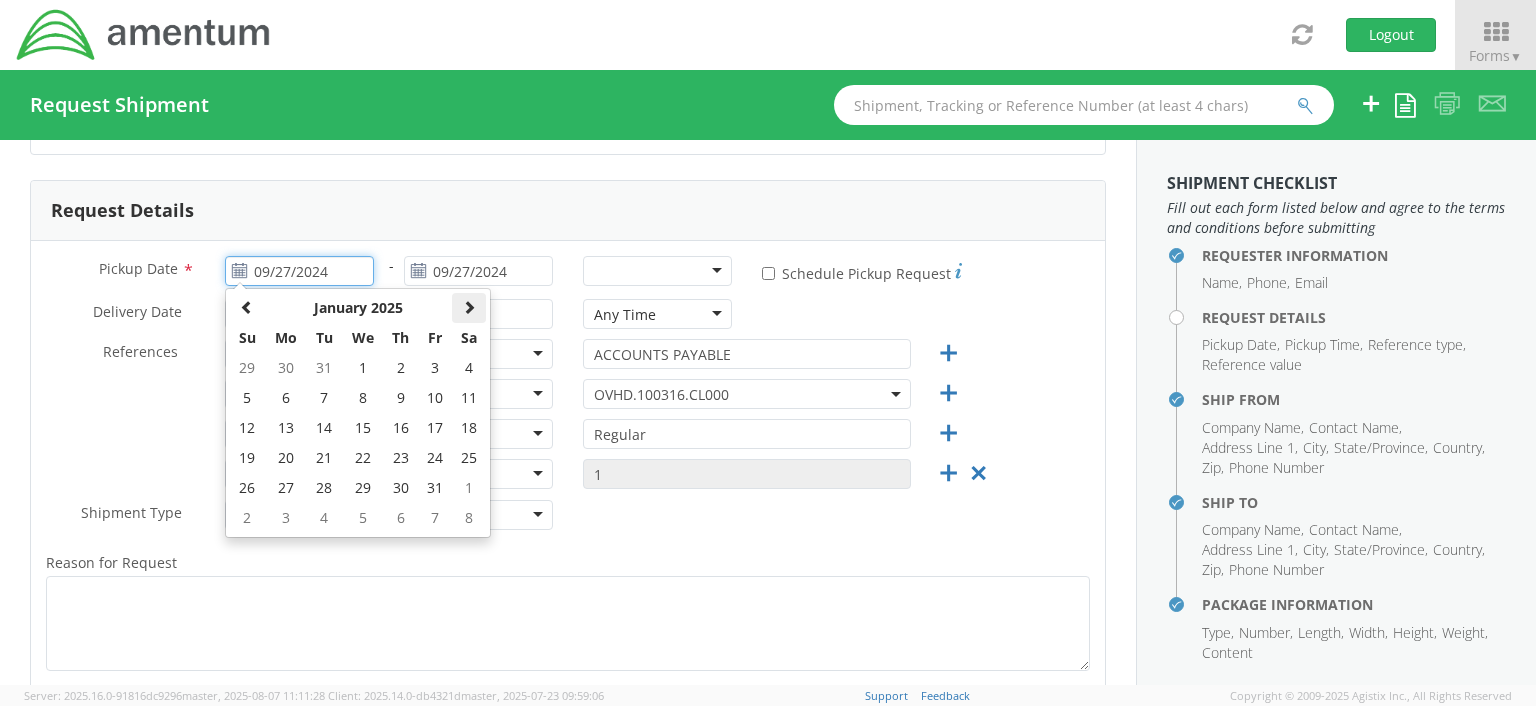 click at bounding box center (469, 307) 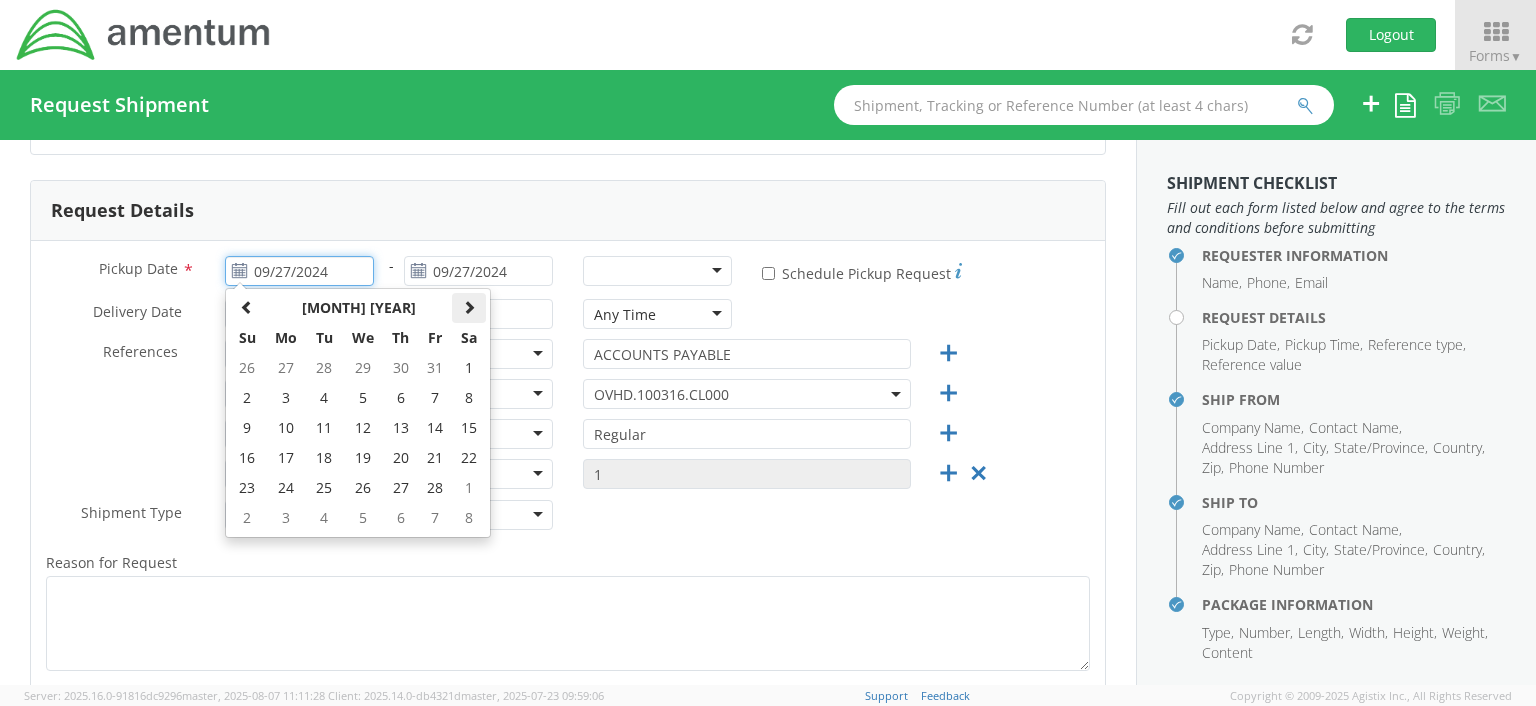click at bounding box center (469, 307) 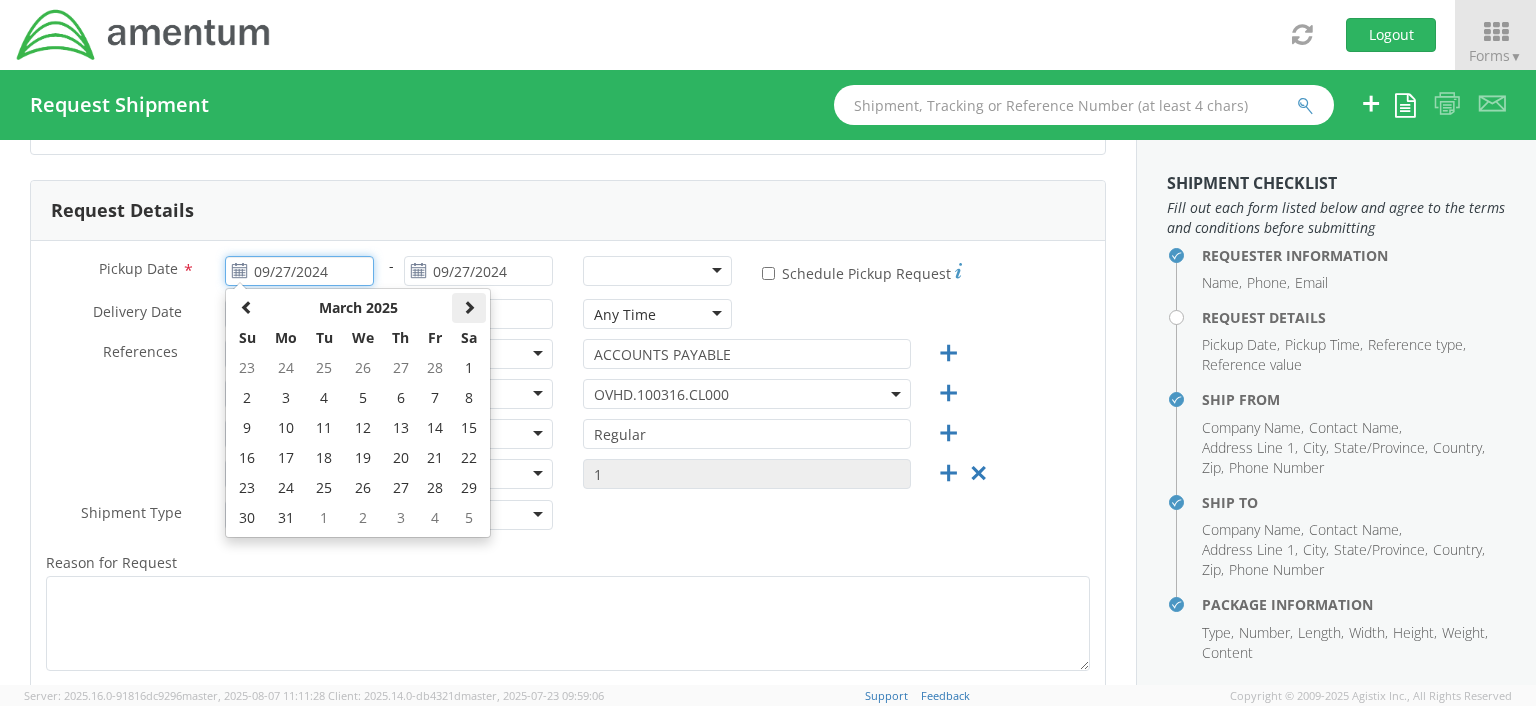 click at bounding box center [469, 307] 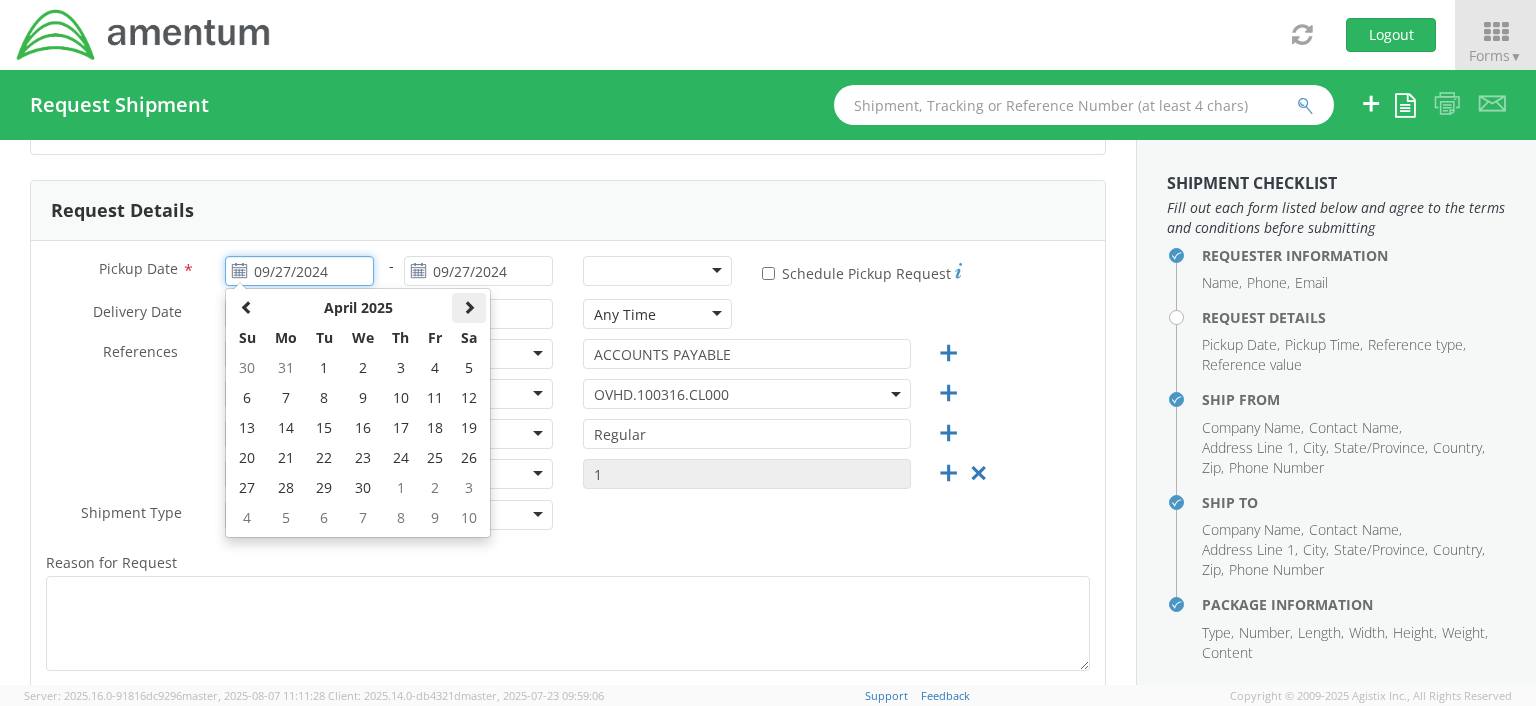 click at bounding box center (469, 307) 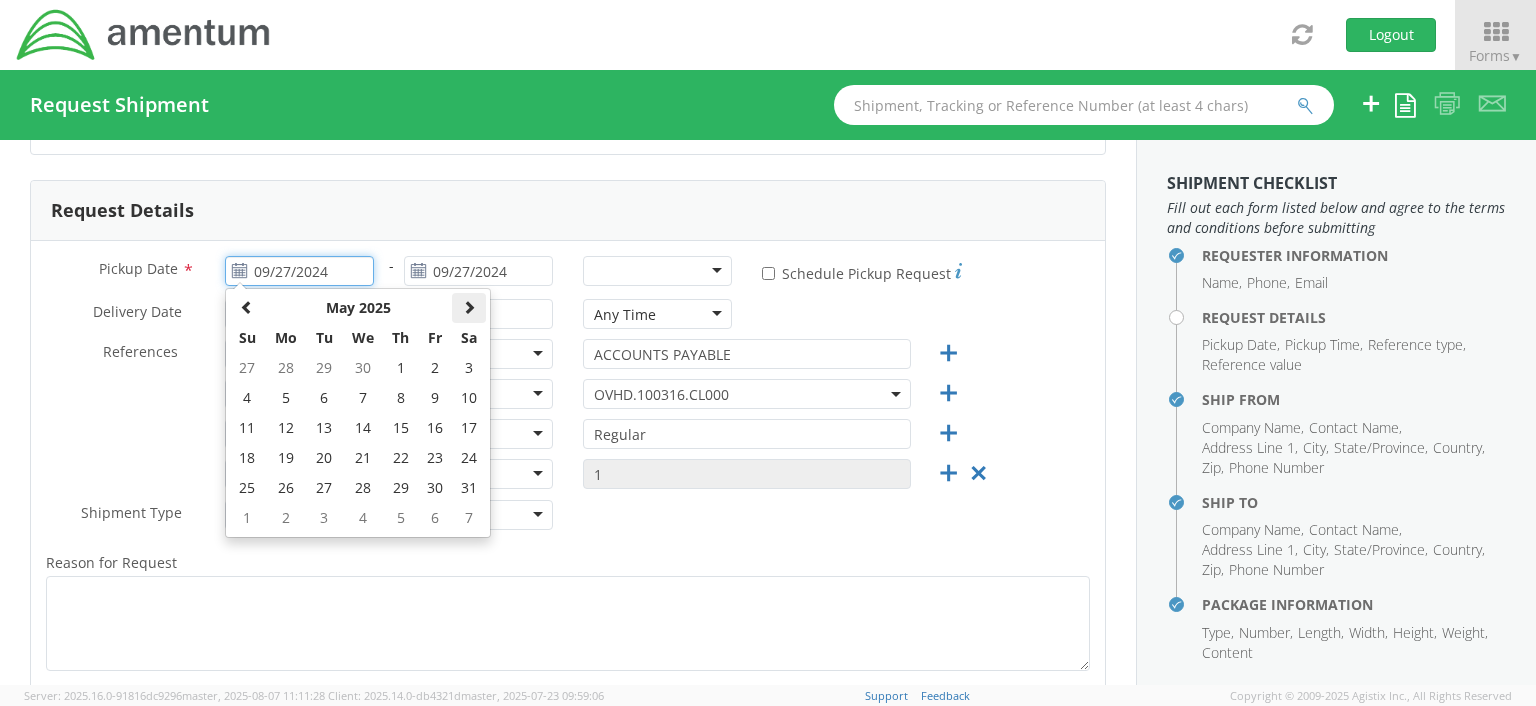 click at bounding box center (469, 307) 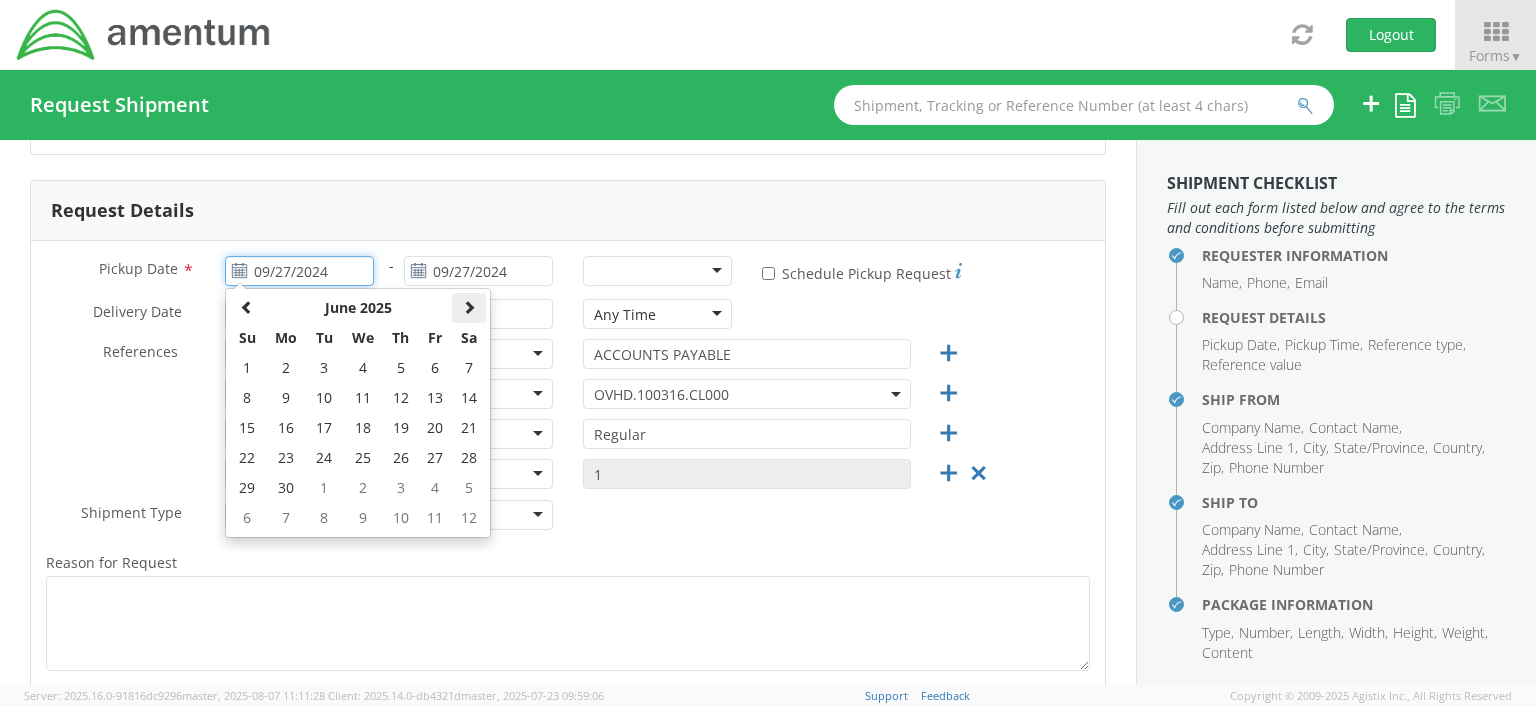 click at bounding box center (469, 307) 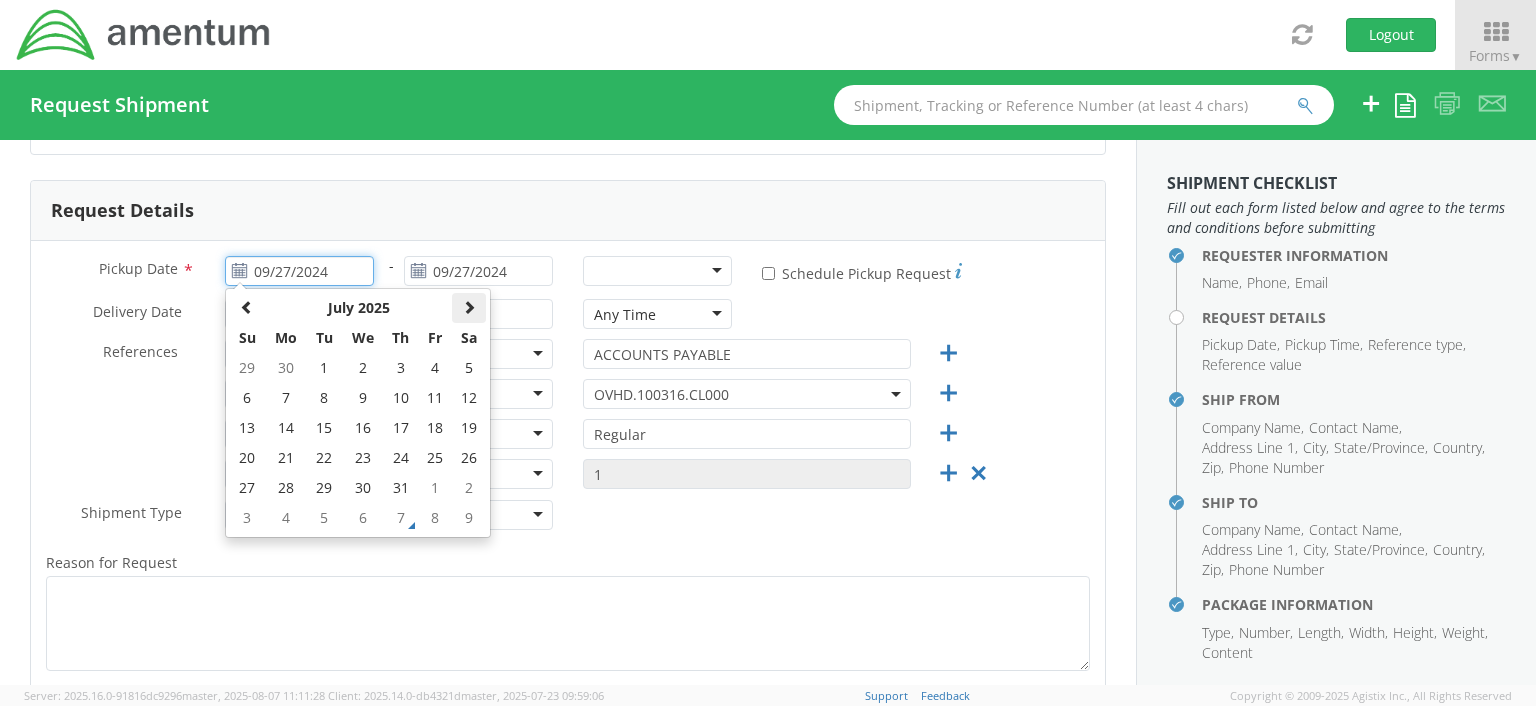 click at bounding box center (469, 307) 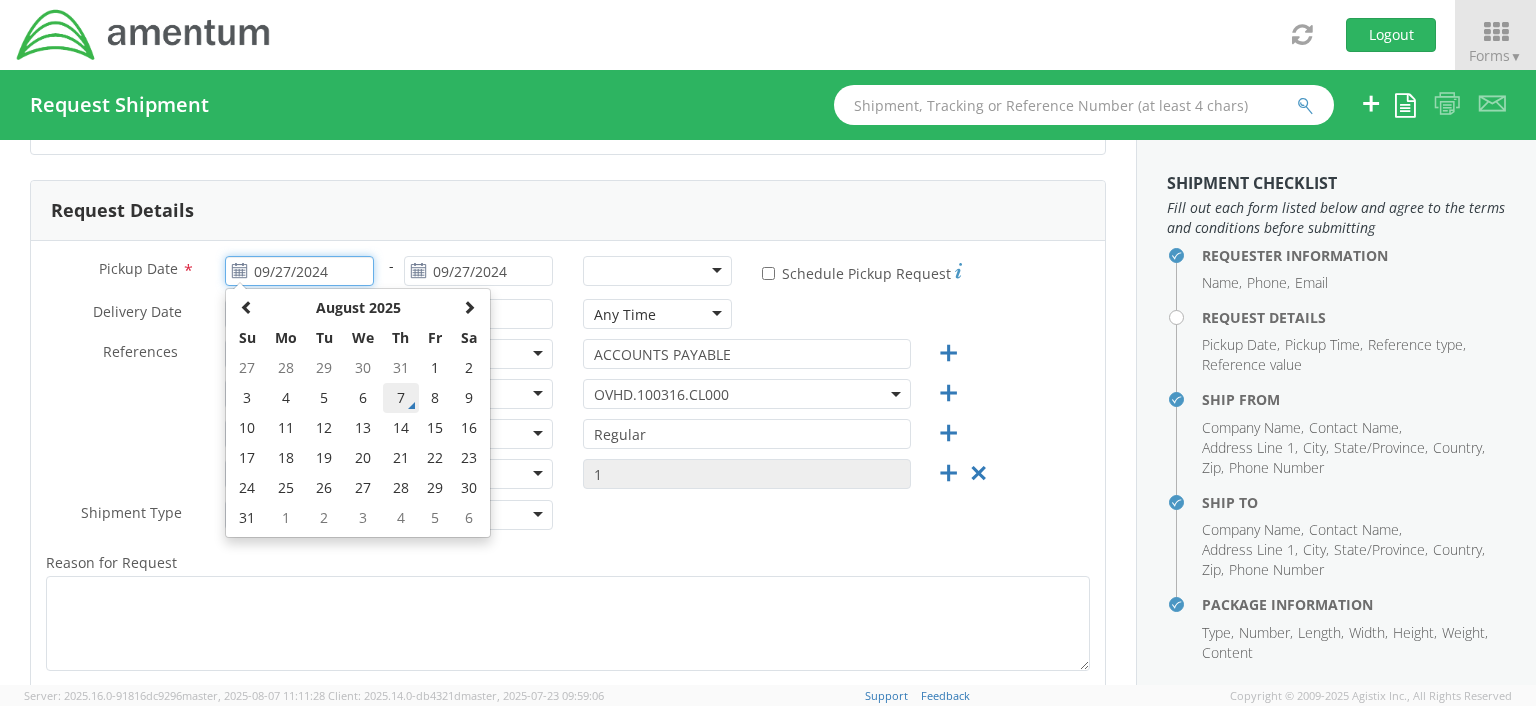 click on "7" at bounding box center [400, 398] 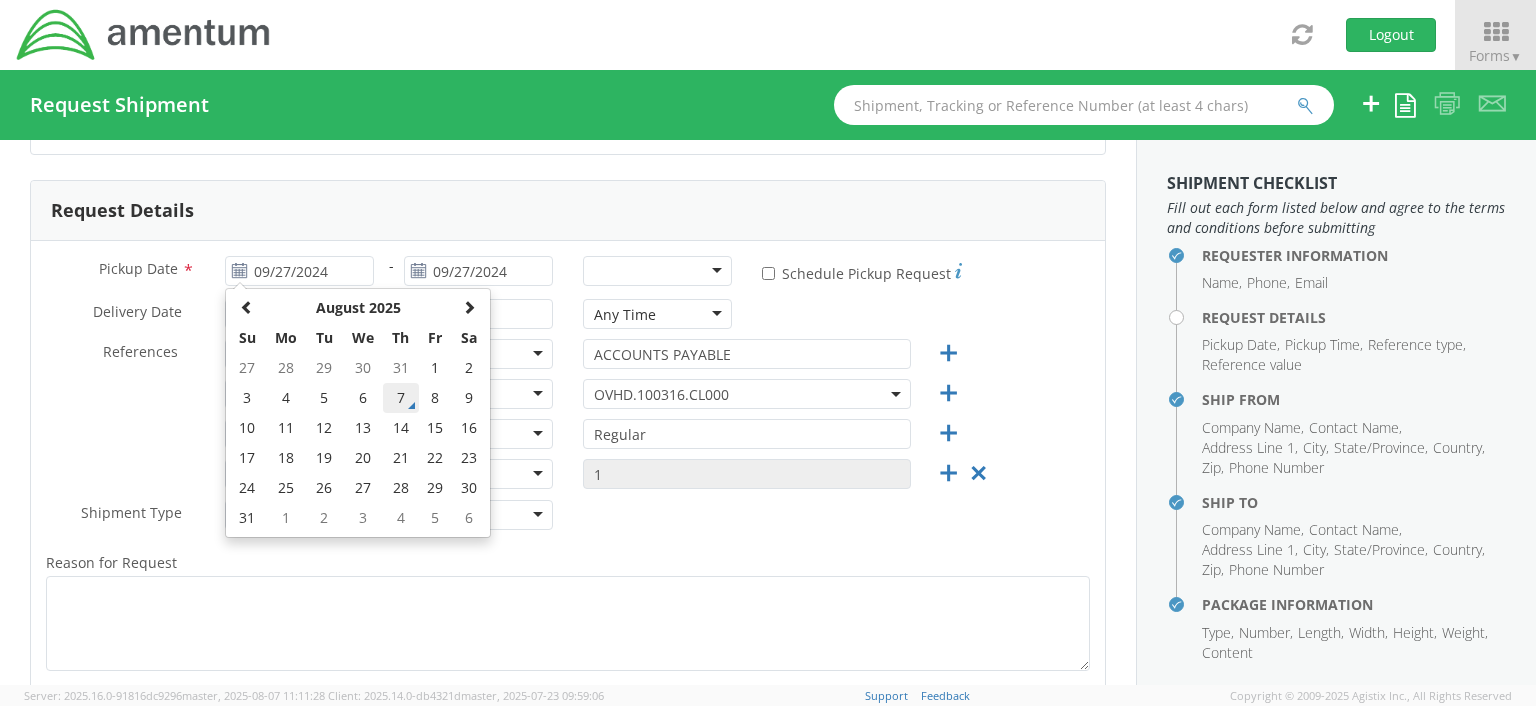 type on "08/07/2025" 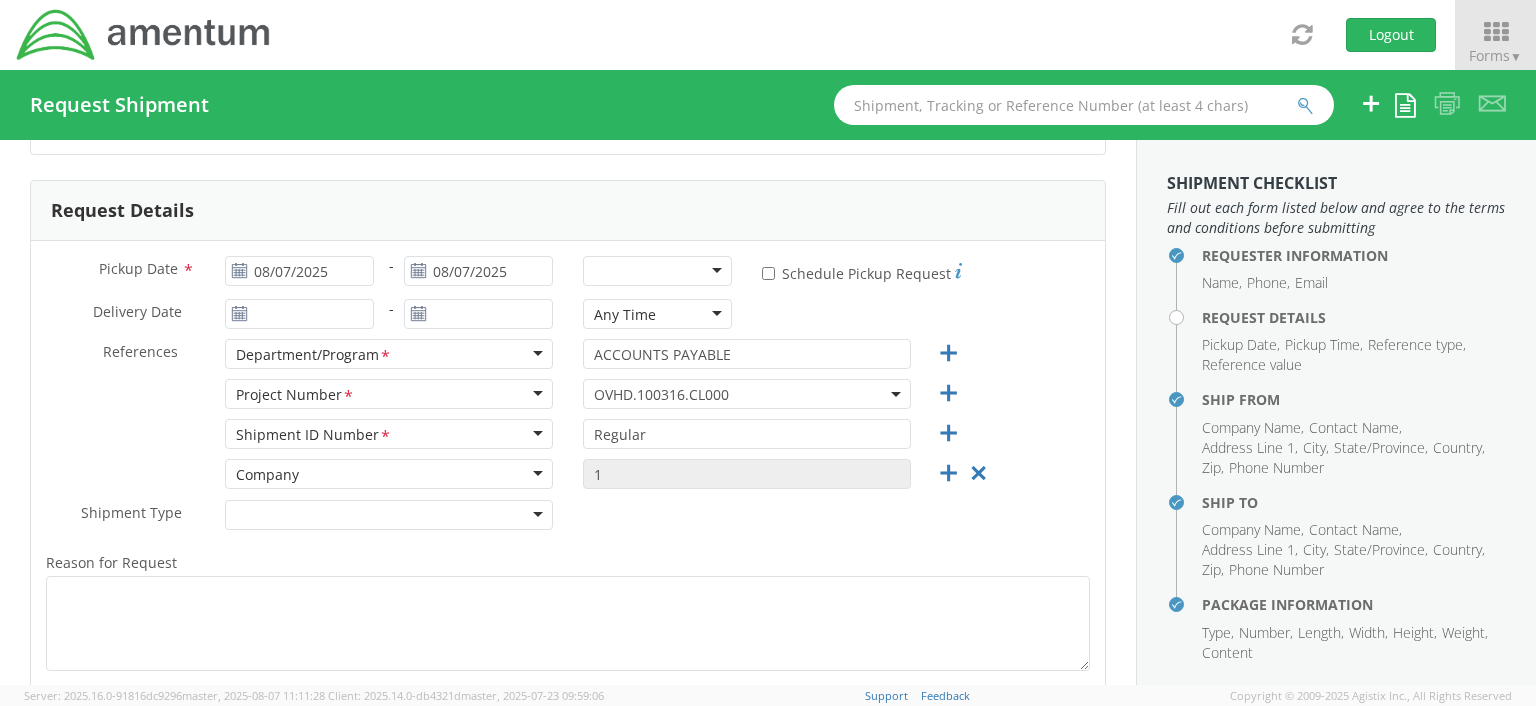 click at bounding box center (657, 271) 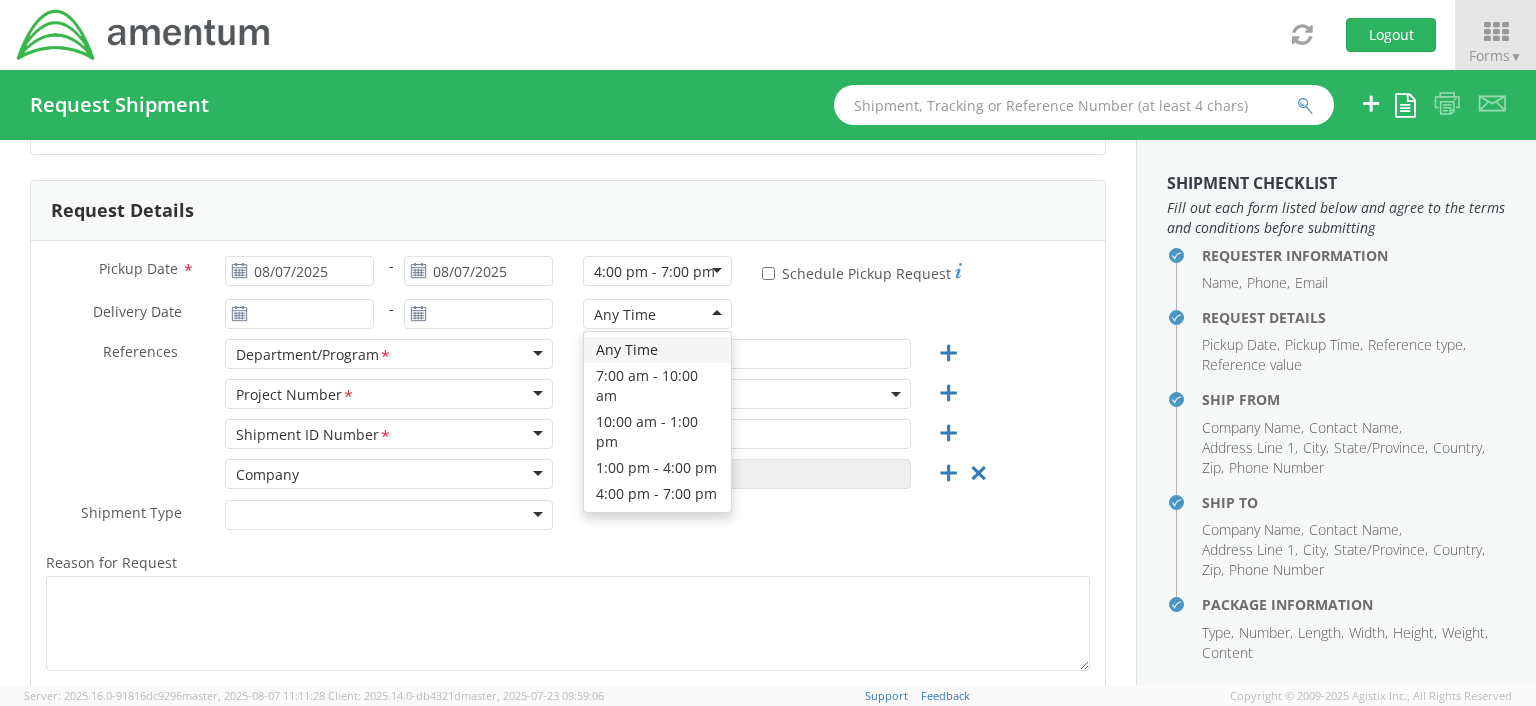 click on "Any Time" at bounding box center [657, 314] 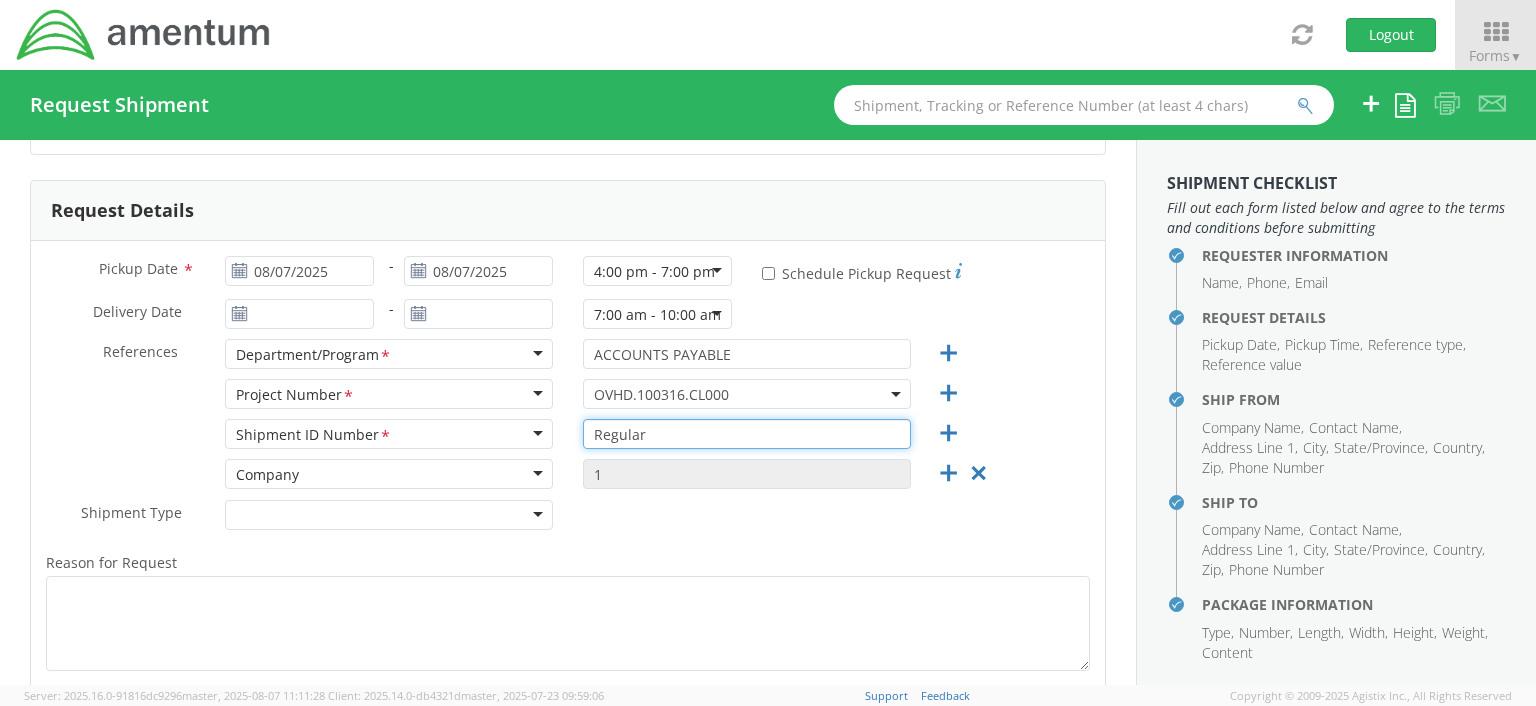 click on "Regular" at bounding box center (747, 434) 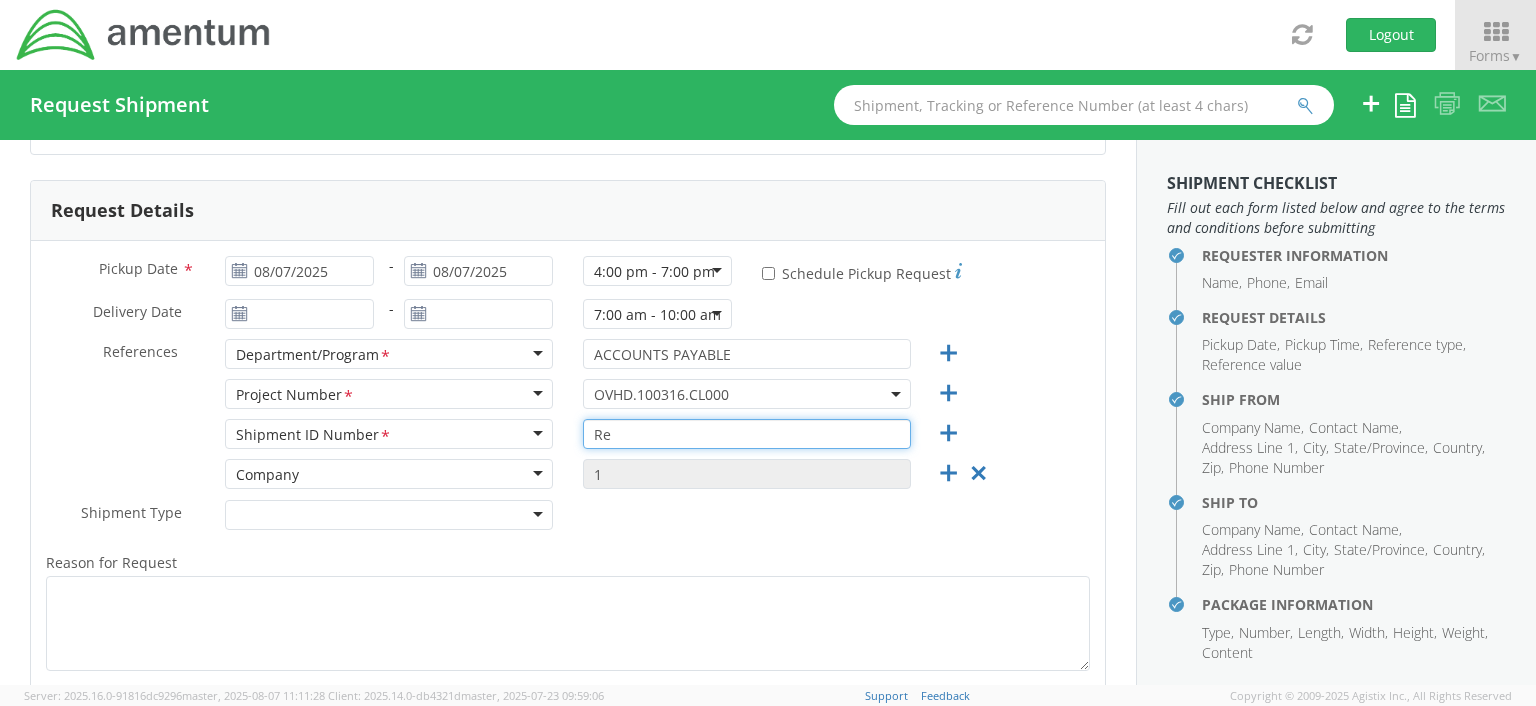 type on "R" 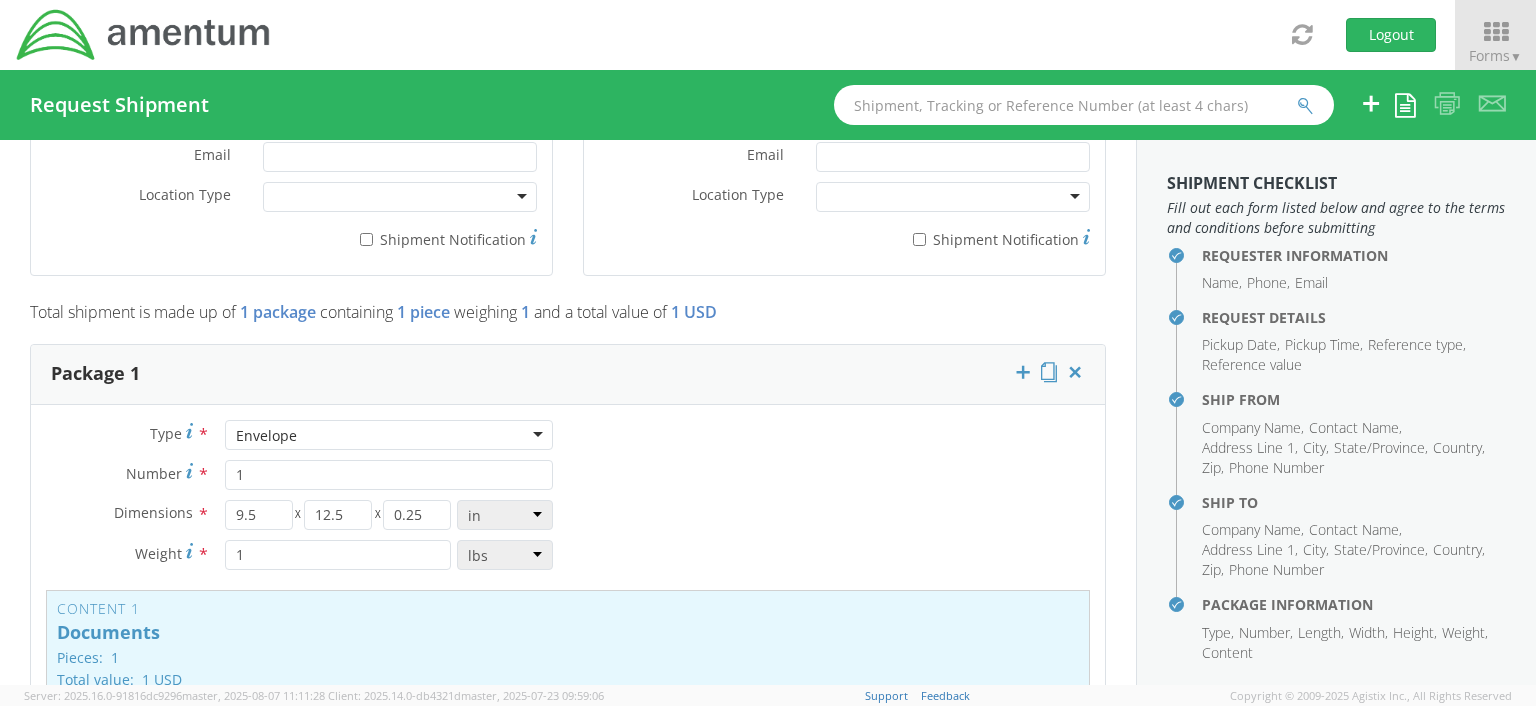 scroll, scrollTop: 1486, scrollLeft: 0, axis: vertical 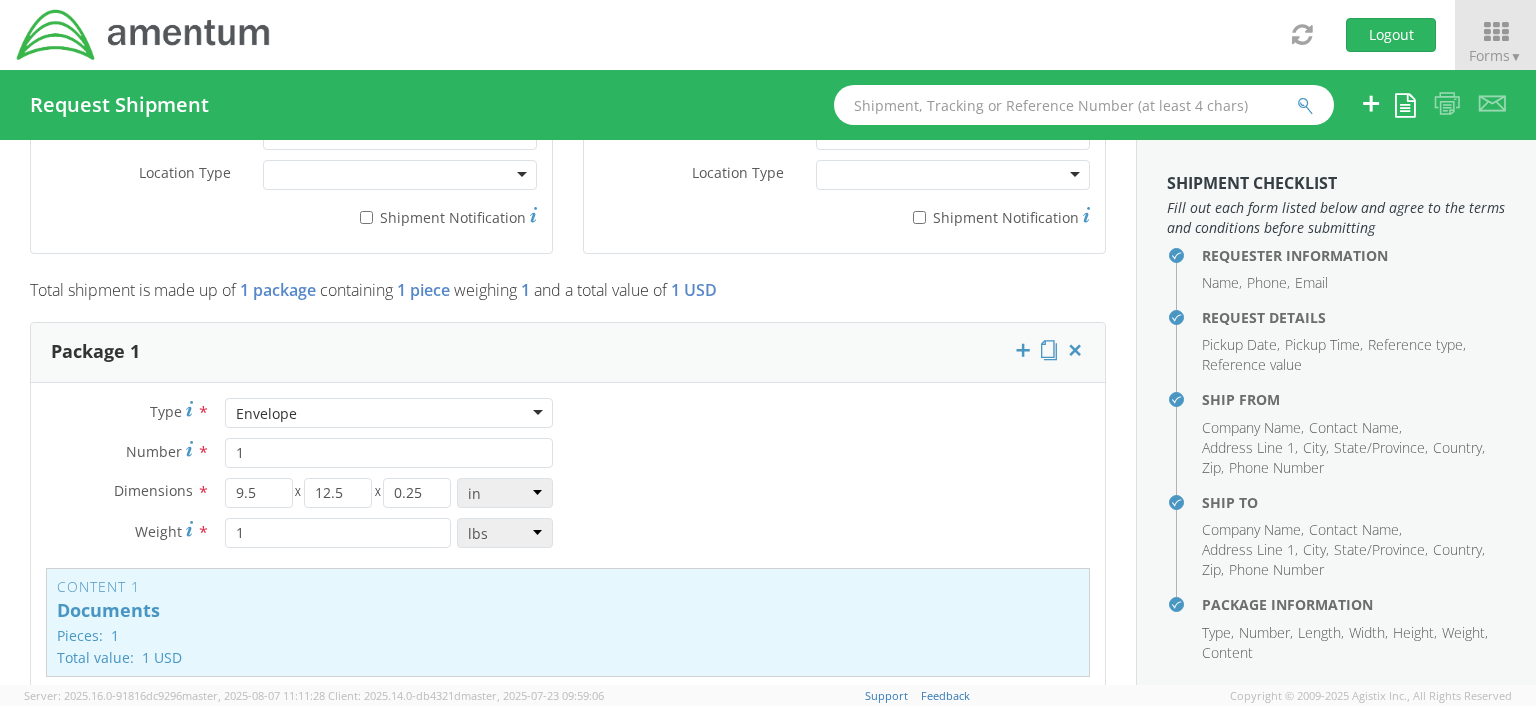 type on "N/A" 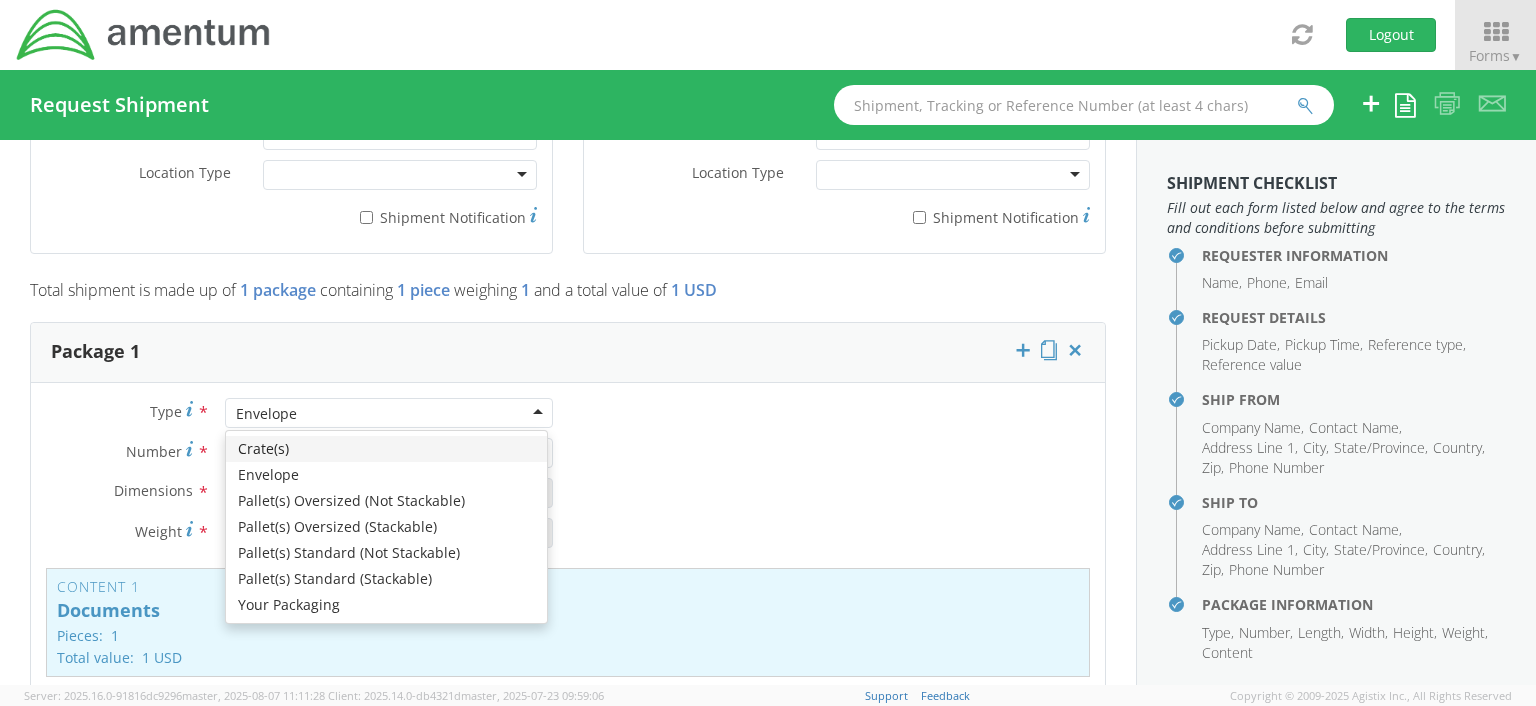 click on "Envelope" at bounding box center (389, 413) 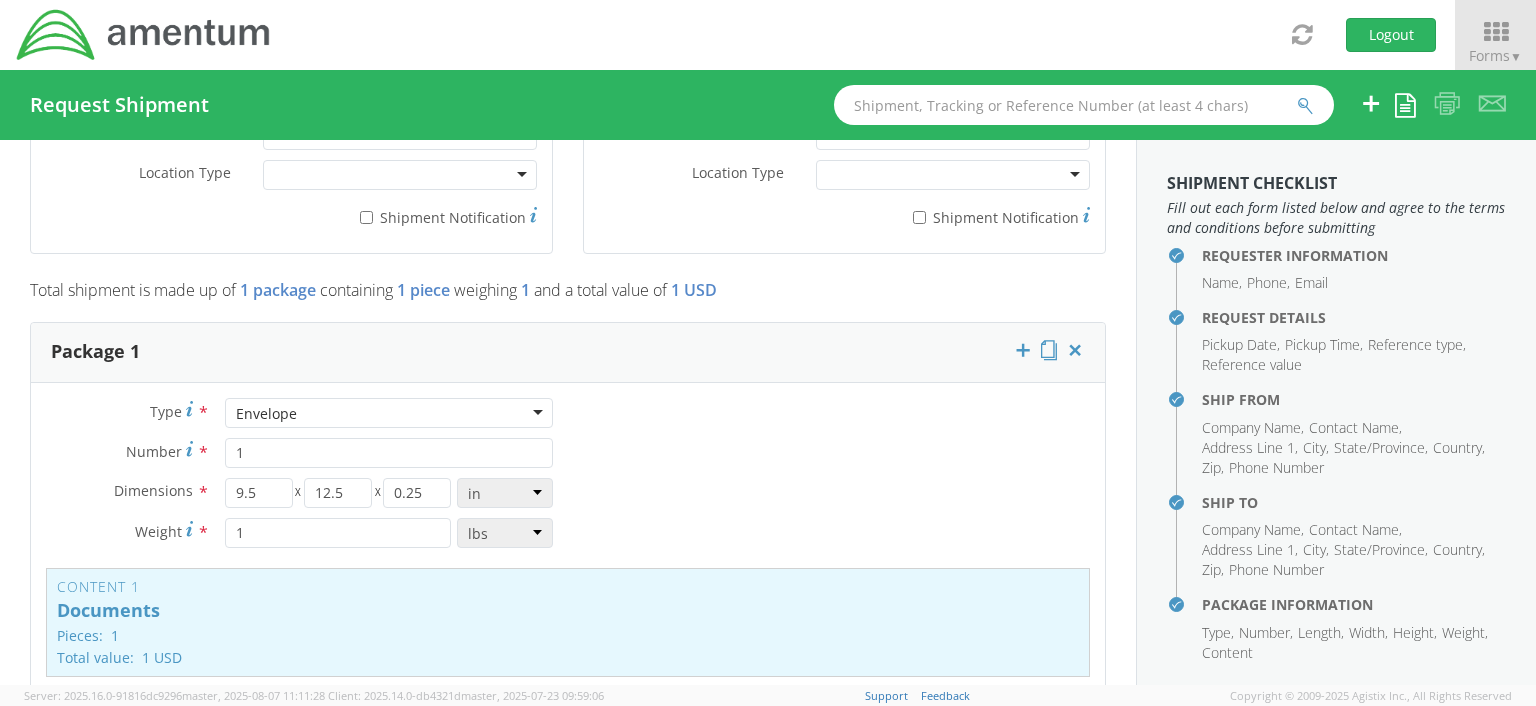 click on "Type        *             Envelope Envelope Crate(s) Envelope Pallet(s) Oversized (Not Stackable) Pallet(s) Oversized (Stackable) Pallet(s) Standard (Not Stackable) Pallet(s) Standard (Stackable) Your Packaging                                             Number        *       1                                                   Dimensions        *                       9.5 X 12.5 X 0.25       in cm ft                                       Weight        *                         1     lbs kgs" at bounding box center [299, 483] 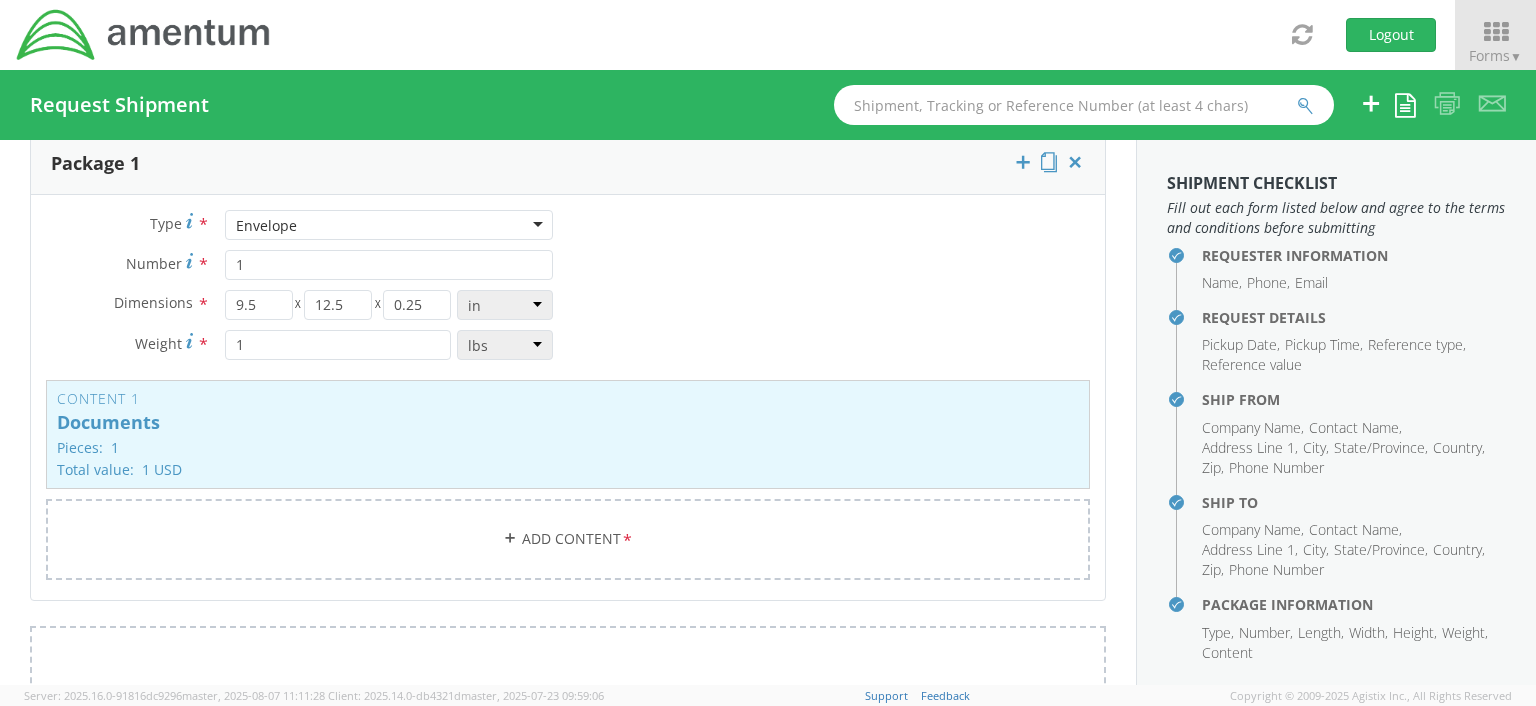 scroll, scrollTop: 1685, scrollLeft: 0, axis: vertical 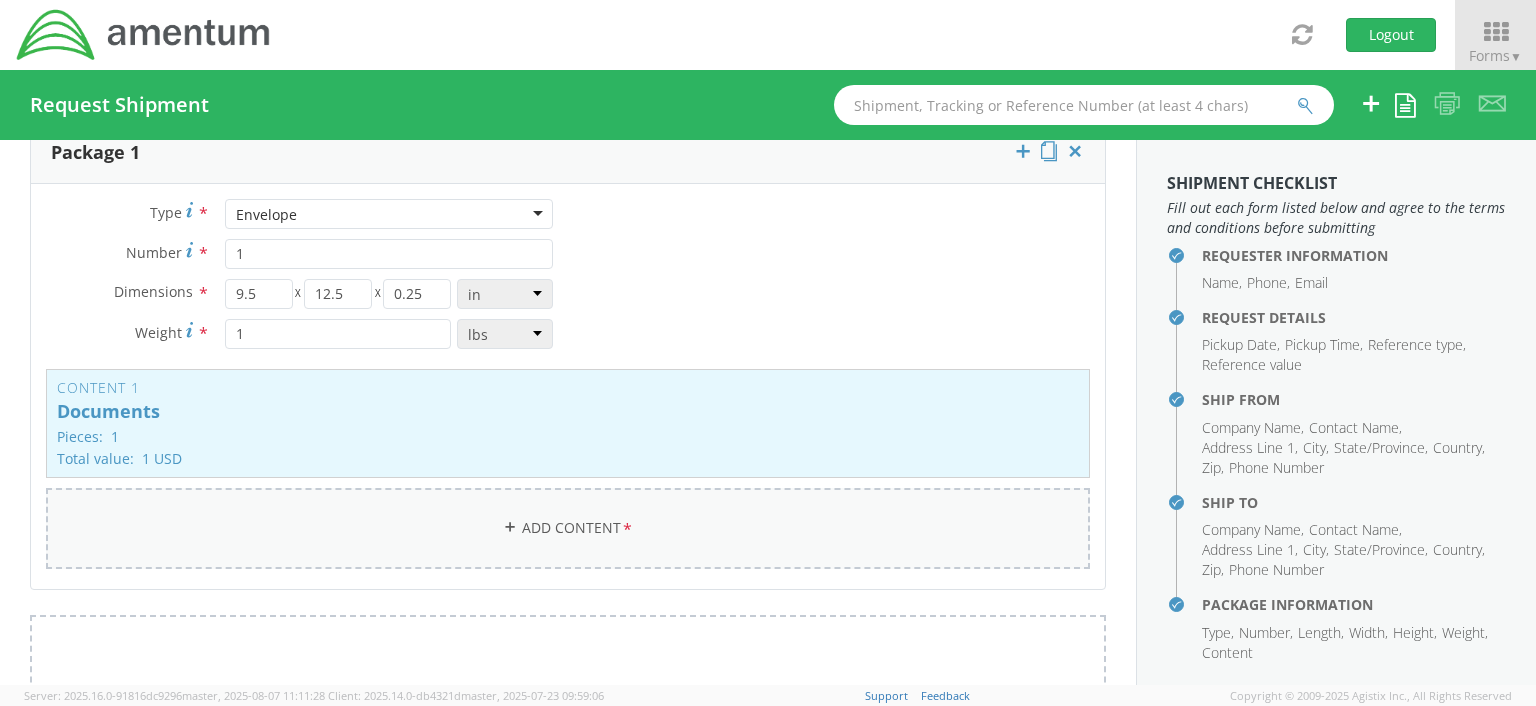 click on "Add Content  *" at bounding box center [568, 528] 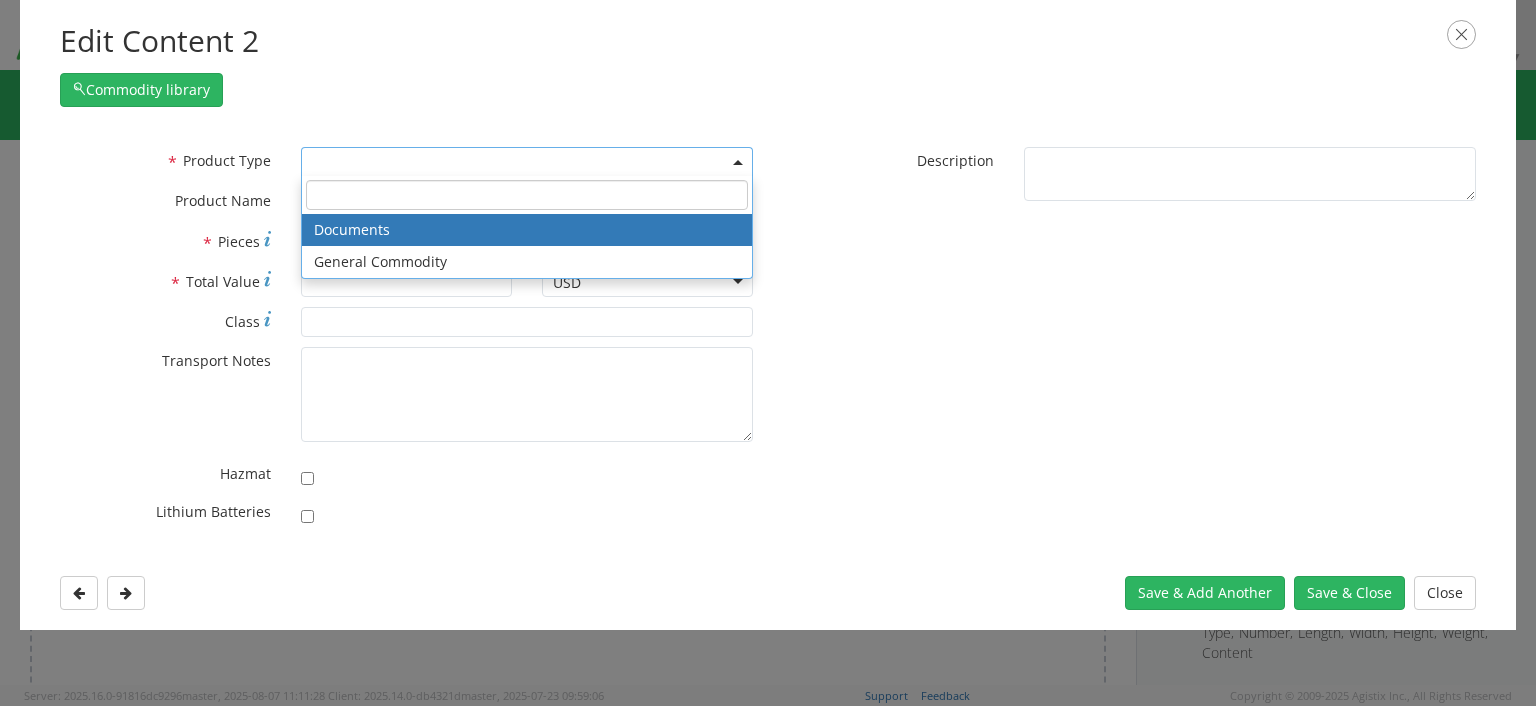click at bounding box center [527, 162] 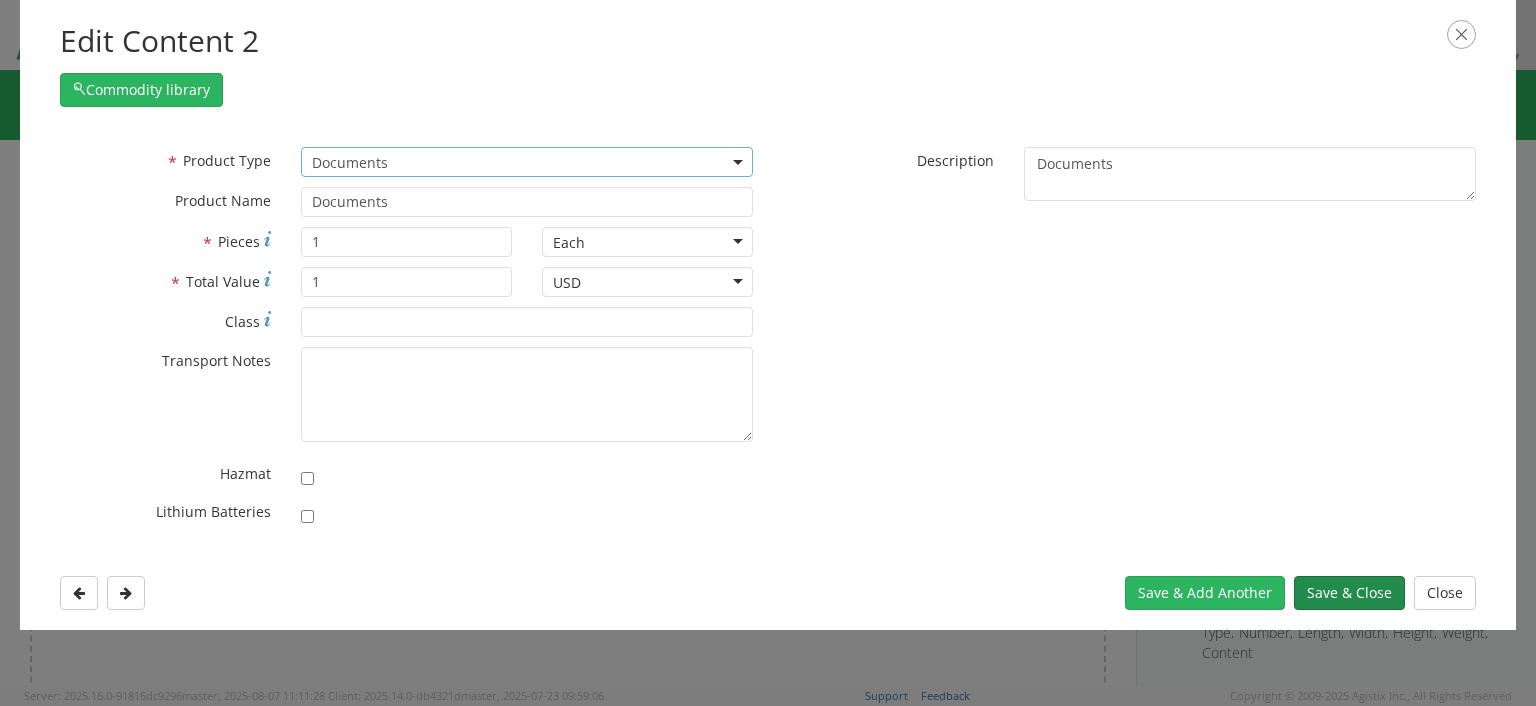click on "Save & Close" at bounding box center (1349, 593) 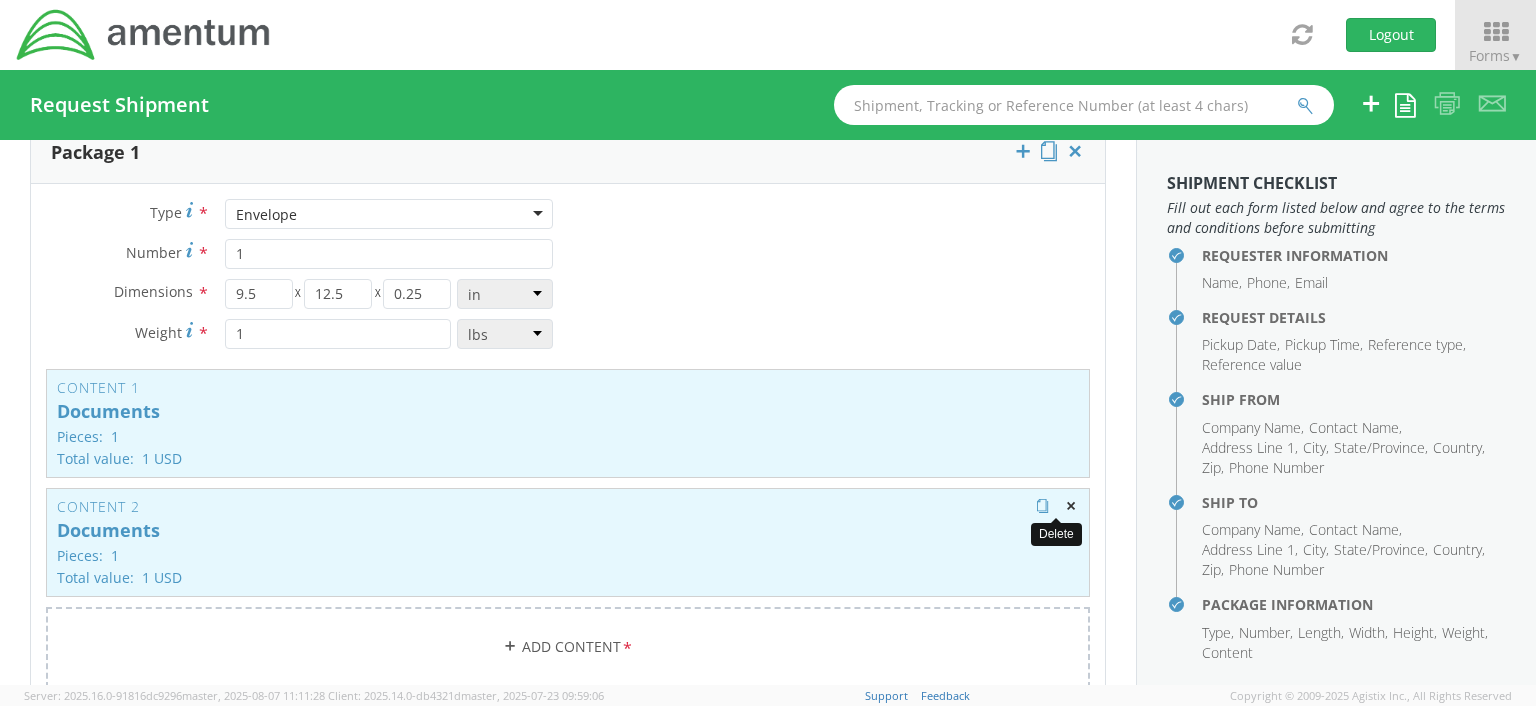 click at bounding box center [1071, 506] 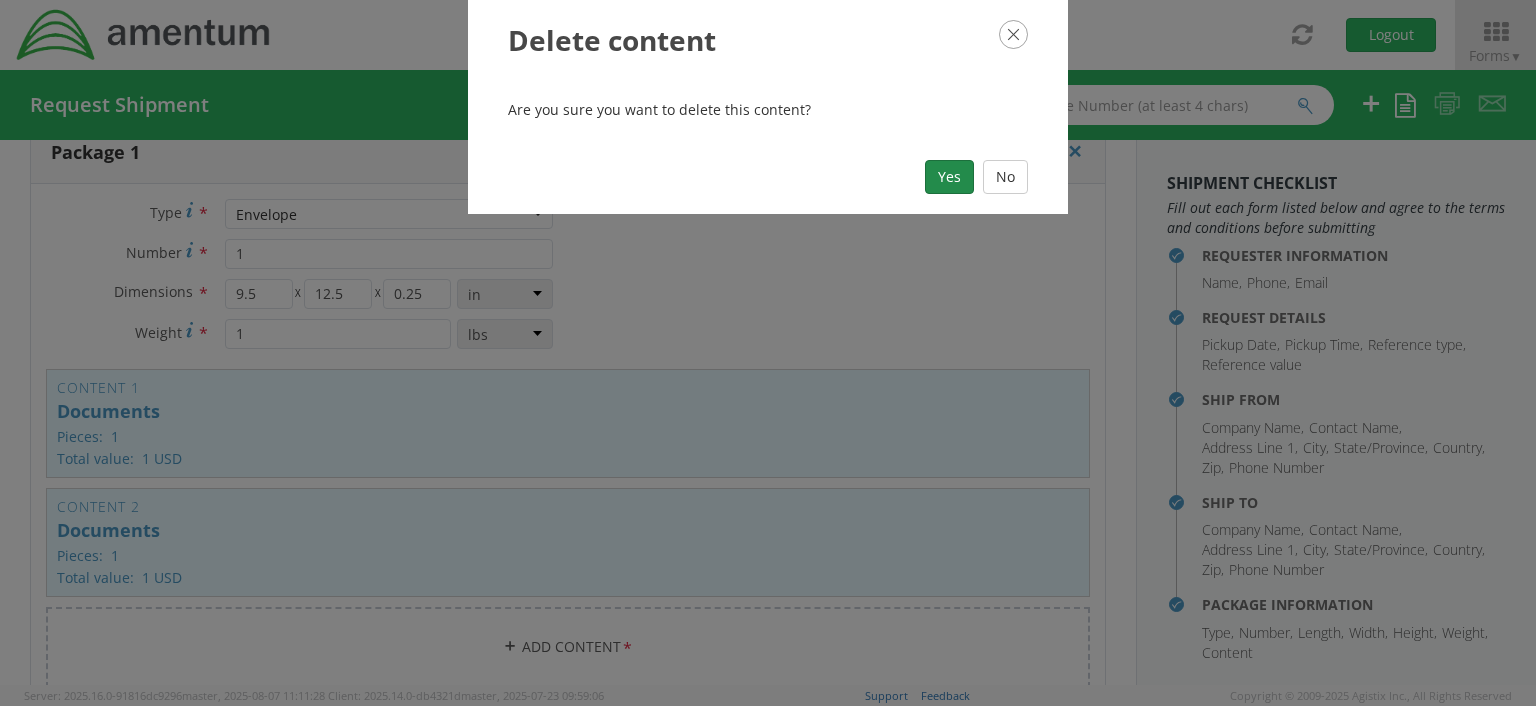click on "Yes" at bounding box center [949, 177] 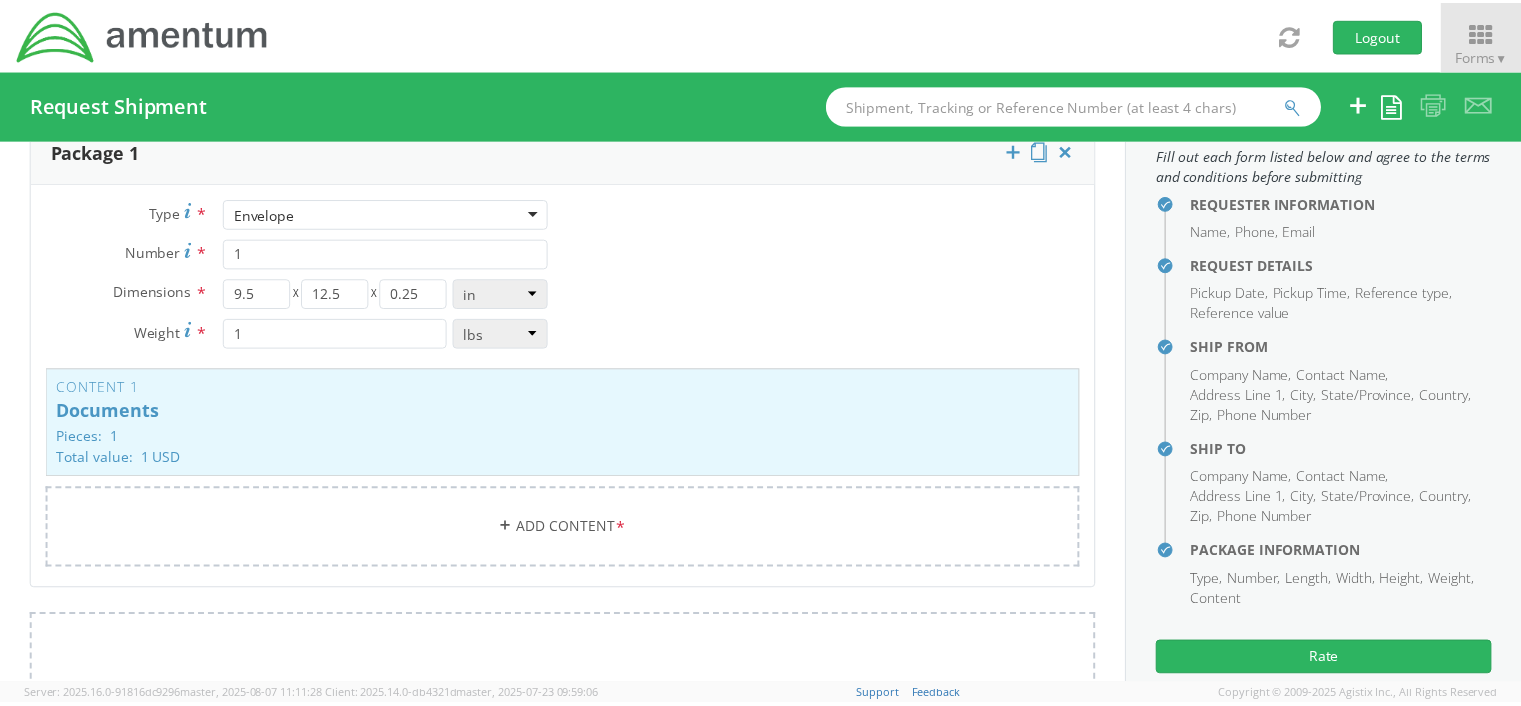 scroll, scrollTop: 73, scrollLeft: 0, axis: vertical 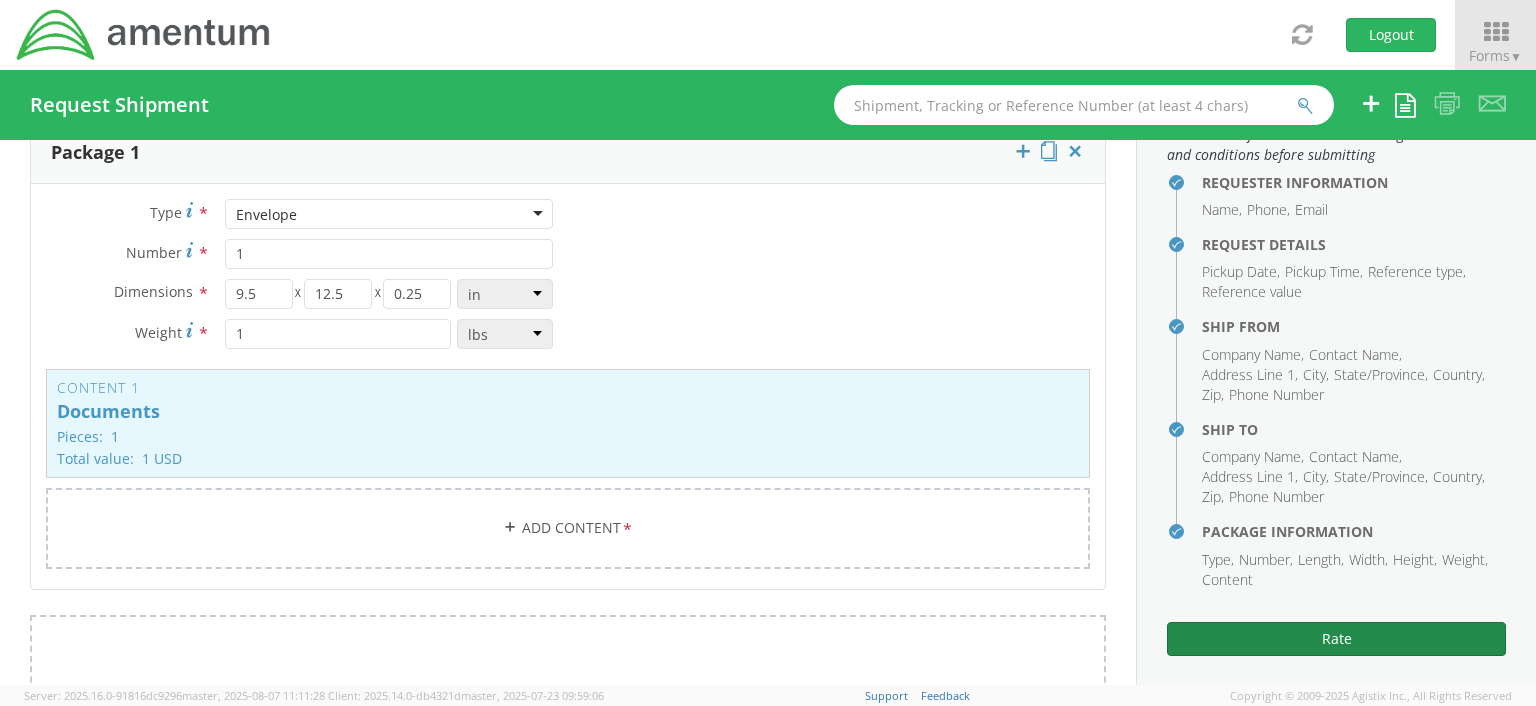 click on "Rate" at bounding box center (1336, 639) 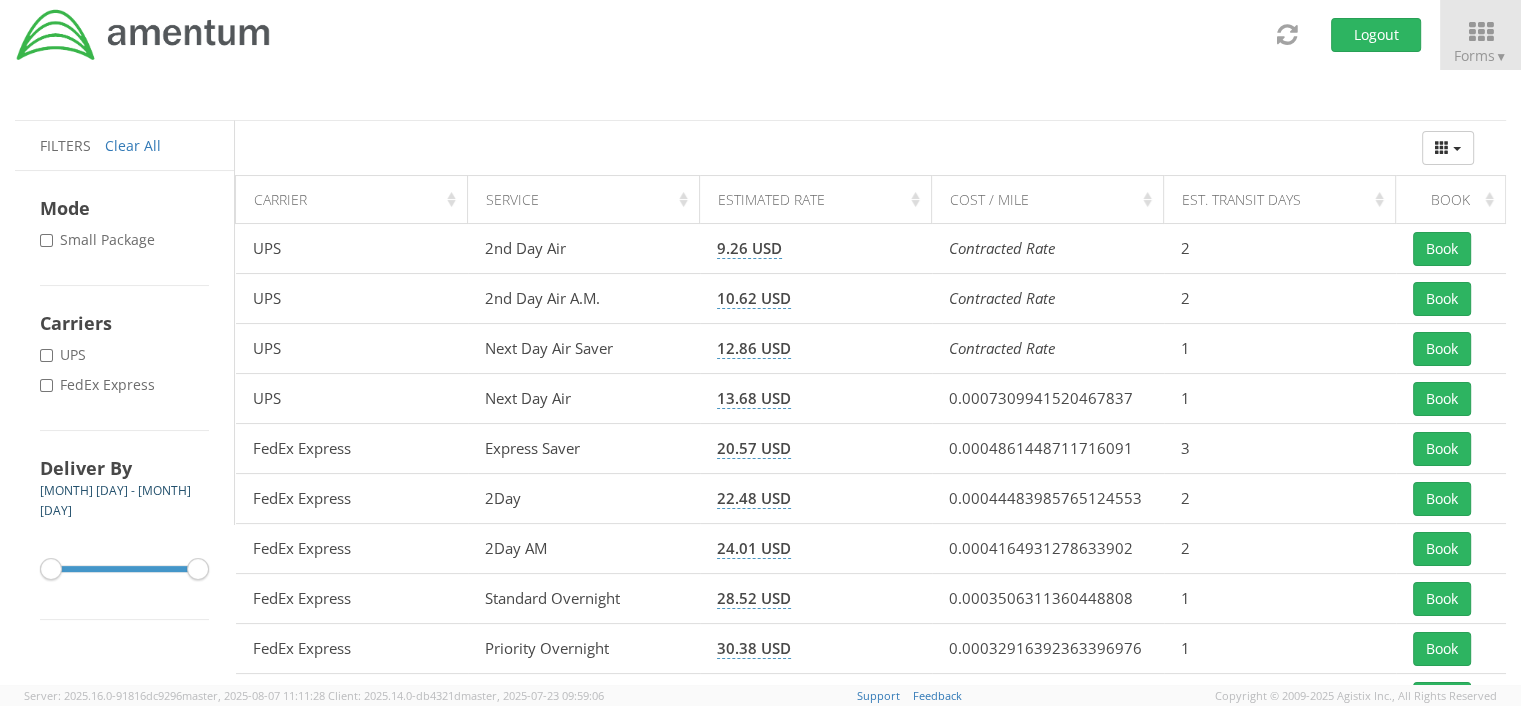 scroll, scrollTop: 166, scrollLeft: 0, axis: vertical 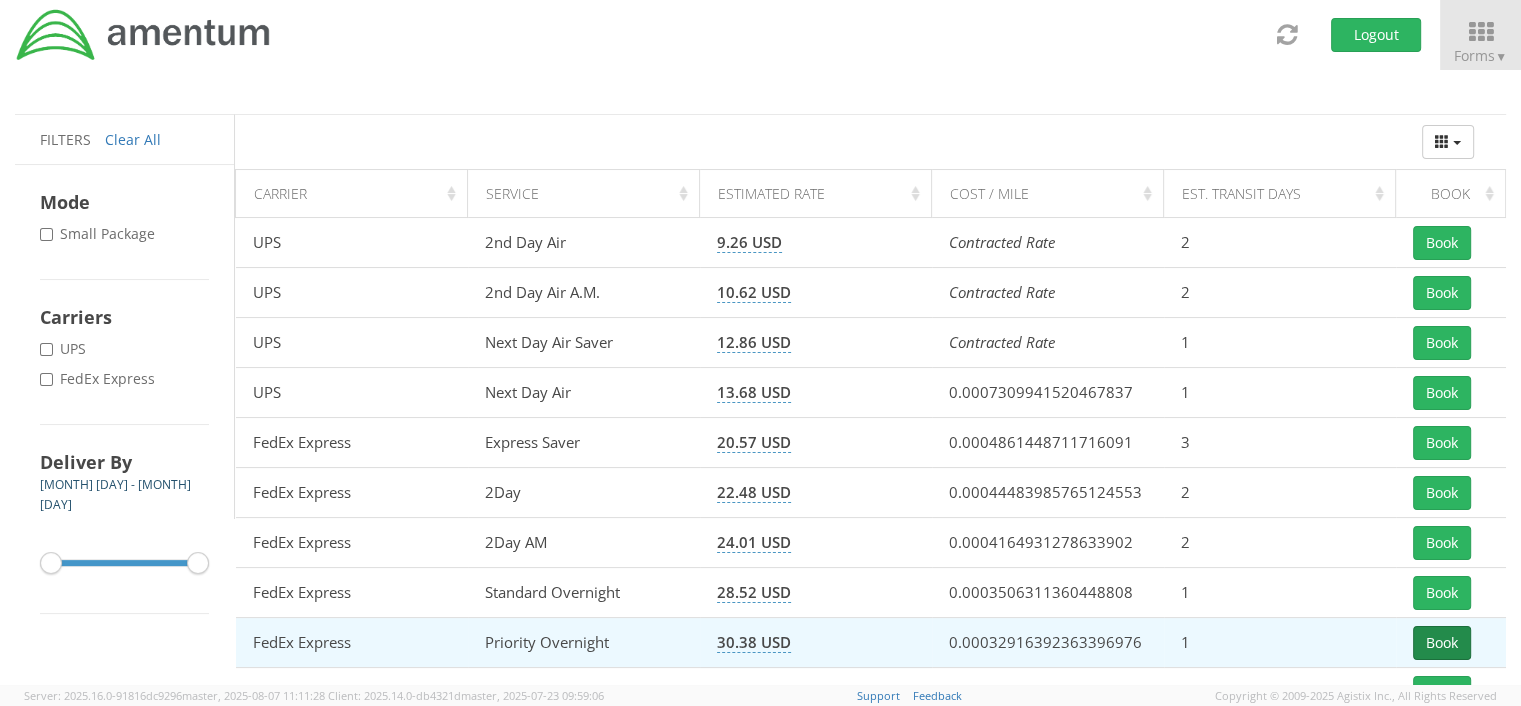 click on "Book" at bounding box center [1442, 643] 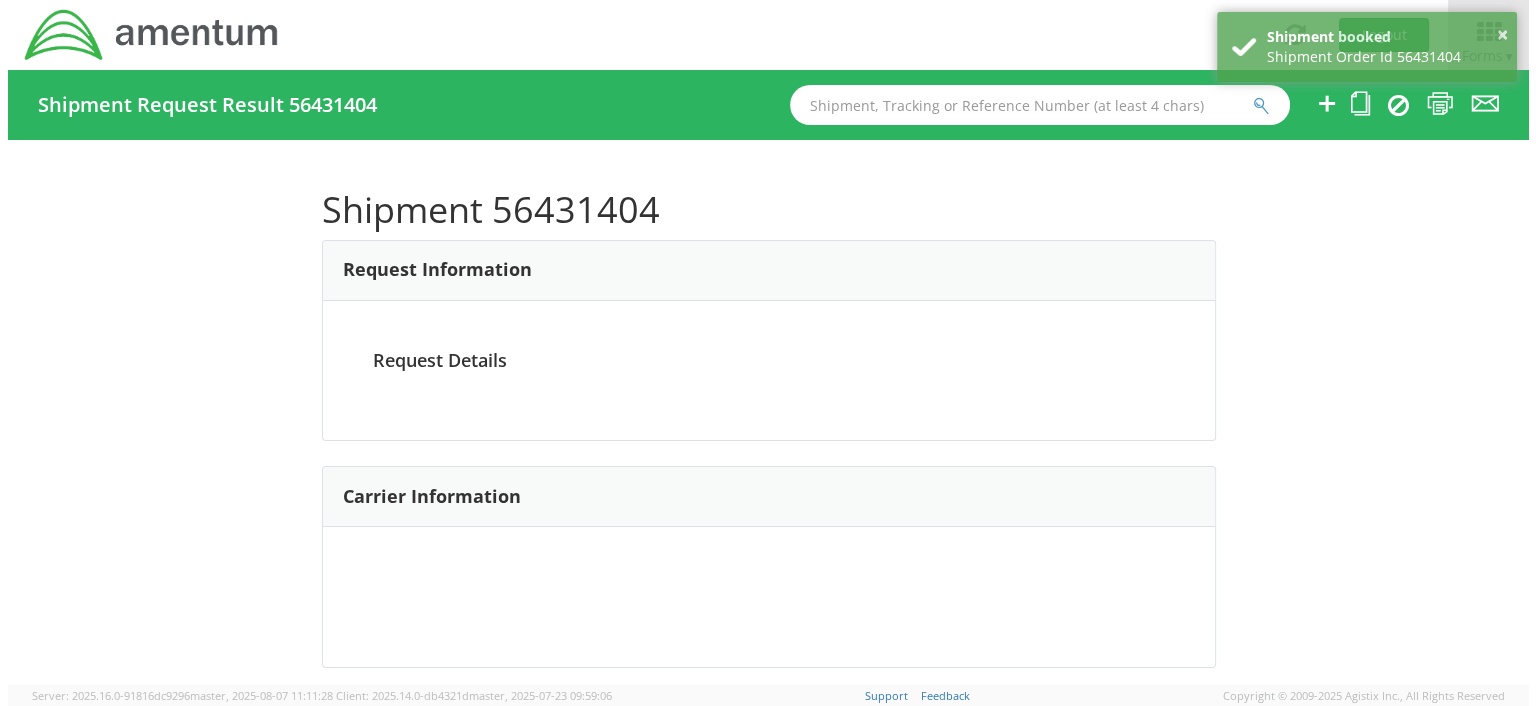 scroll, scrollTop: 0, scrollLeft: 0, axis: both 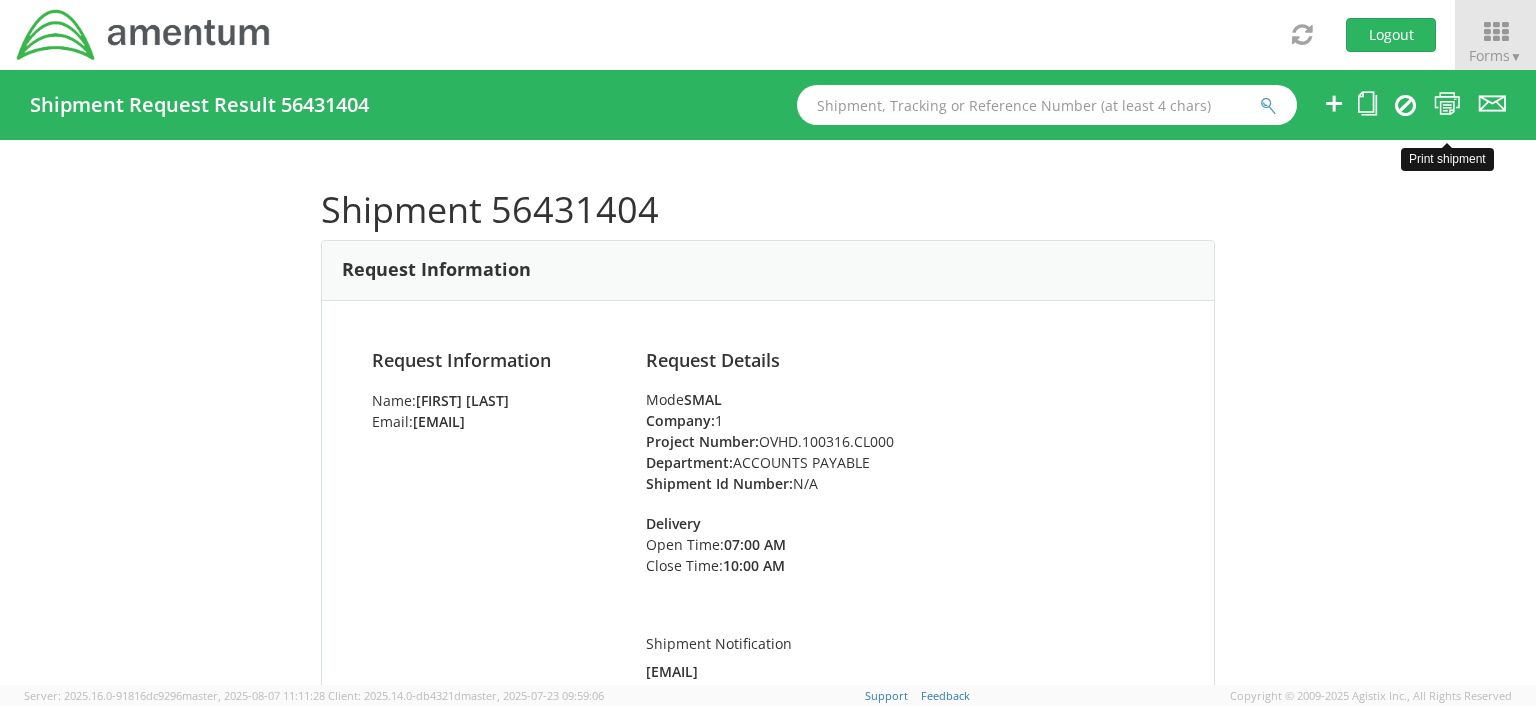 click at bounding box center (1447, 103) 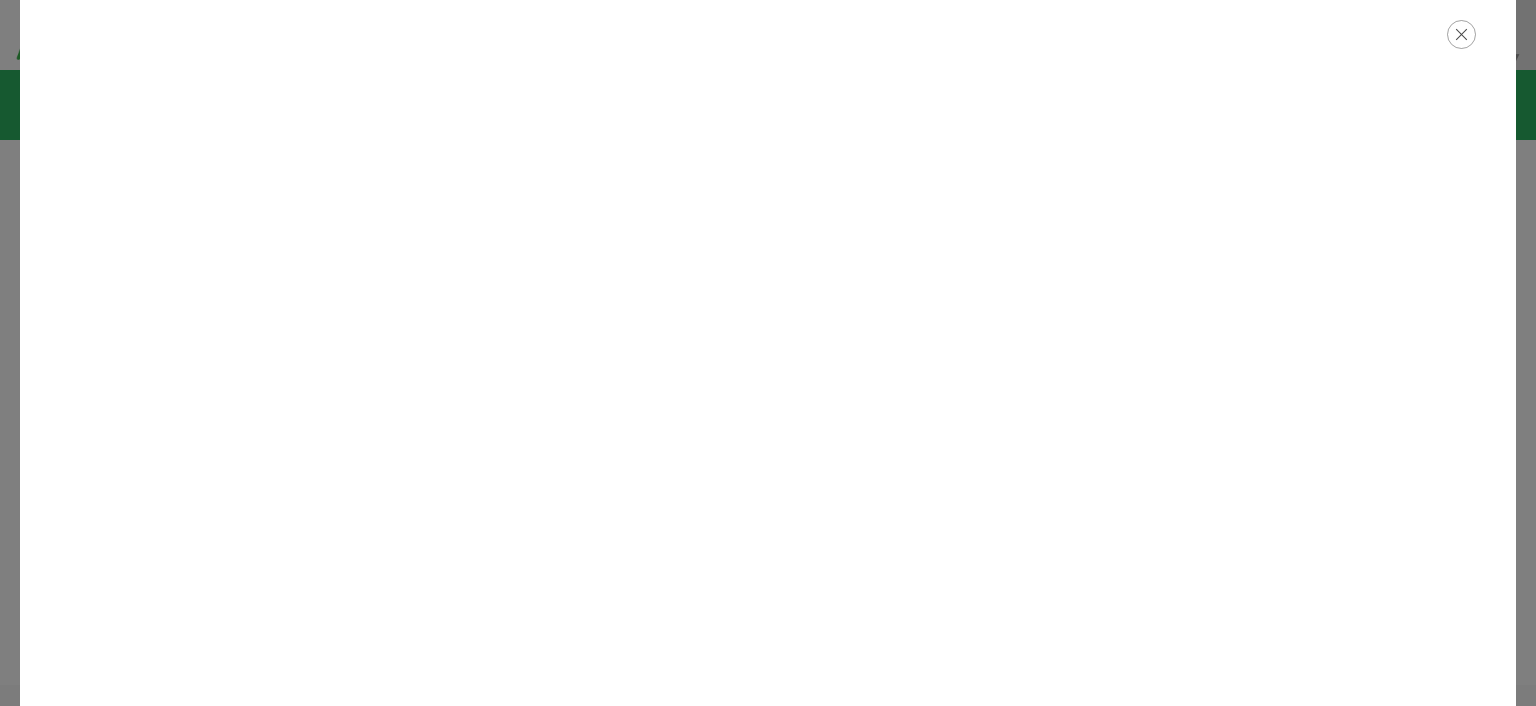 click at bounding box center [1461, 34] 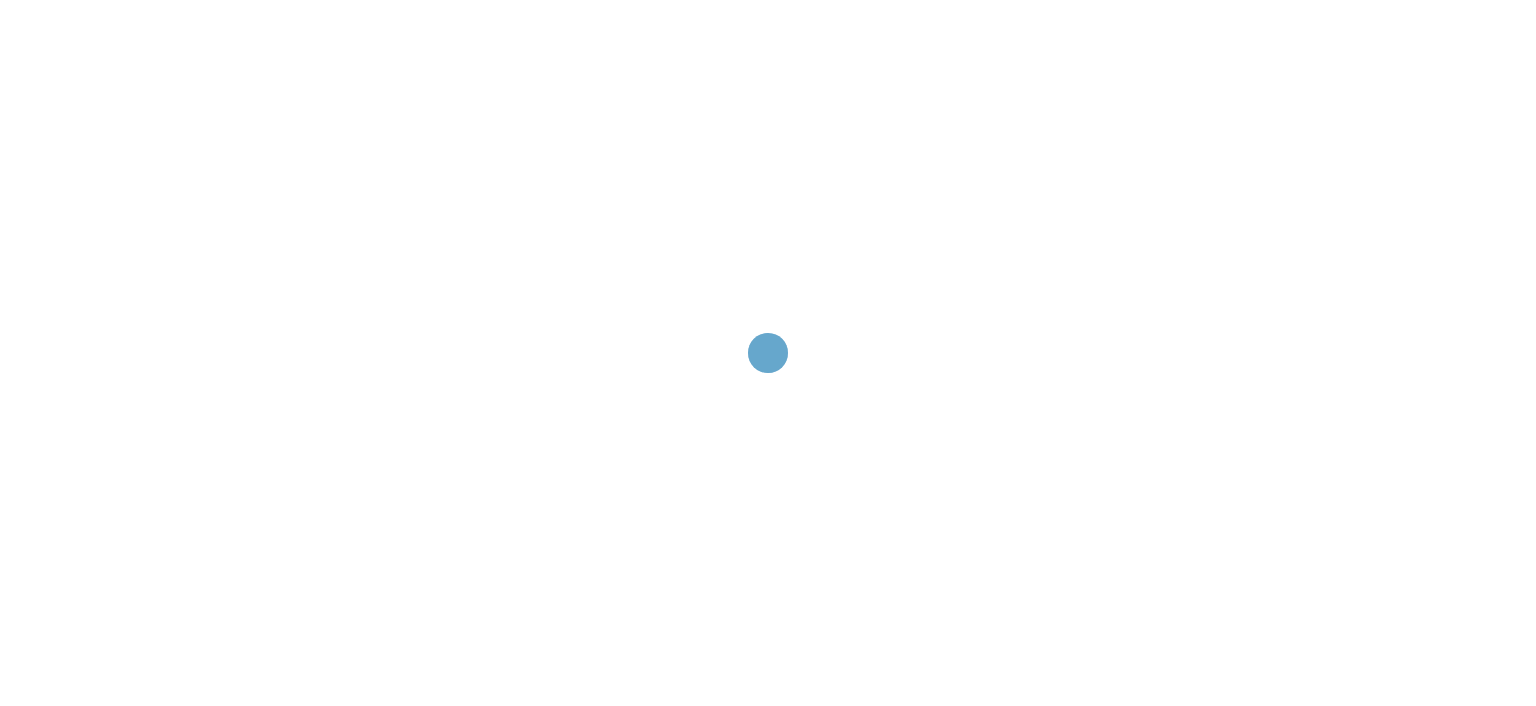 scroll, scrollTop: 0, scrollLeft: 0, axis: both 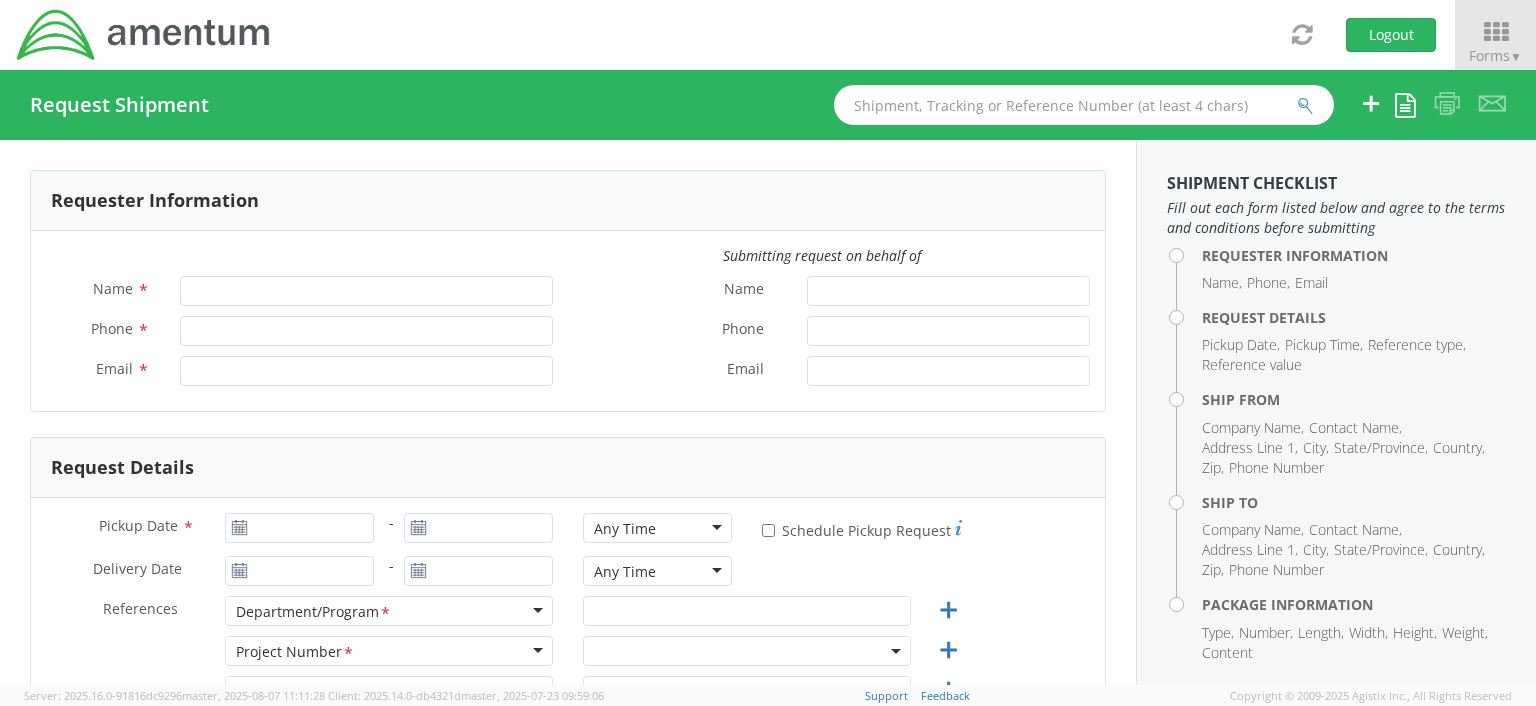 type on "[FIRST] [LAST]" 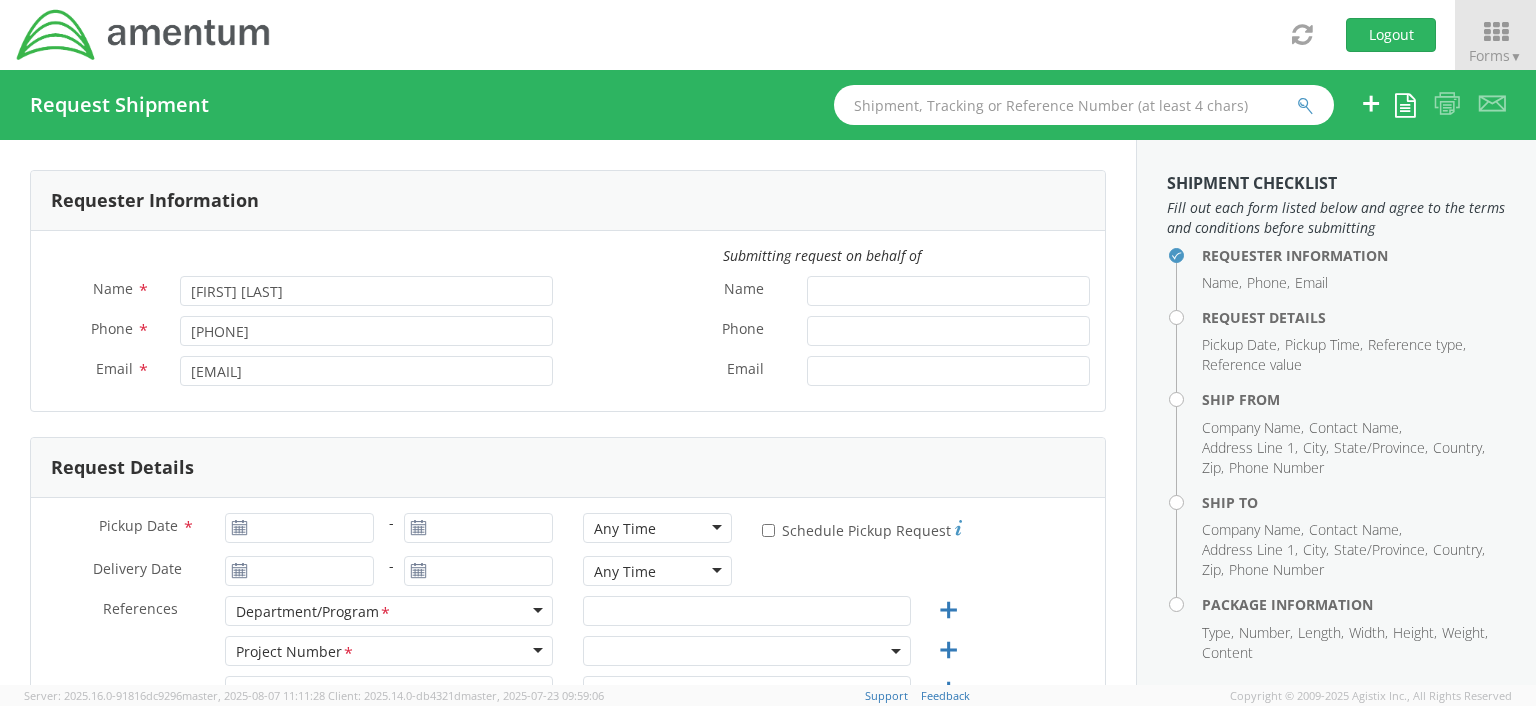 select on "OCCP.100054.00000" 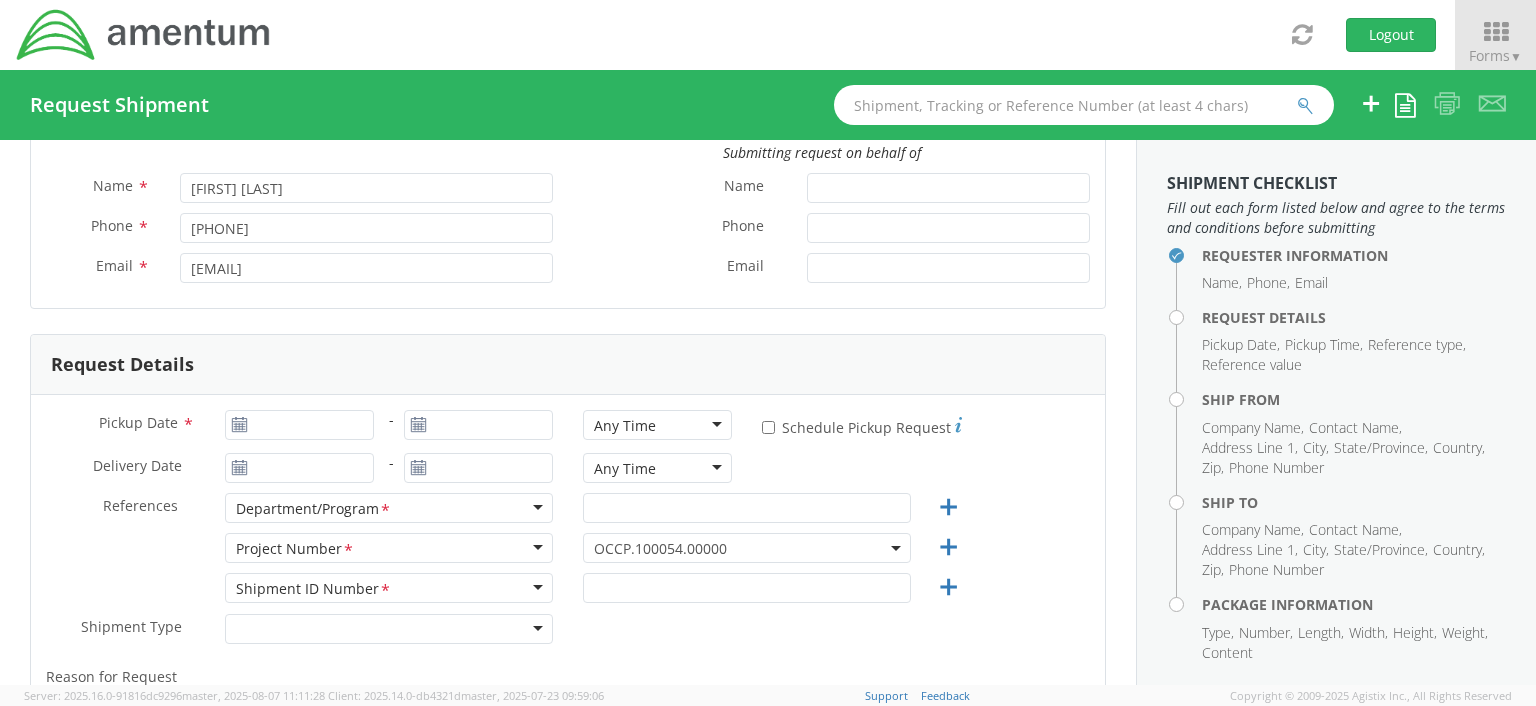 scroll, scrollTop: 286, scrollLeft: 0, axis: vertical 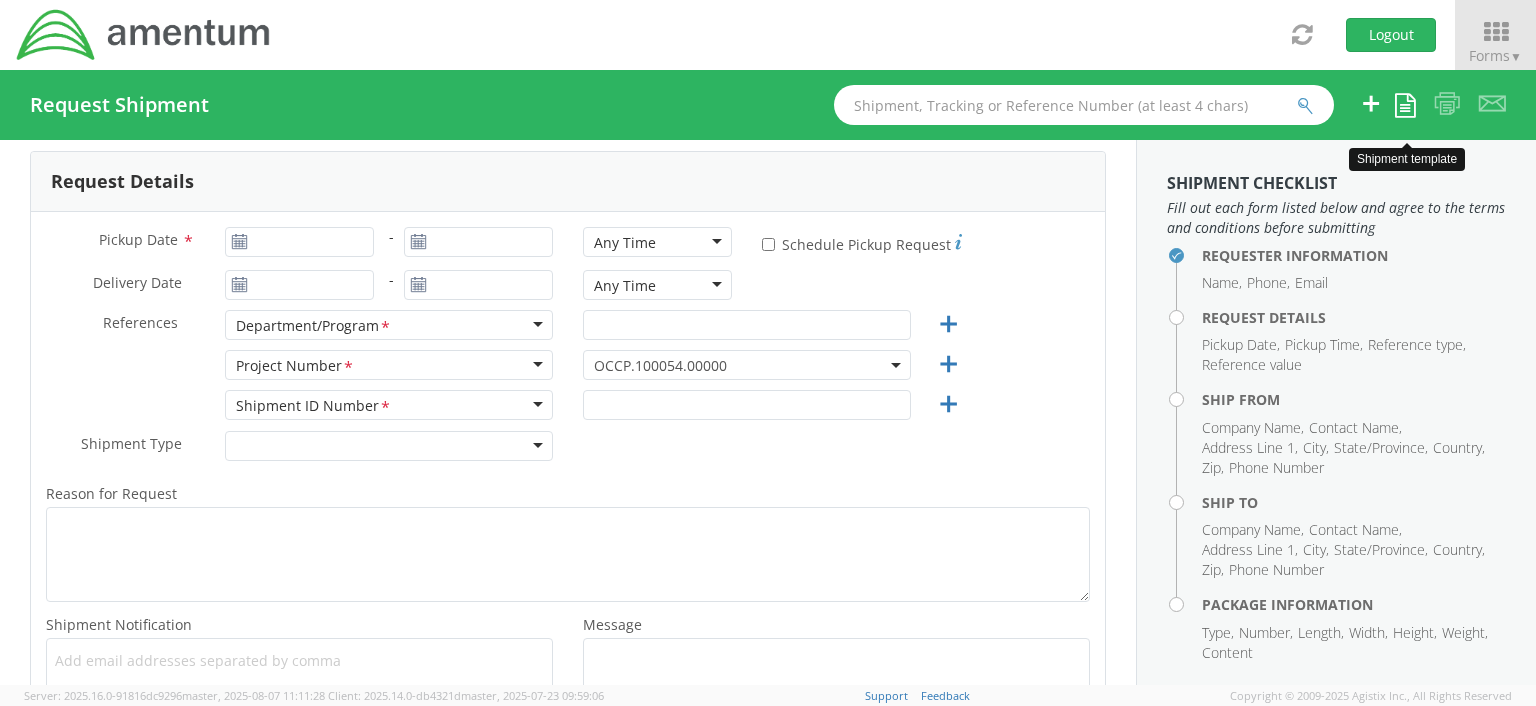 click at bounding box center [1405, 105] 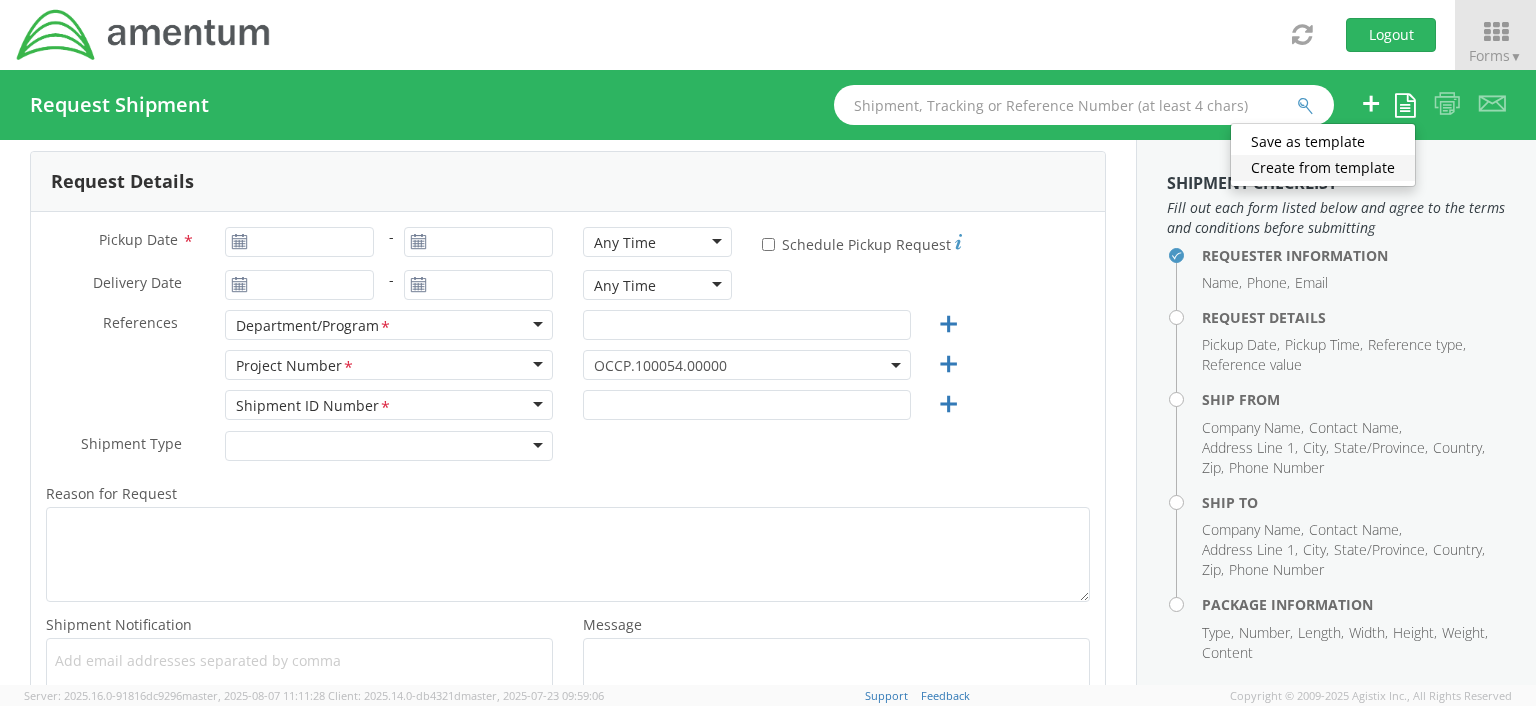 click on "Create from template" at bounding box center [1323, 168] 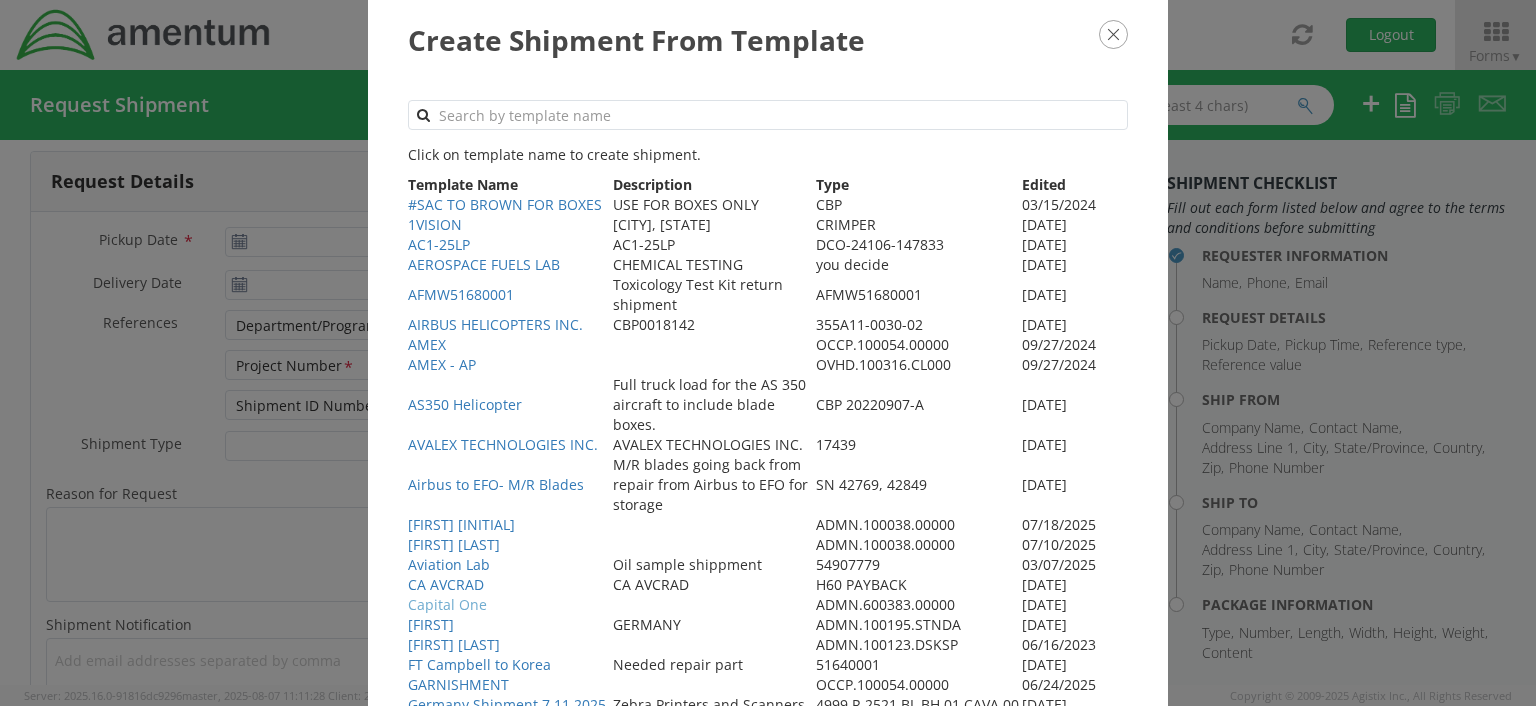 click on "Capital One" at bounding box center (447, 604) 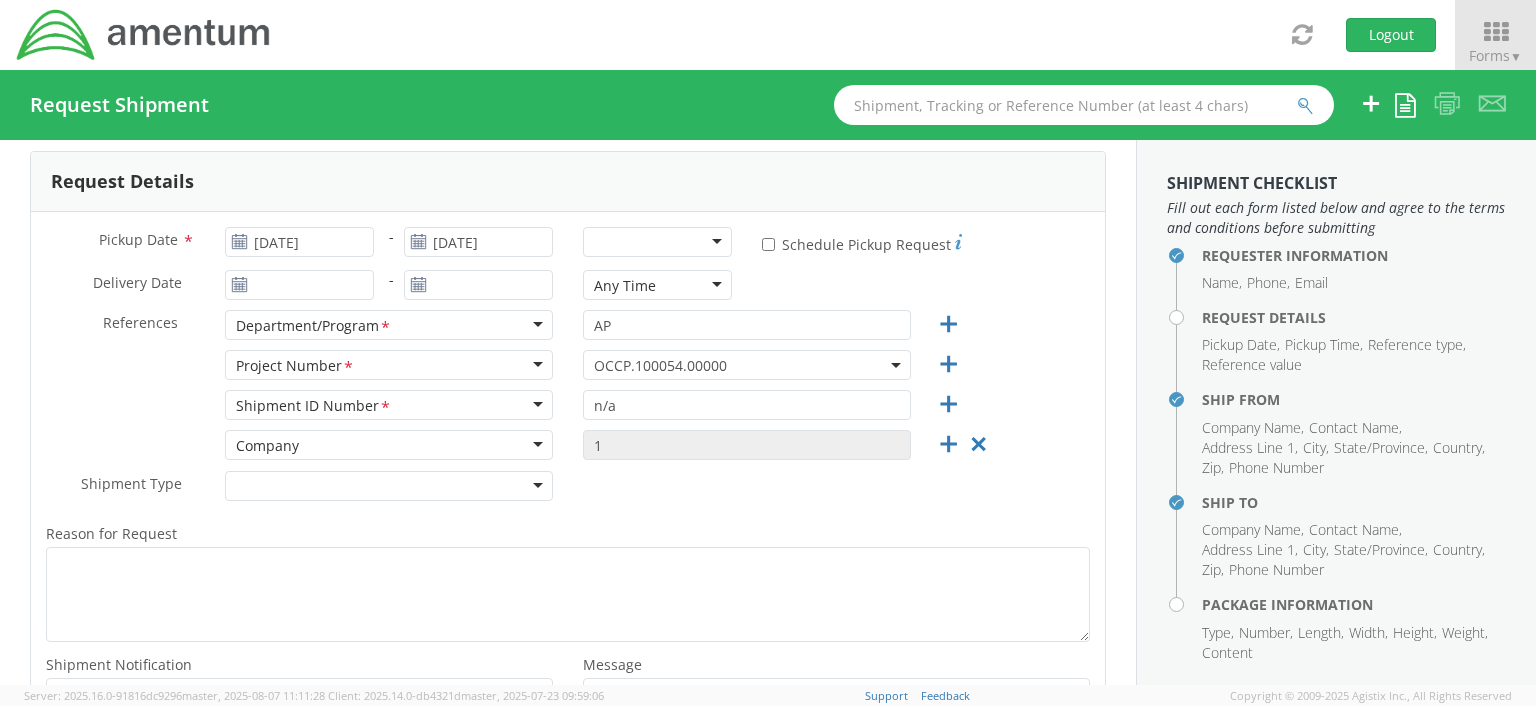 select on "ADMN.600383.00000" 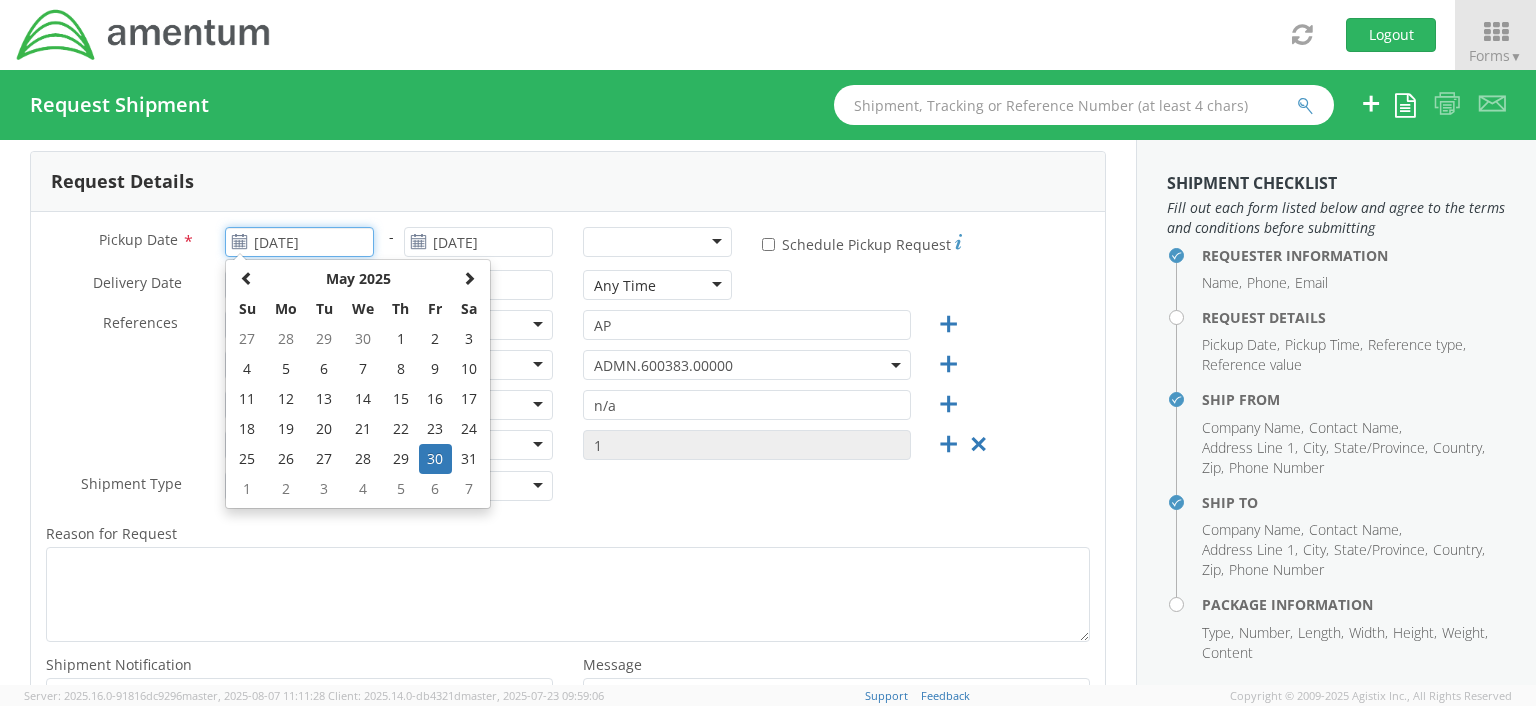 click on "[DATE]" at bounding box center [299, 242] 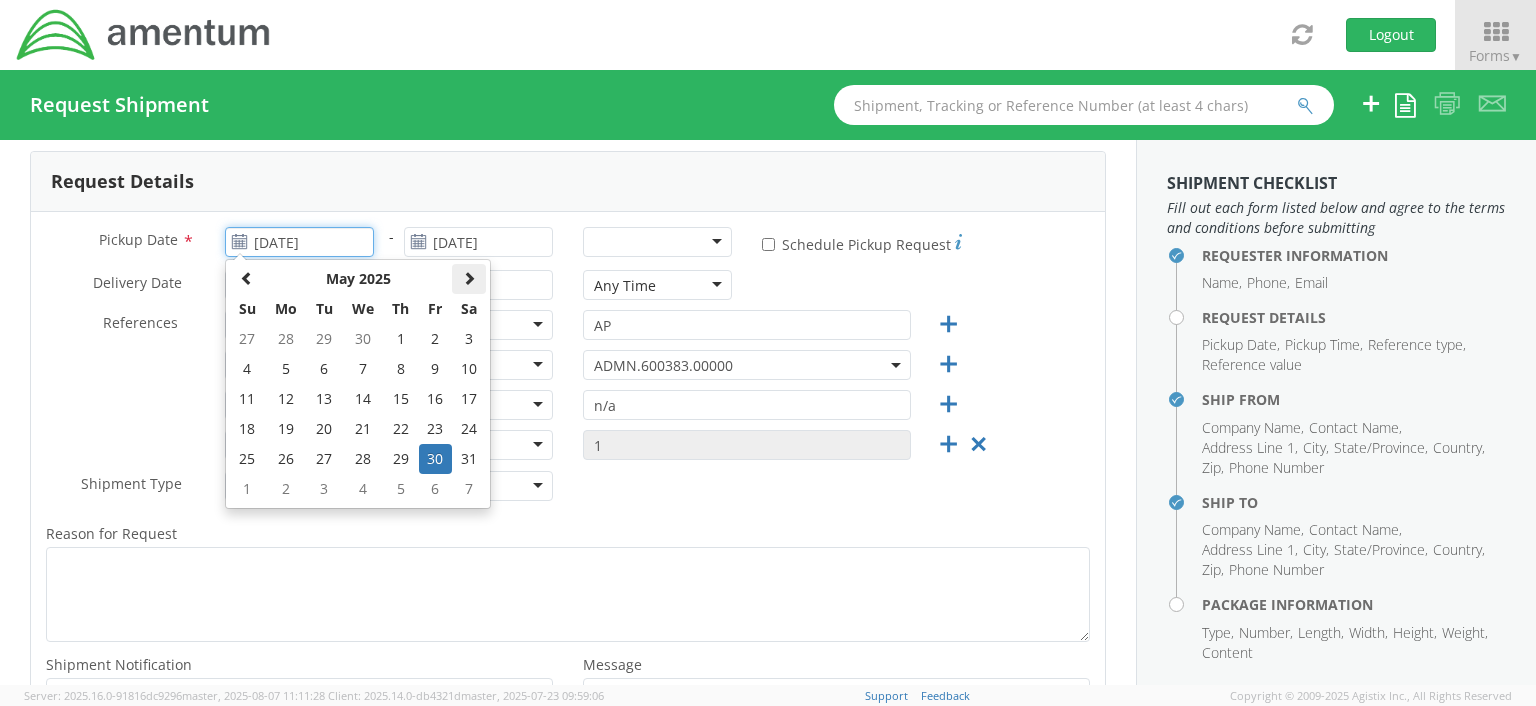 click at bounding box center [469, 278] 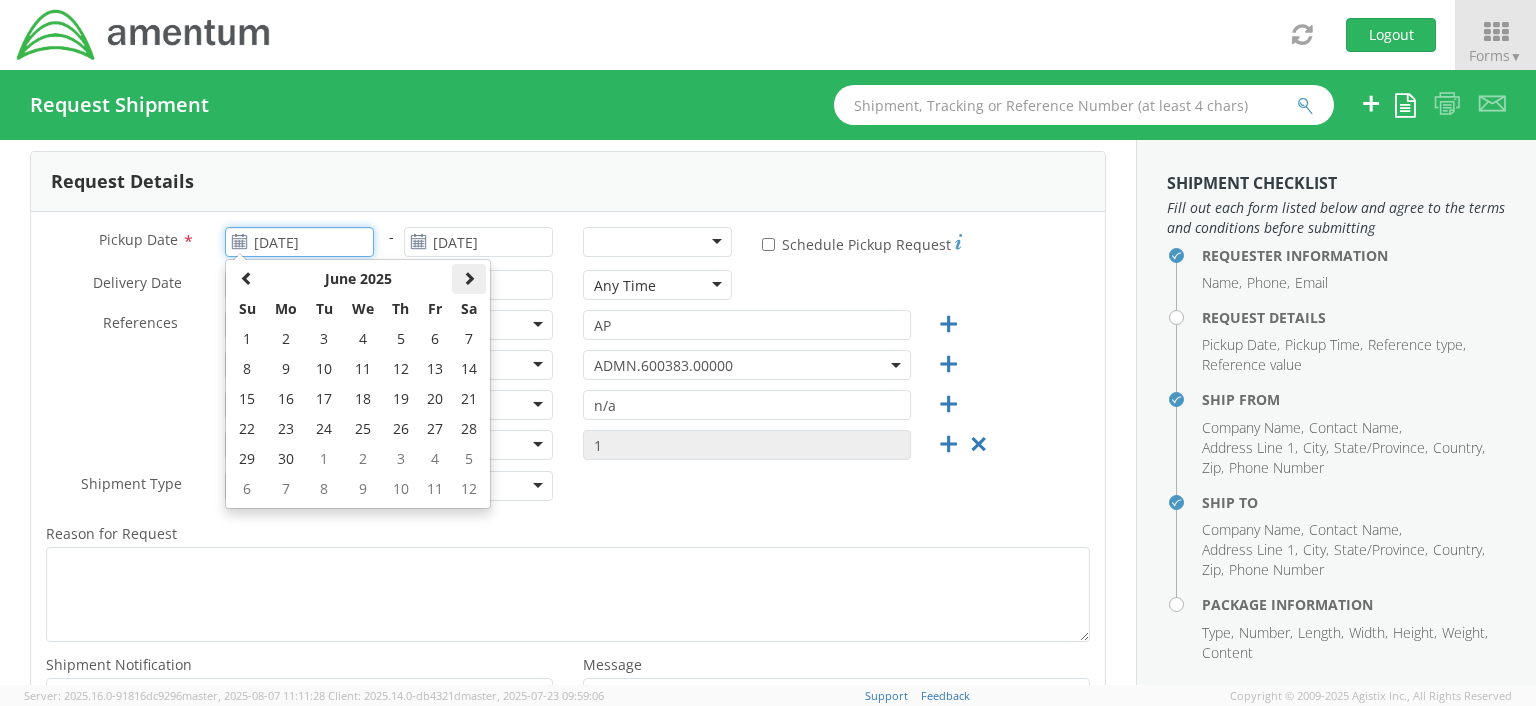 click at bounding box center [469, 278] 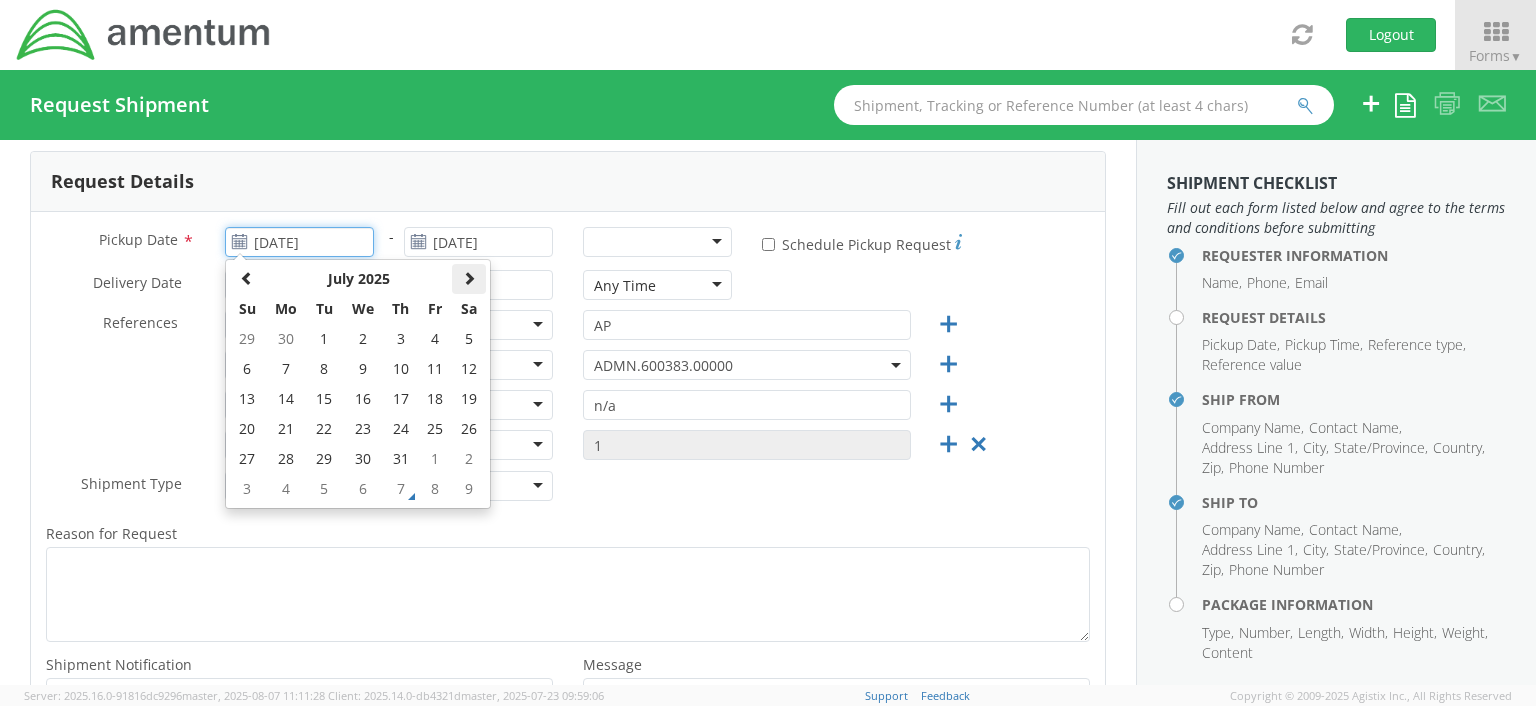 click at bounding box center [469, 278] 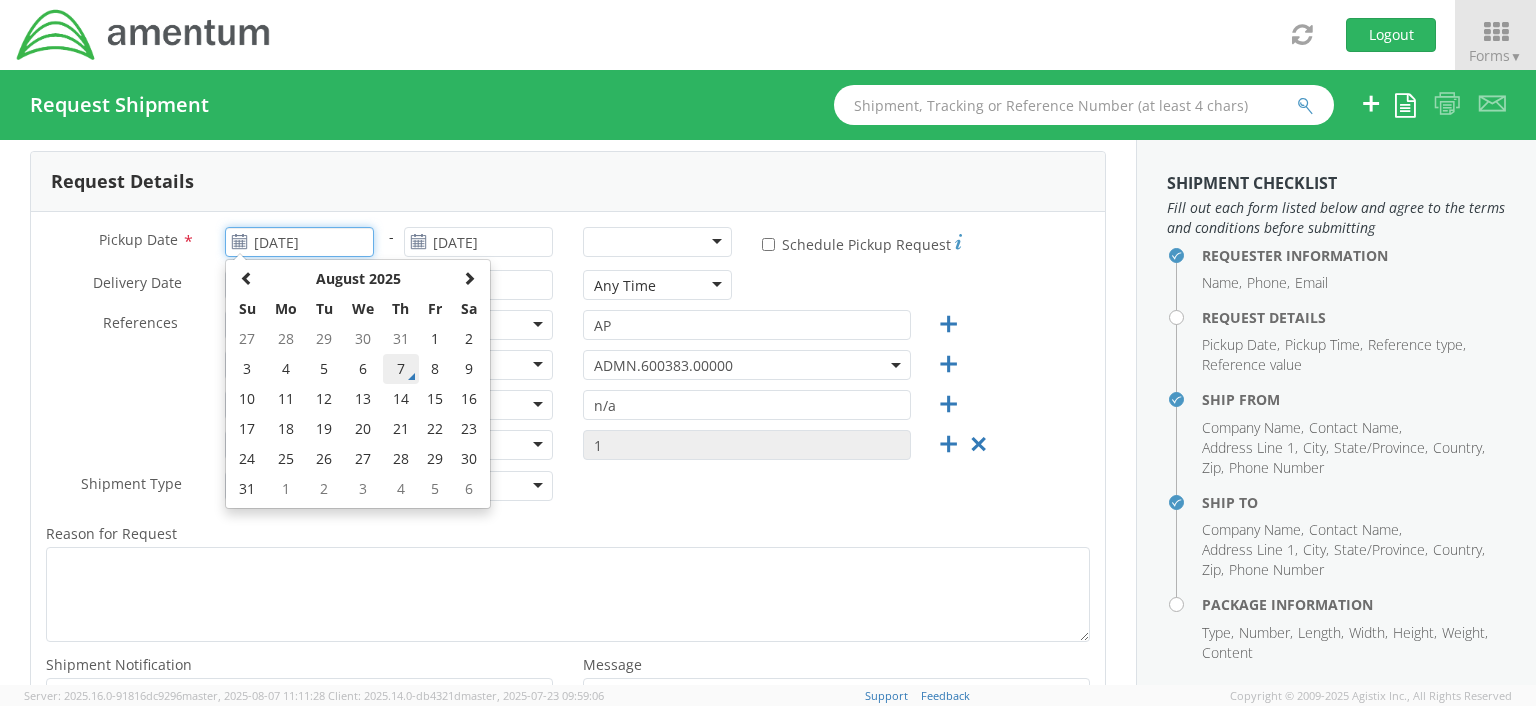 click on "7" at bounding box center (400, 369) 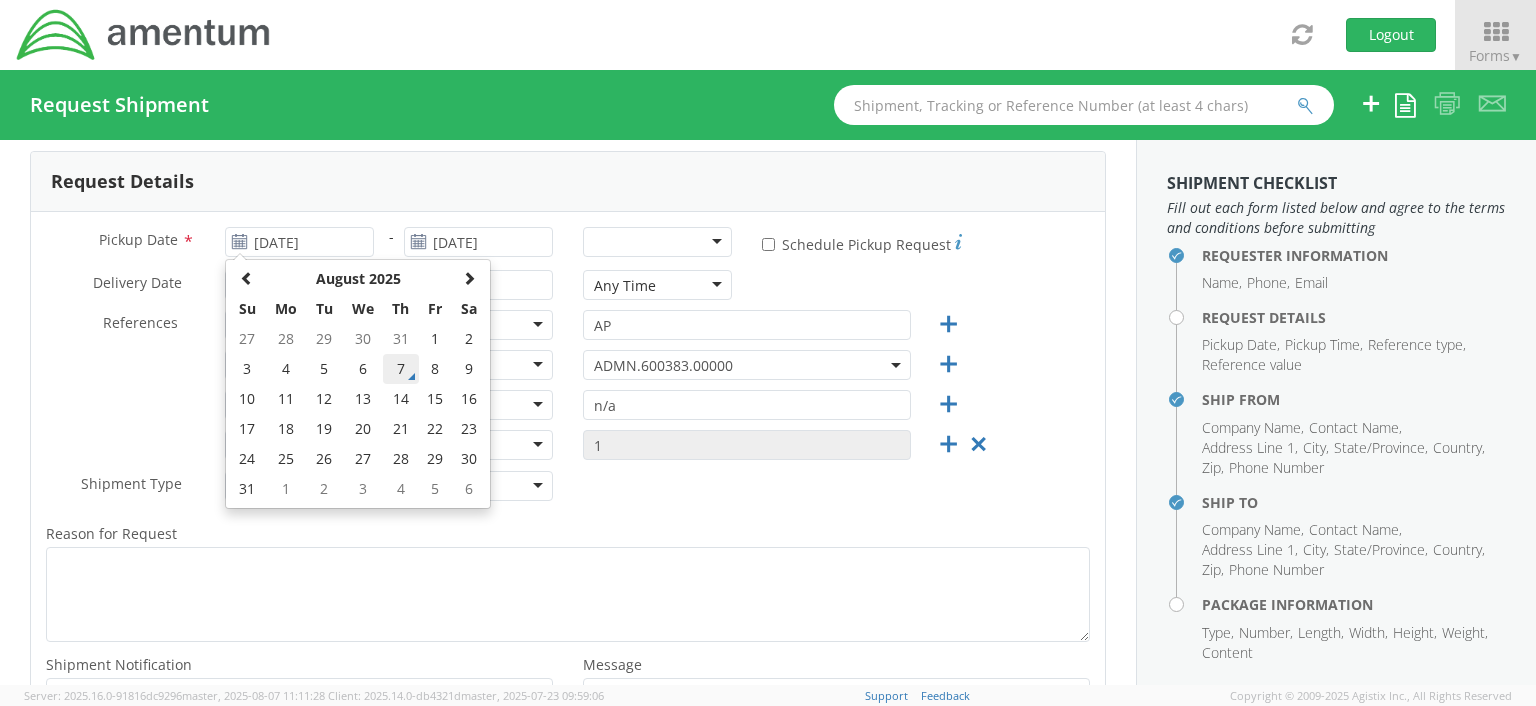 type on "08/07/2025" 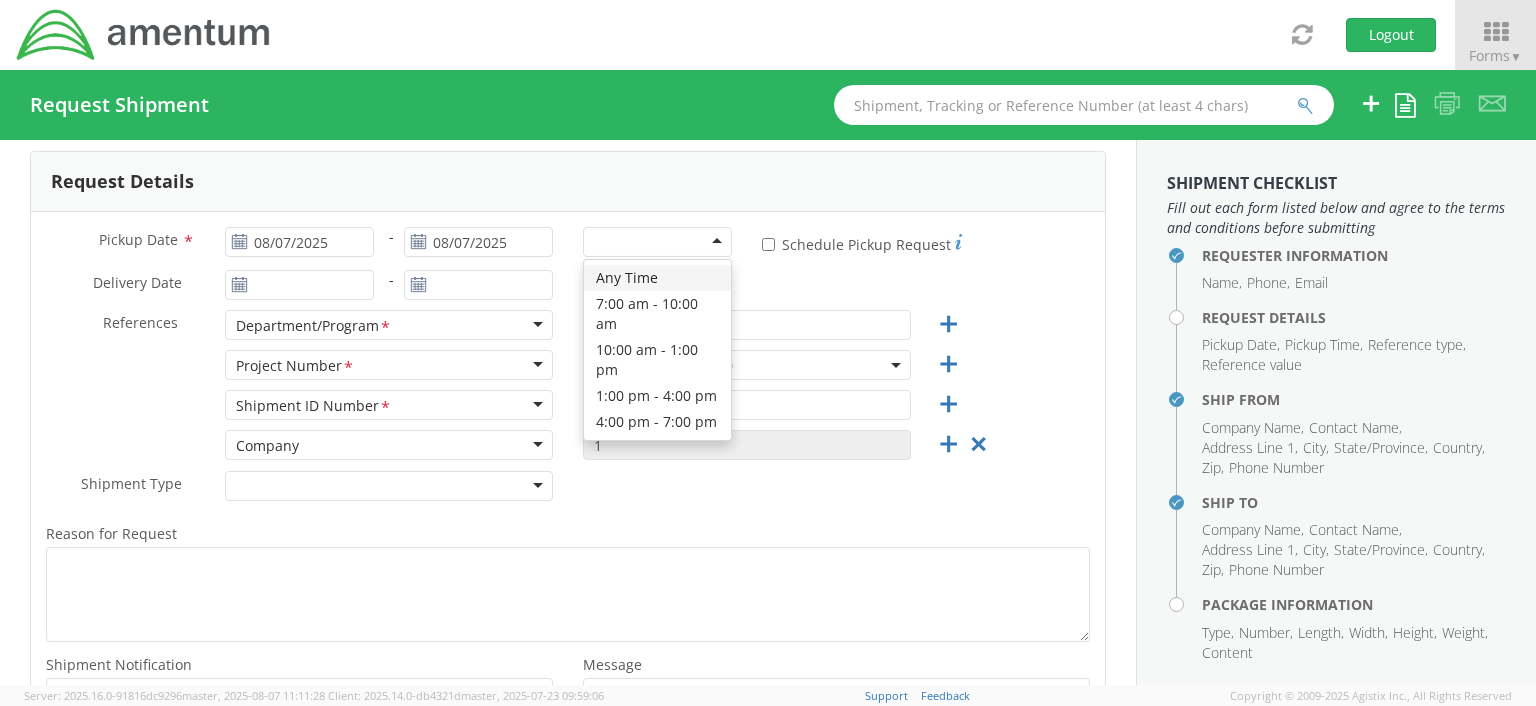 click at bounding box center [657, 242] 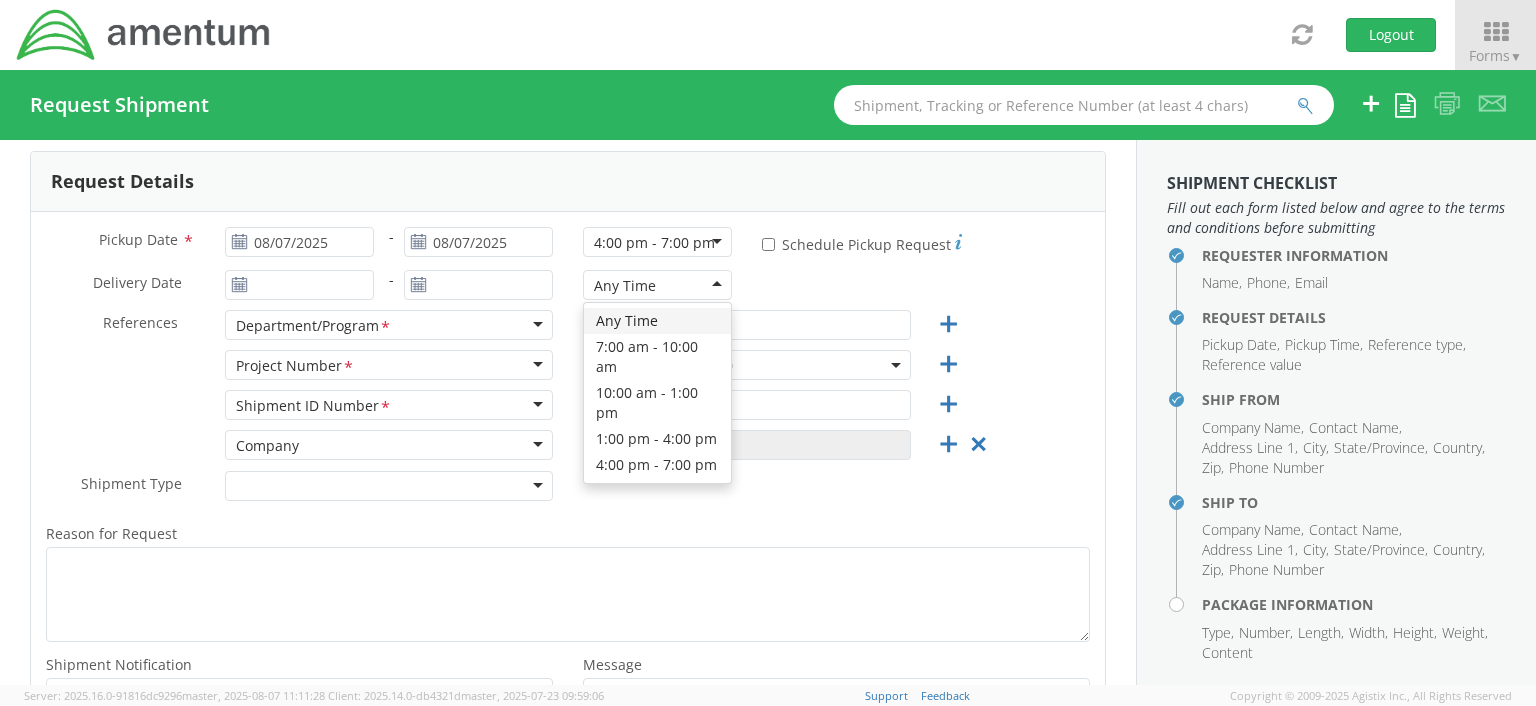 click on "Any Time" at bounding box center [657, 285] 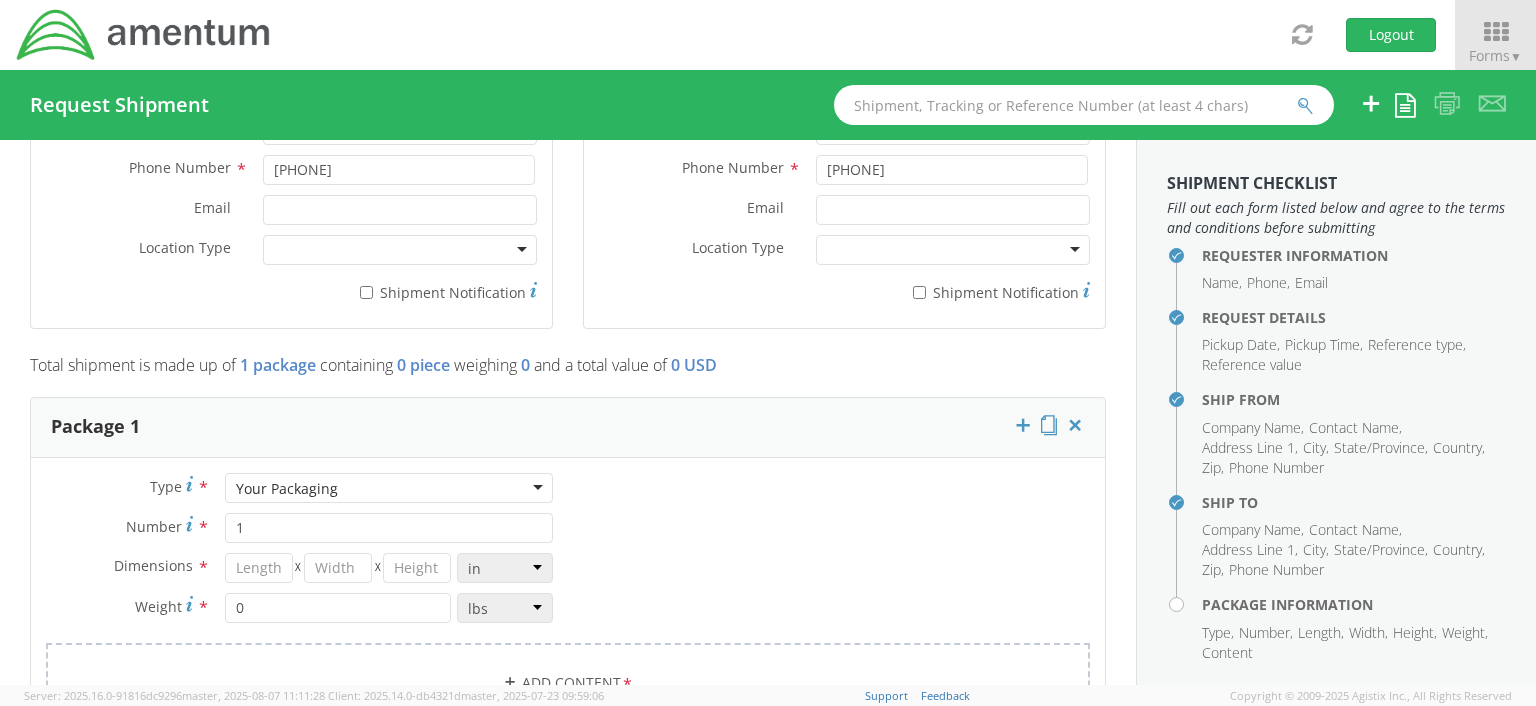 scroll, scrollTop: 1426, scrollLeft: 0, axis: vertical 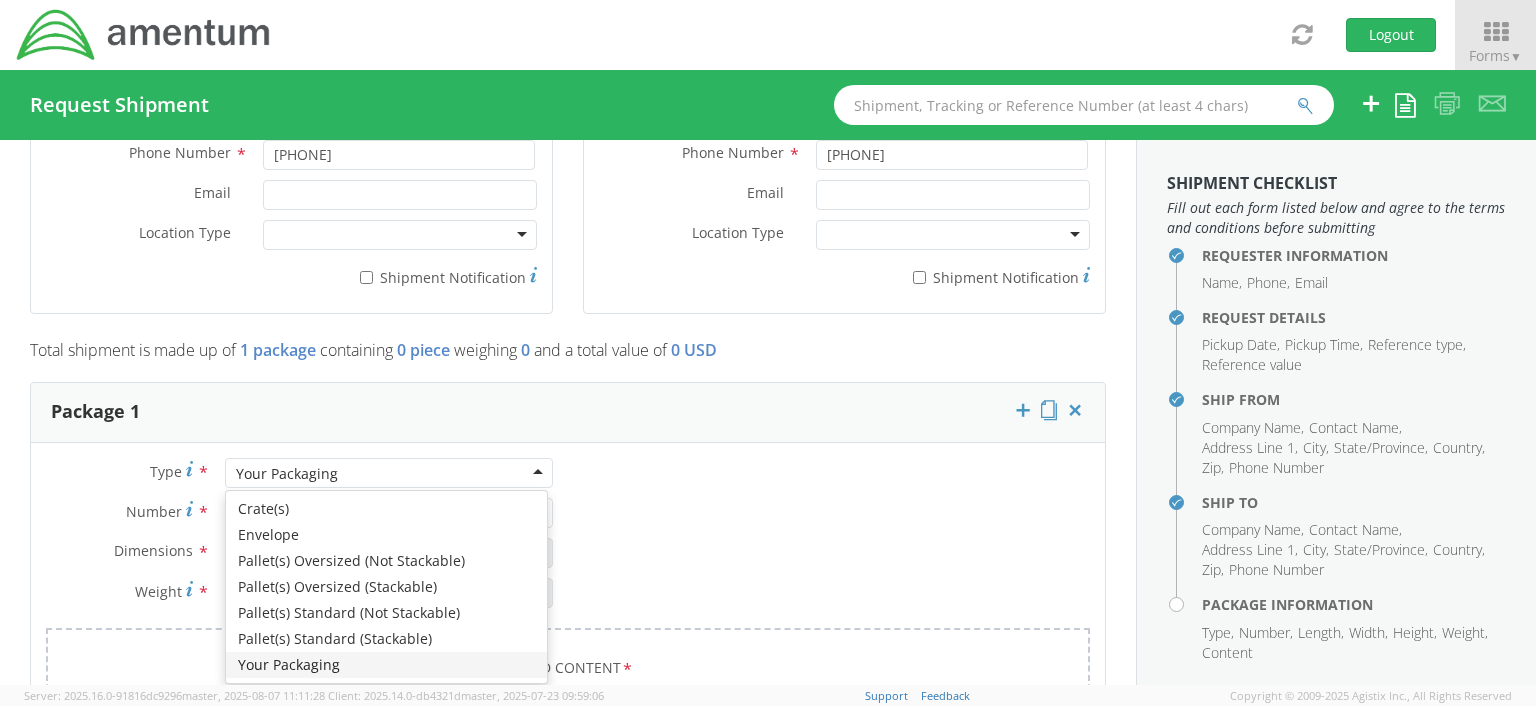 click on "Your Packaging" at bounding box center (389, 473) 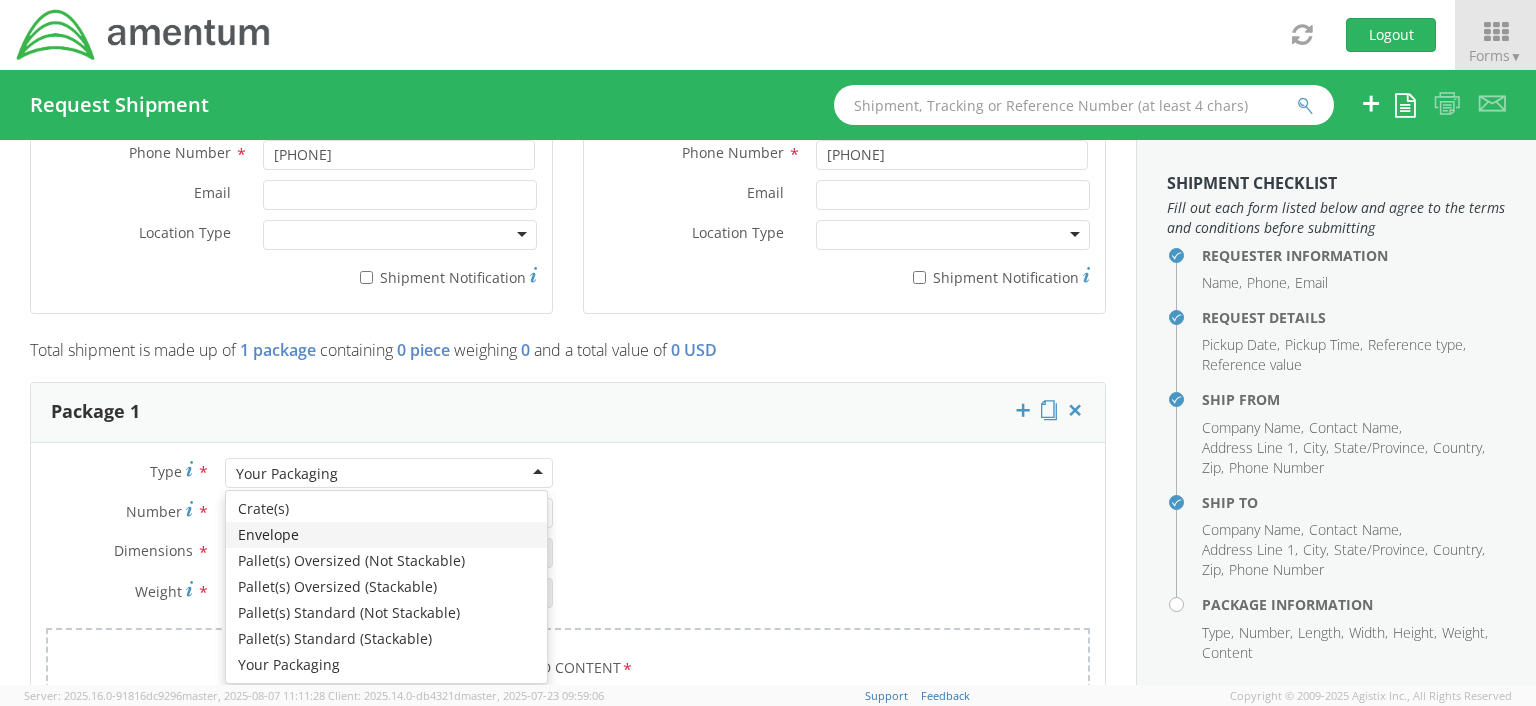 type on "9.5" 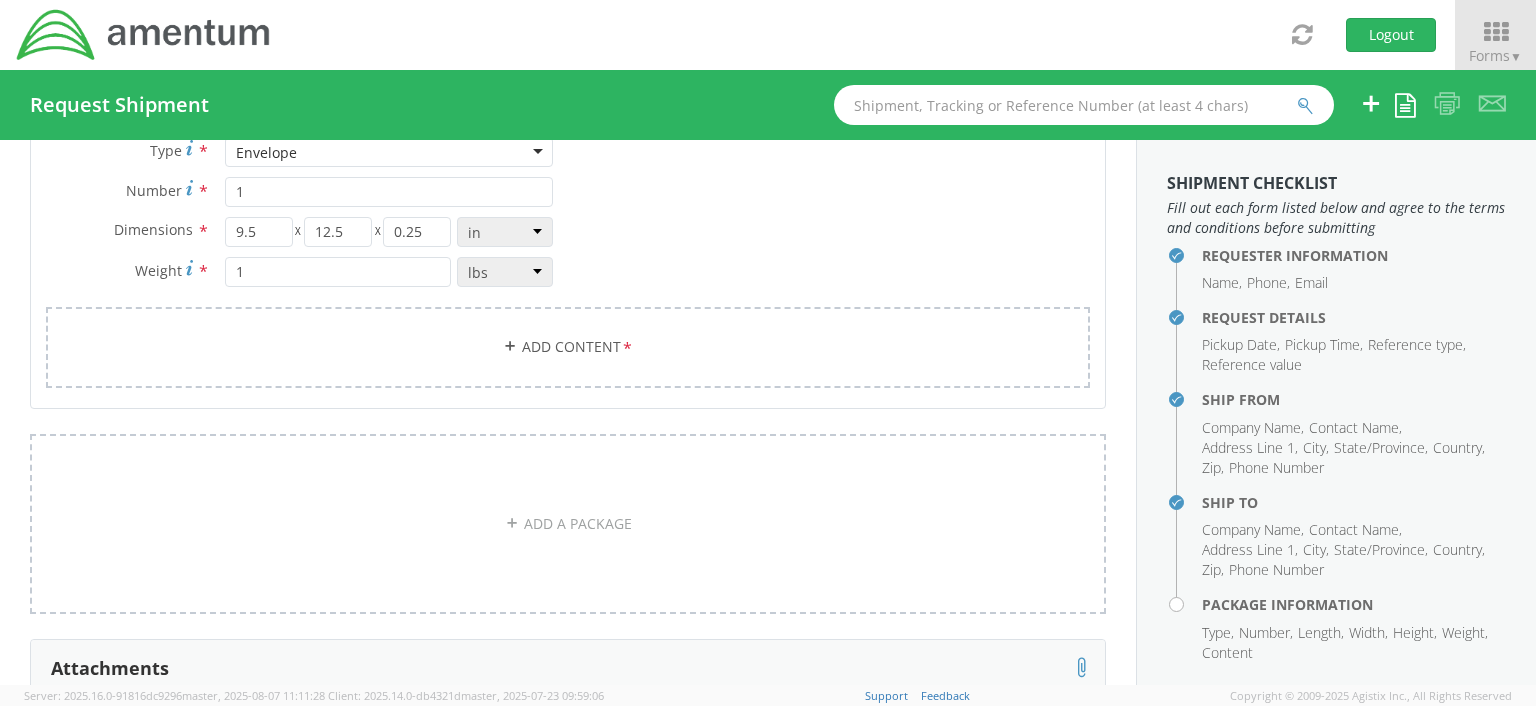scroll, scrollTop: 1757, scrollLeft: 0, axis: vertical 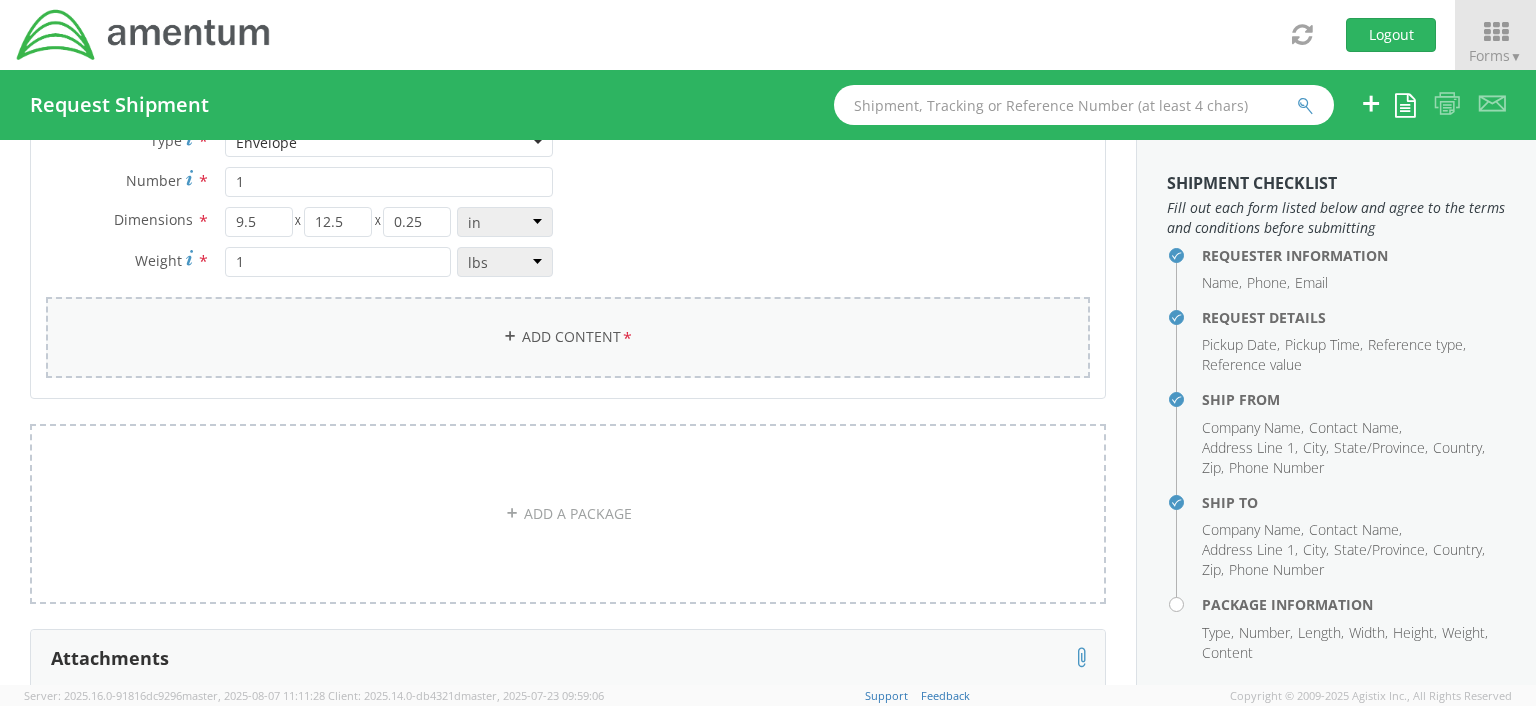 click on "Add Content  *" at bounding box center [568, 337] 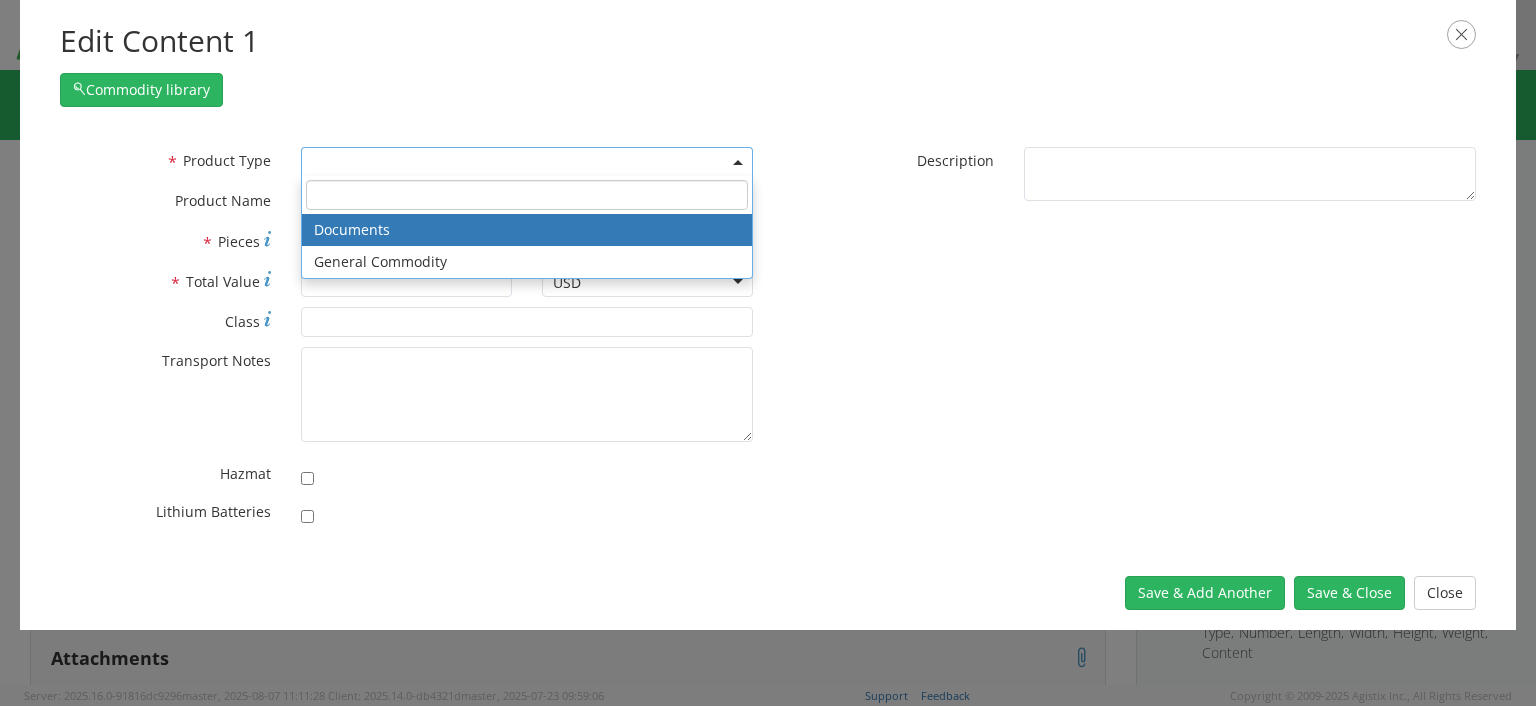 click at bounding box center (527, 162) 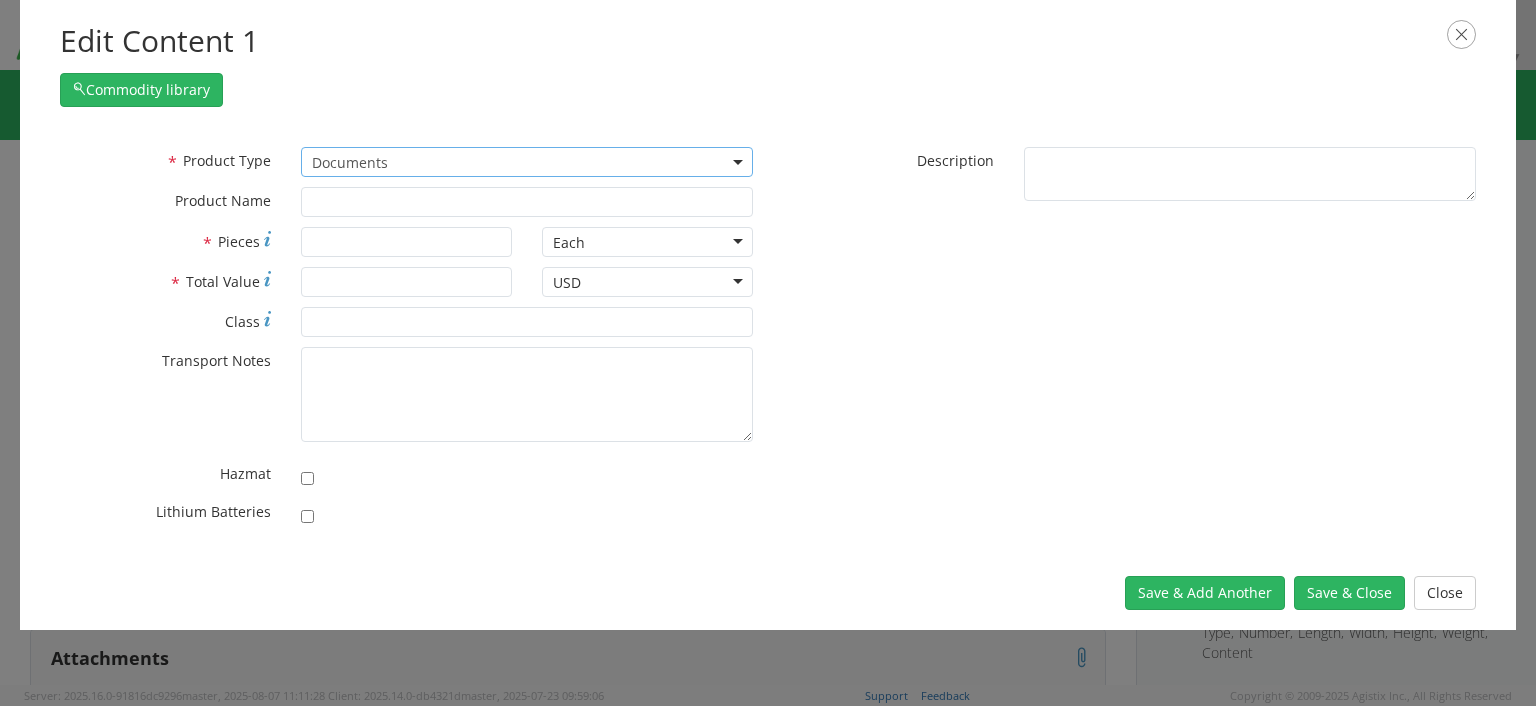 select on "DOCUMENT" 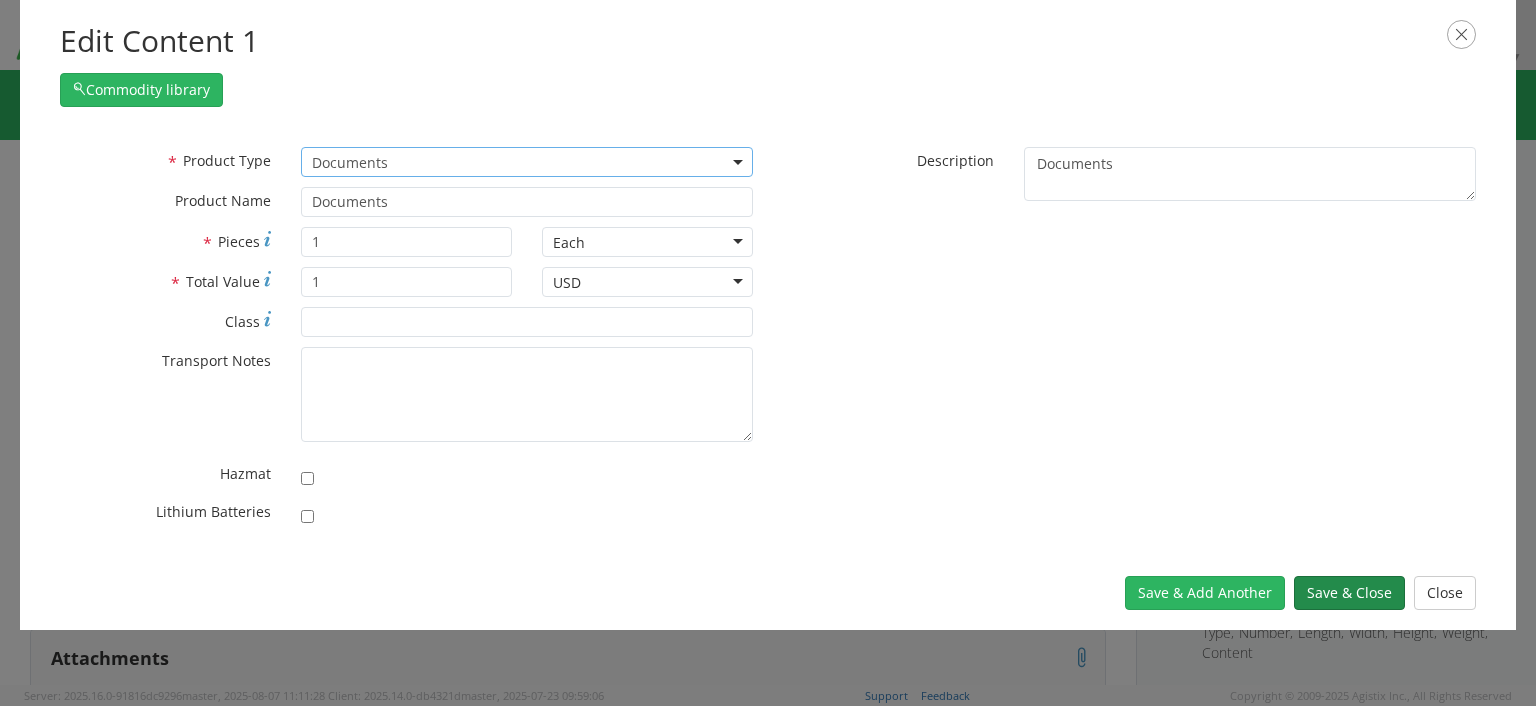 click on "Save & Close" at bounding box center (1349, 593) 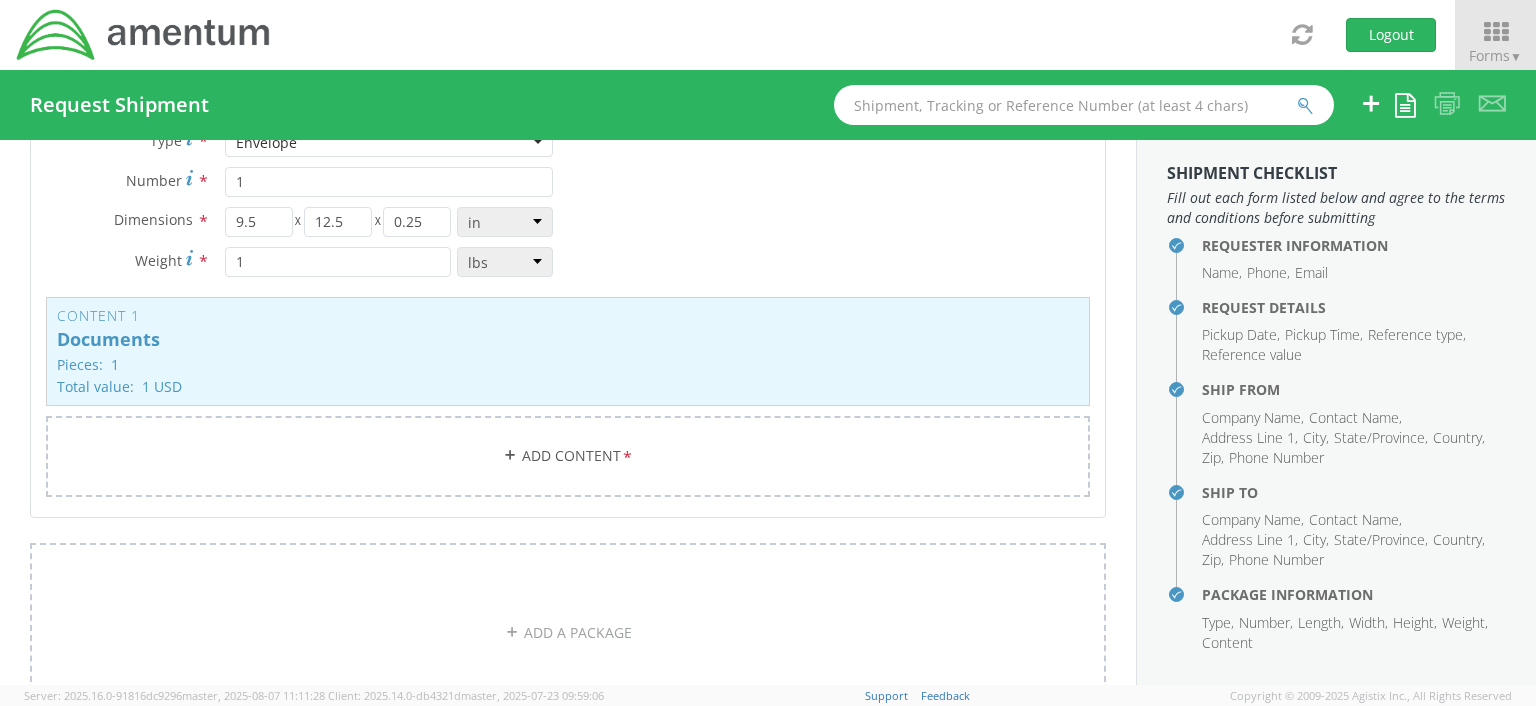 scroll, scrollTop: 11, scrollLeft: 0, axis: vertical 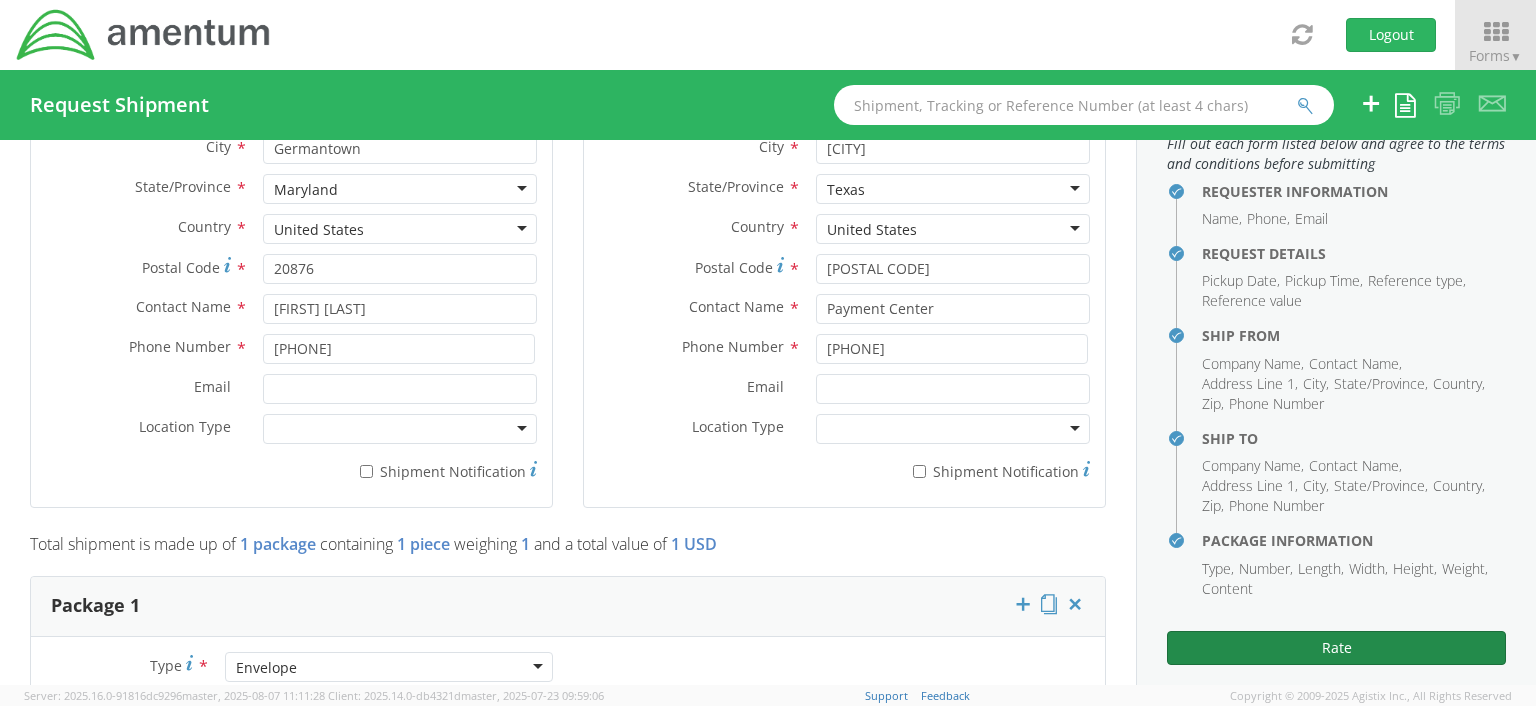 click on "Rate" at bounding box center (1336, 648) 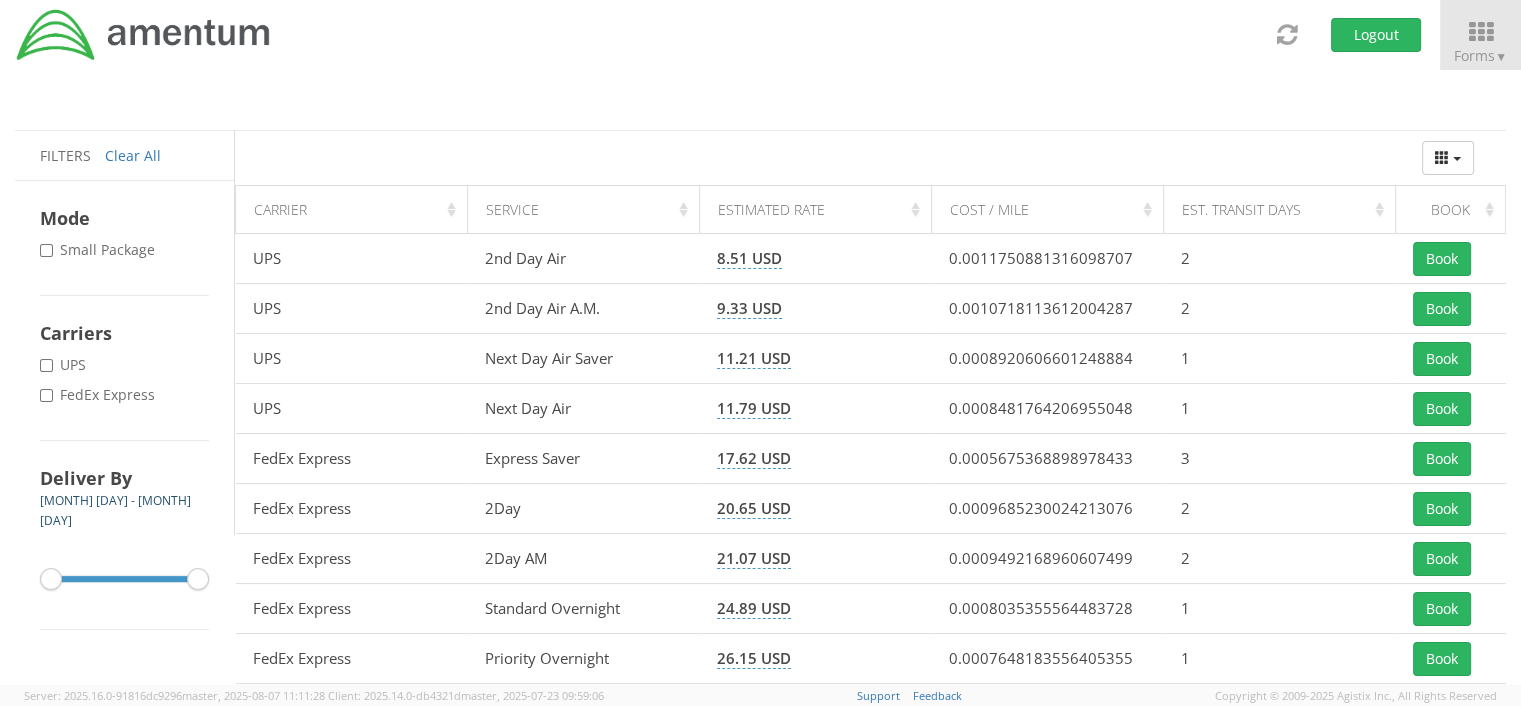 scroll, scrollTop: 155, scrollLeft: 0, axis: vertical 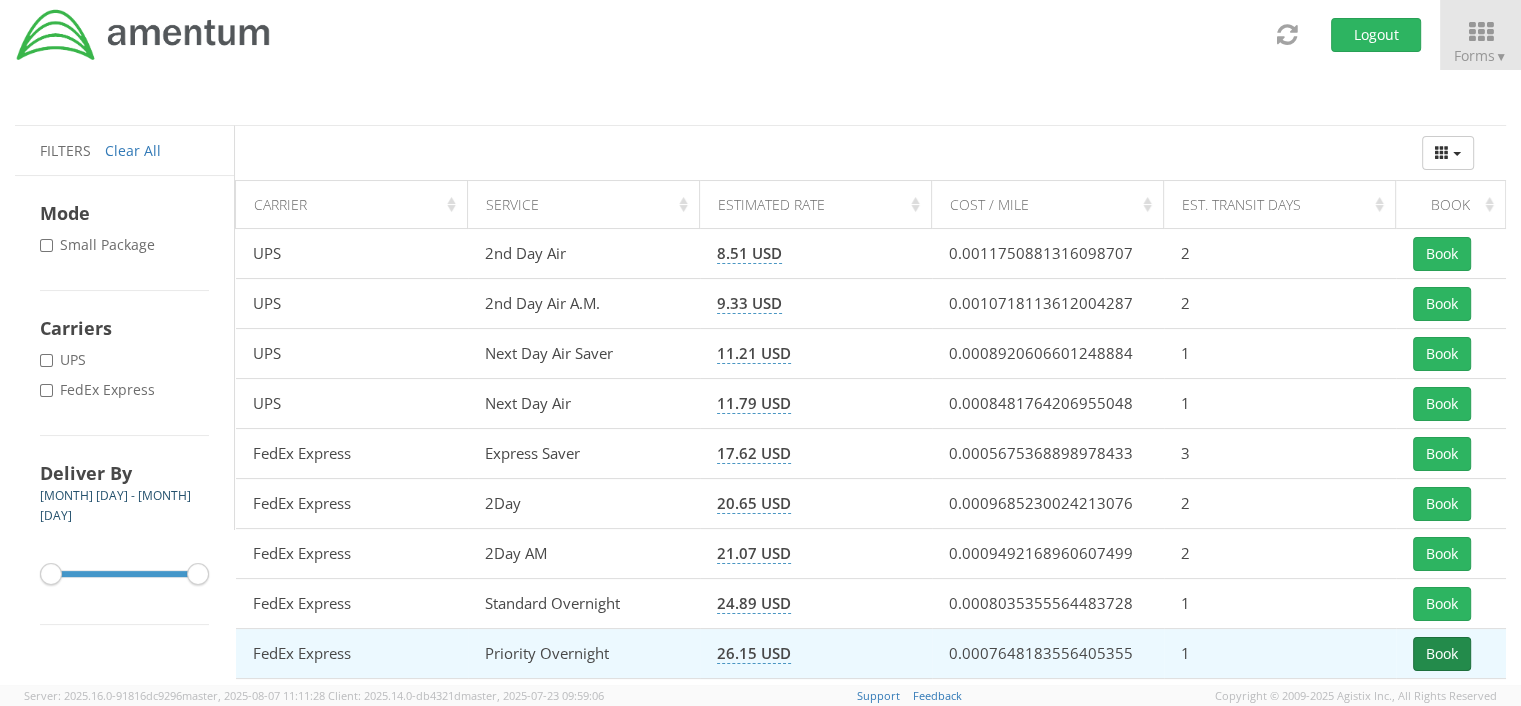 click on "Book" at bounding box center [1442, 654] 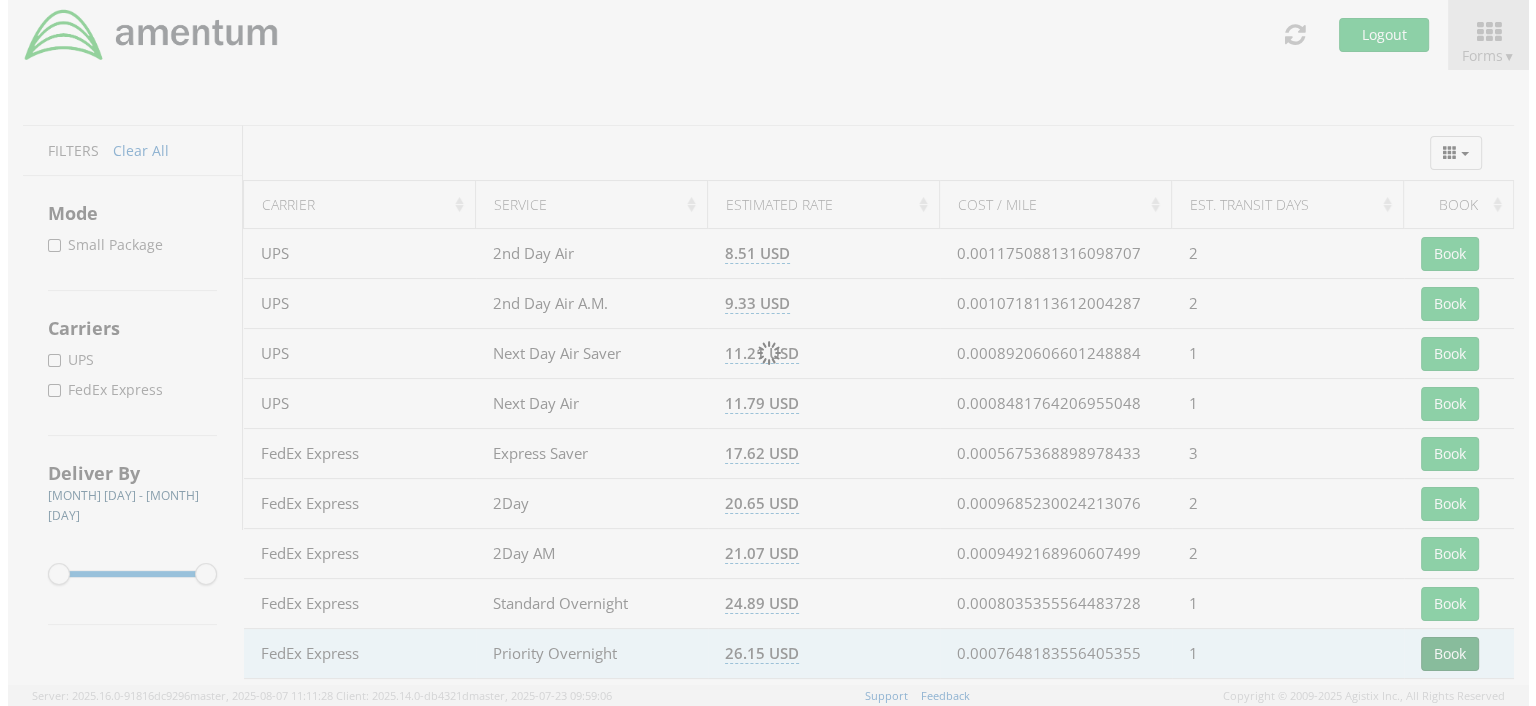 scroll, scrollTop: 0, scrollLeft: 0, axis: both 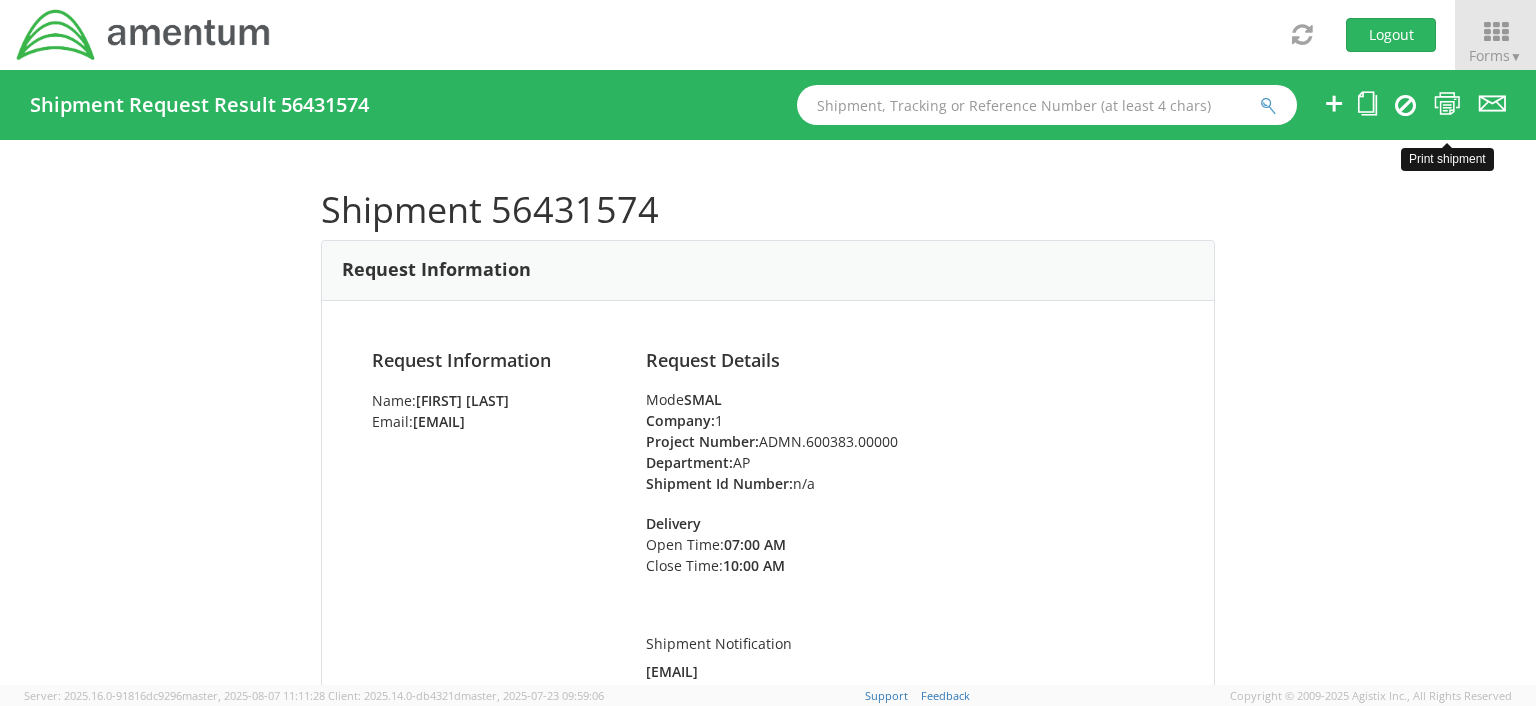 click at bounding box center (1447, 103) 